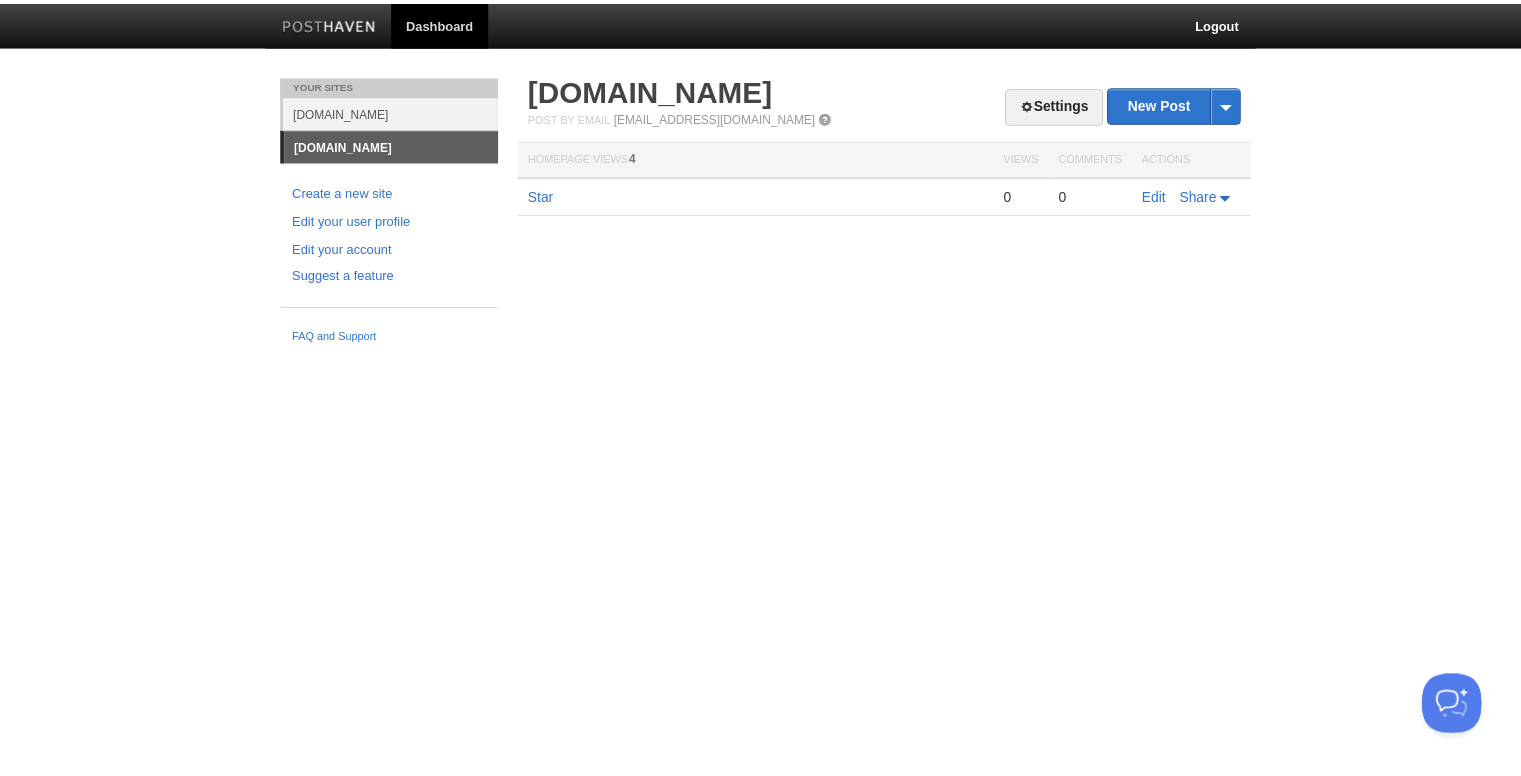 scroll, scrollTop: 0, scrollLeft: 0, axis: both 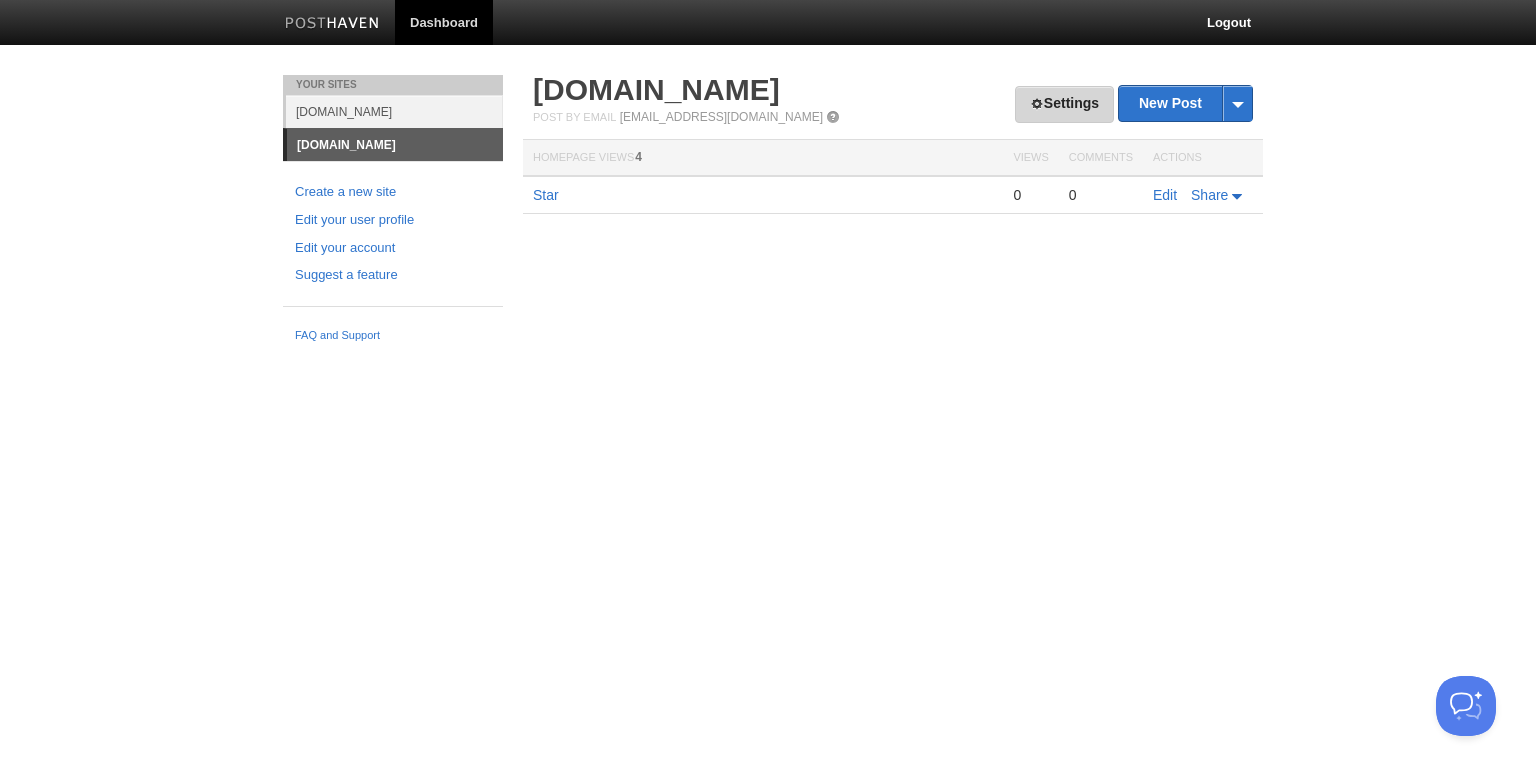 click on "Settings" at bounding box center (1064, 104) 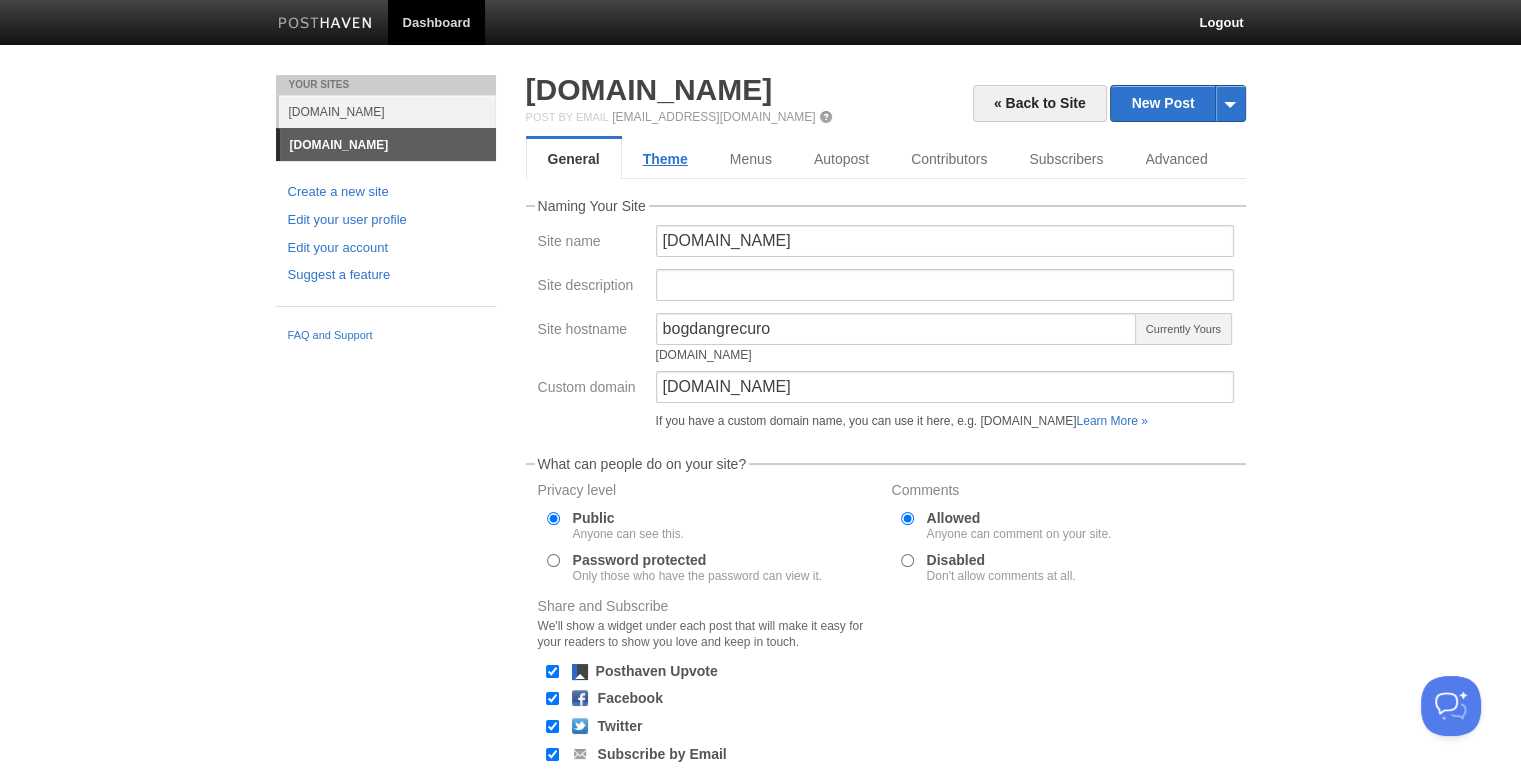 click on "Theme" at bounding box center (665, 159) 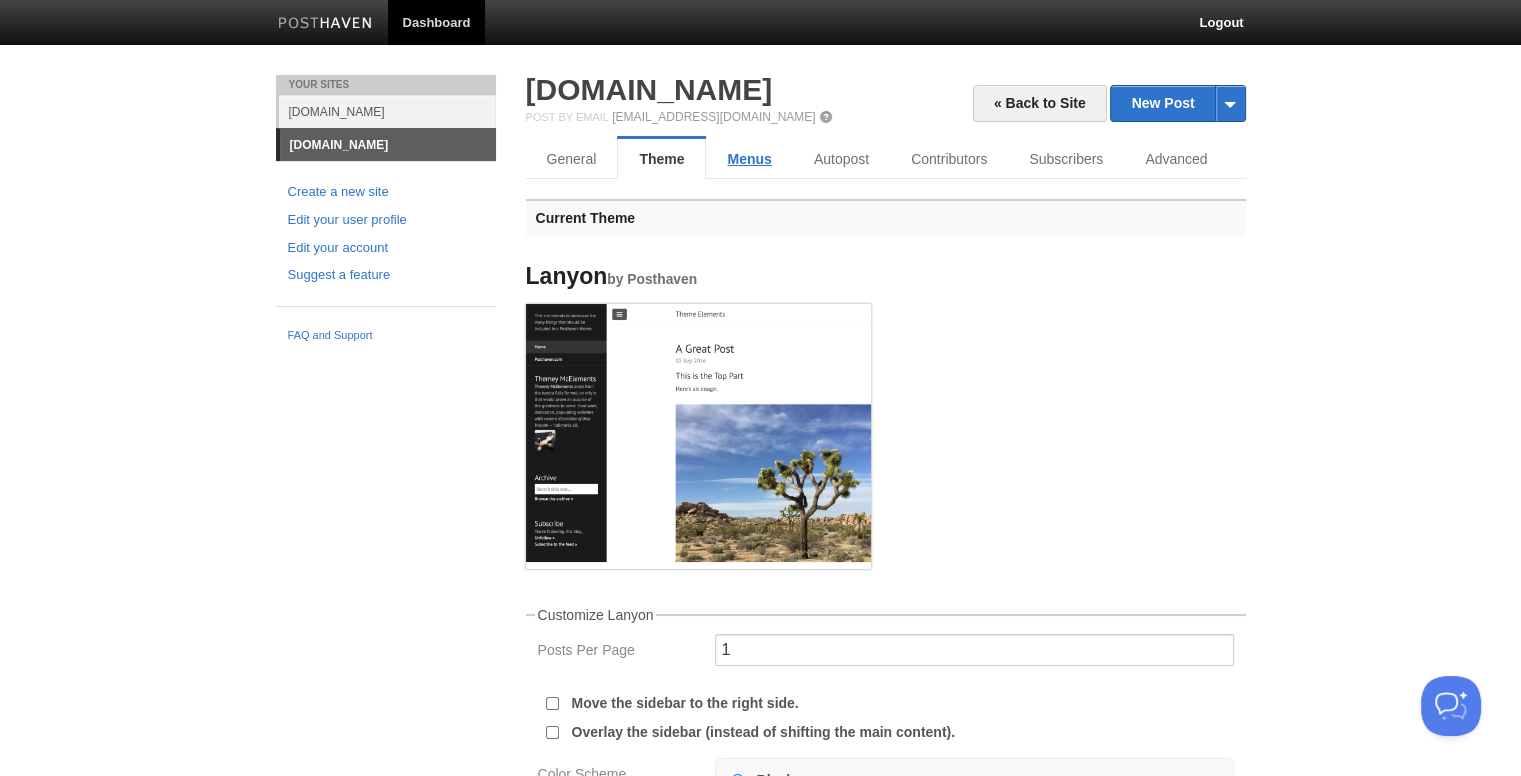 click on "Menus" at bounding box center [749, 159] 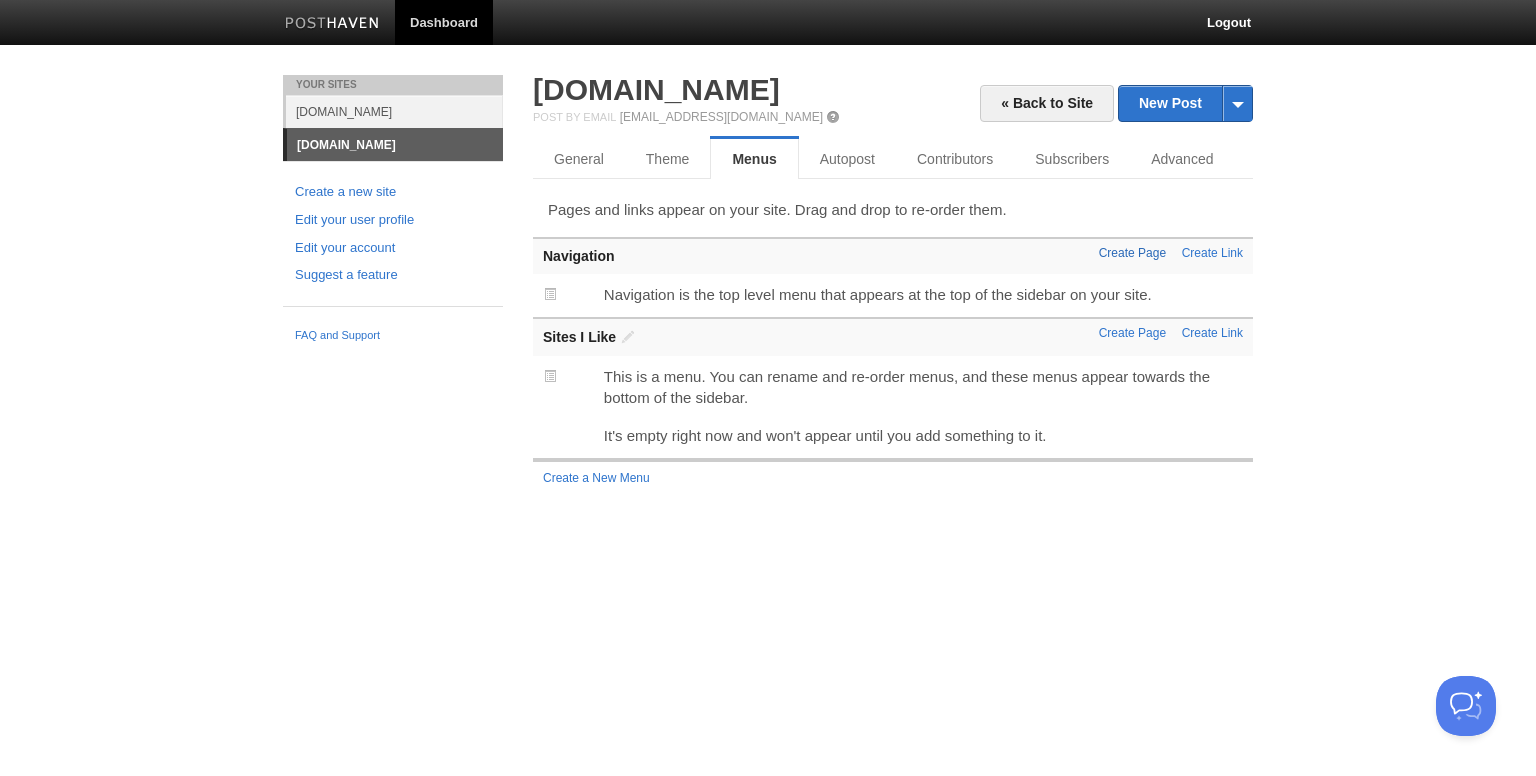 click on "Create Page" at bounding box center [1132, 253] 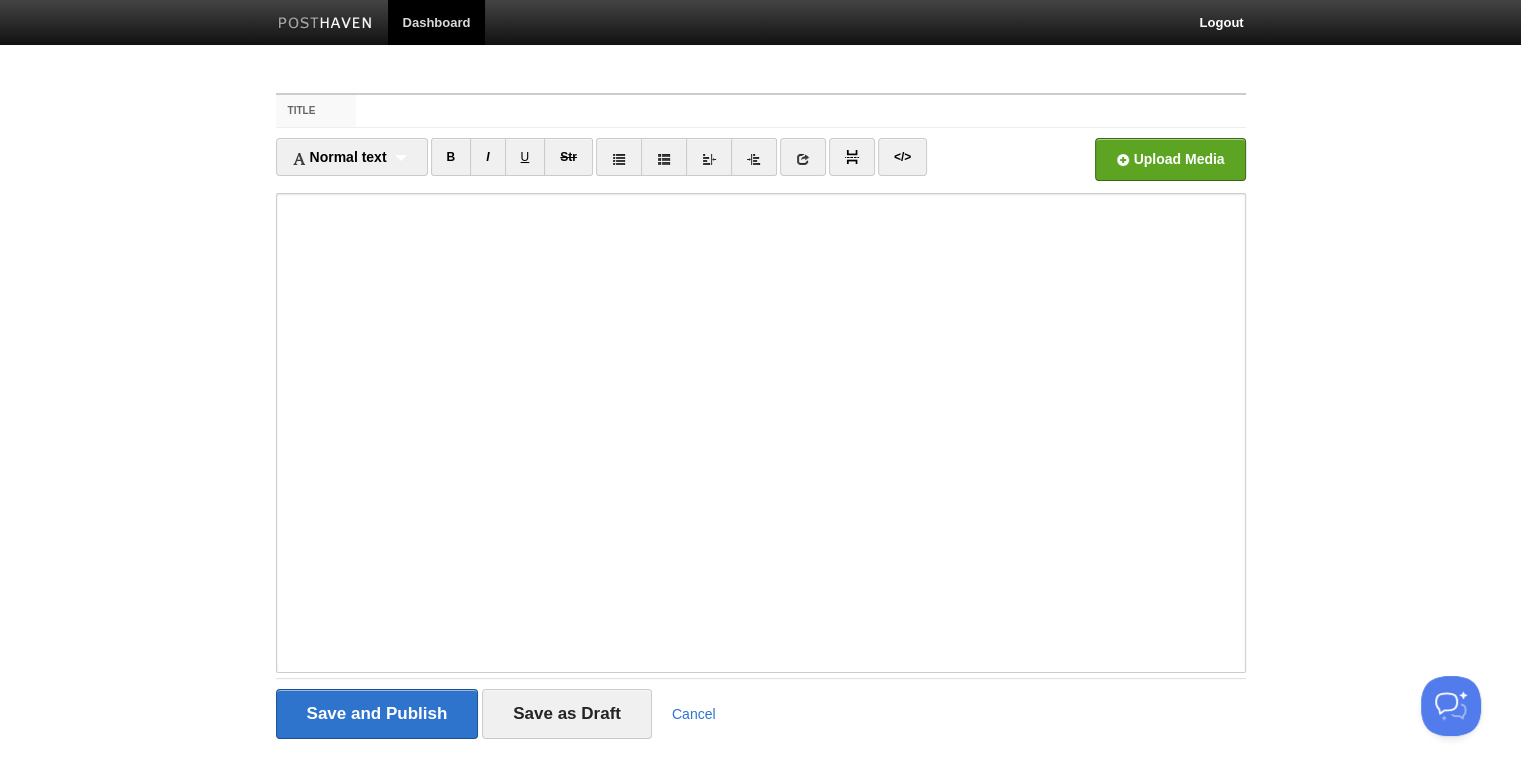 click on "Title
Normal text
Normal text
Heading 1
Heading 2
Heading 3
B
I
U
Str
×" at bounding box center [761, 423] 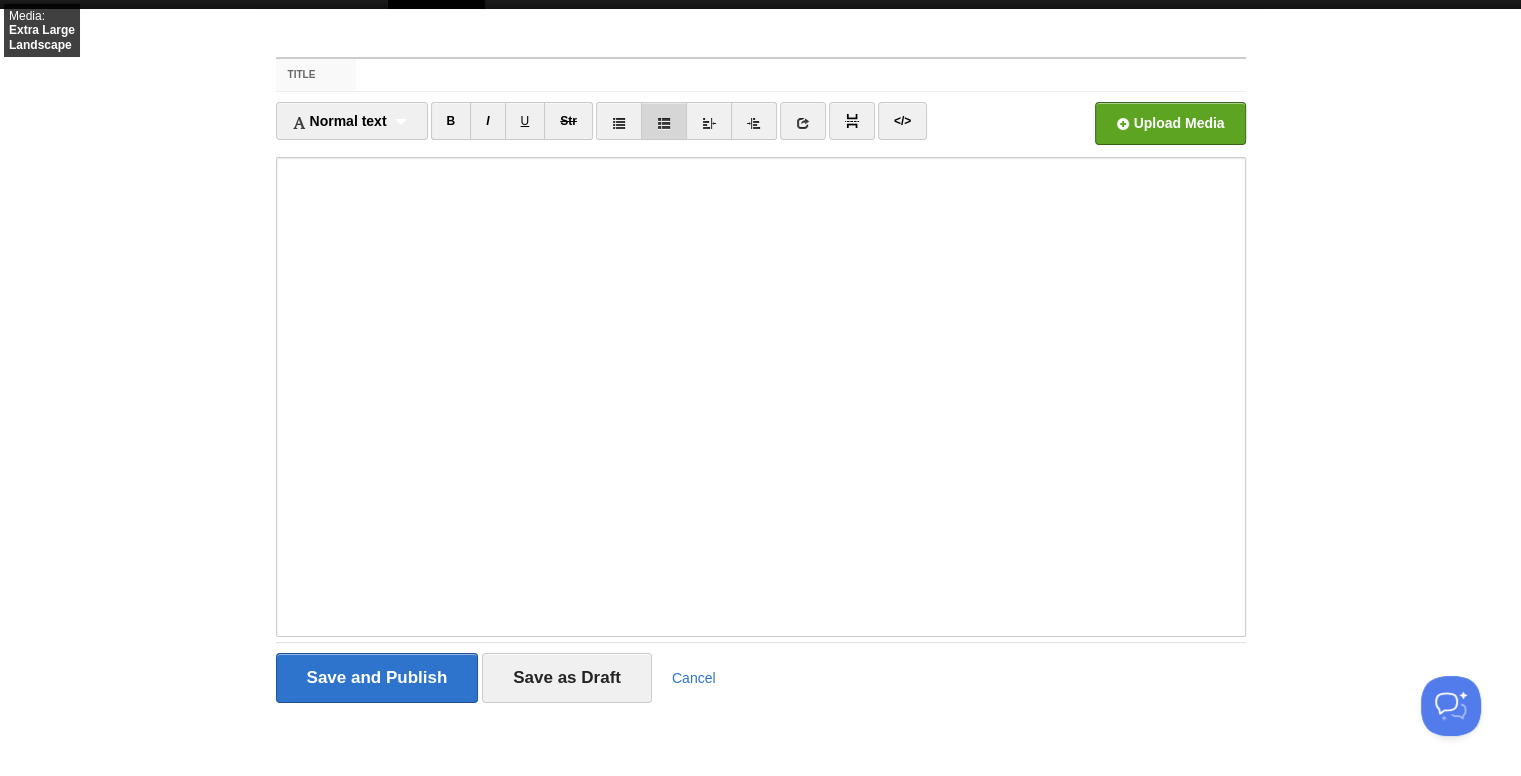 scroll, scrollTop: 0, scrollLeft: 0, axis: both 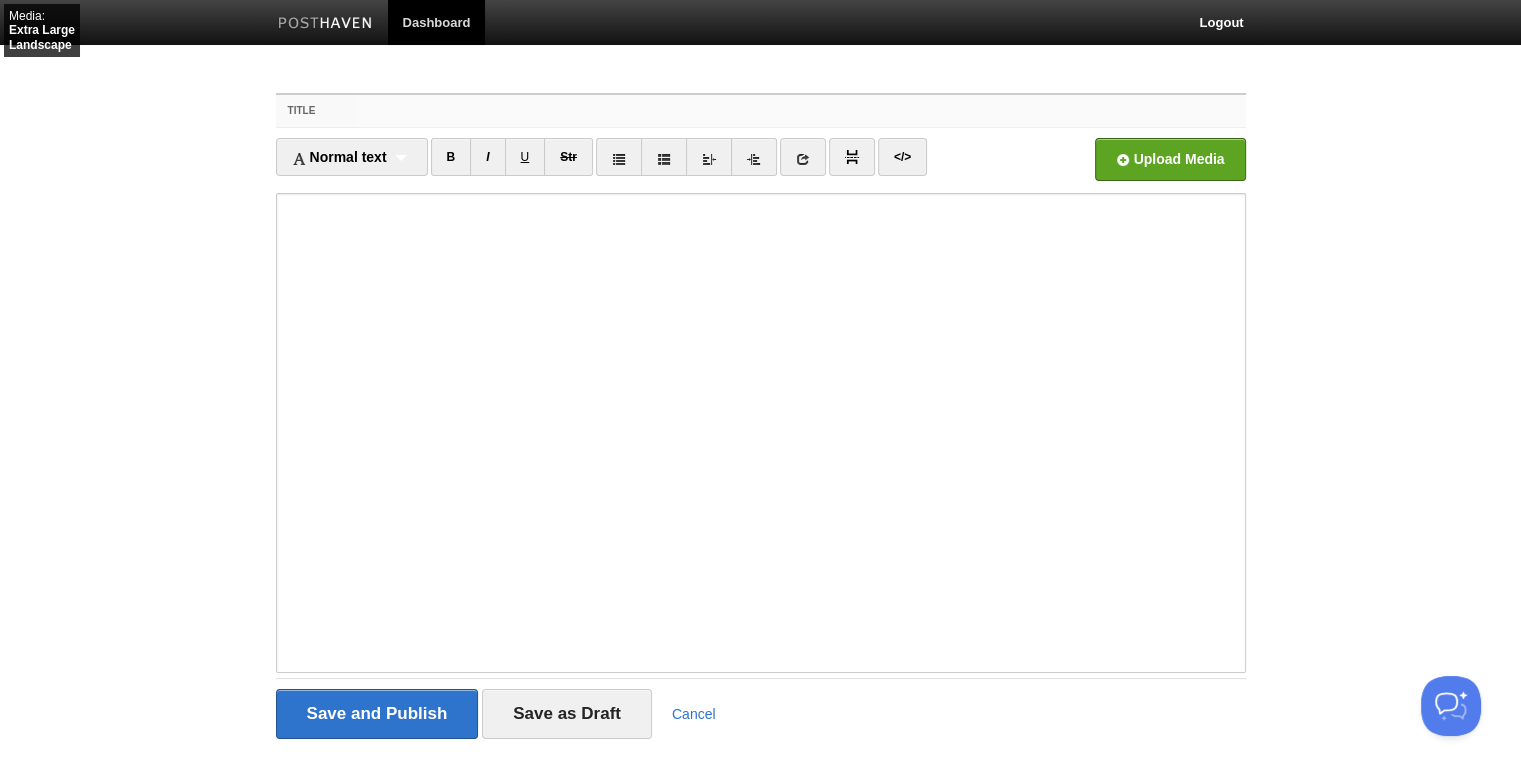 click on "Title" at bounding box center [800, 111] 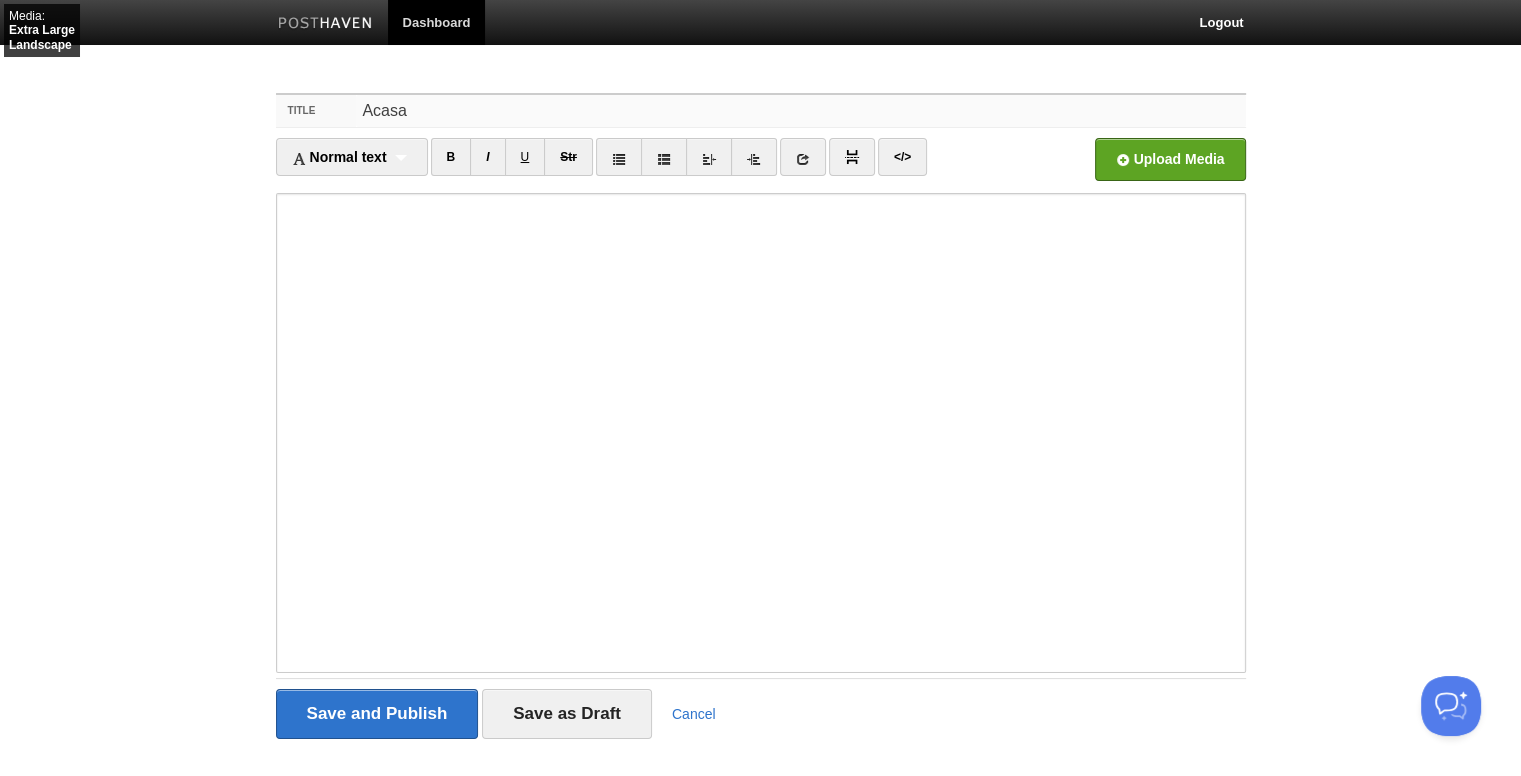 scroll, scrollTop: 36, scrollLeft: 0, axis: vertical 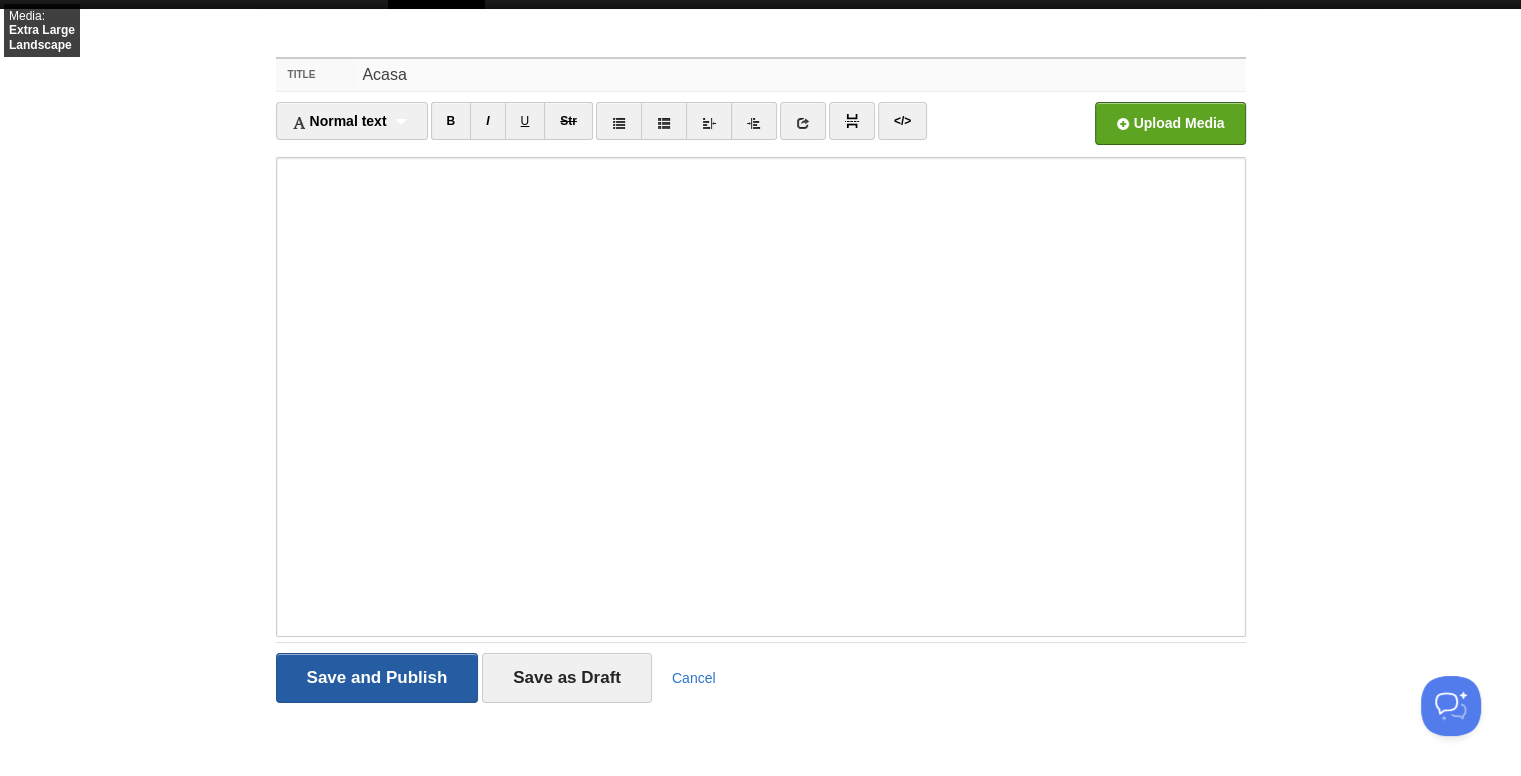 type on "Acasa" 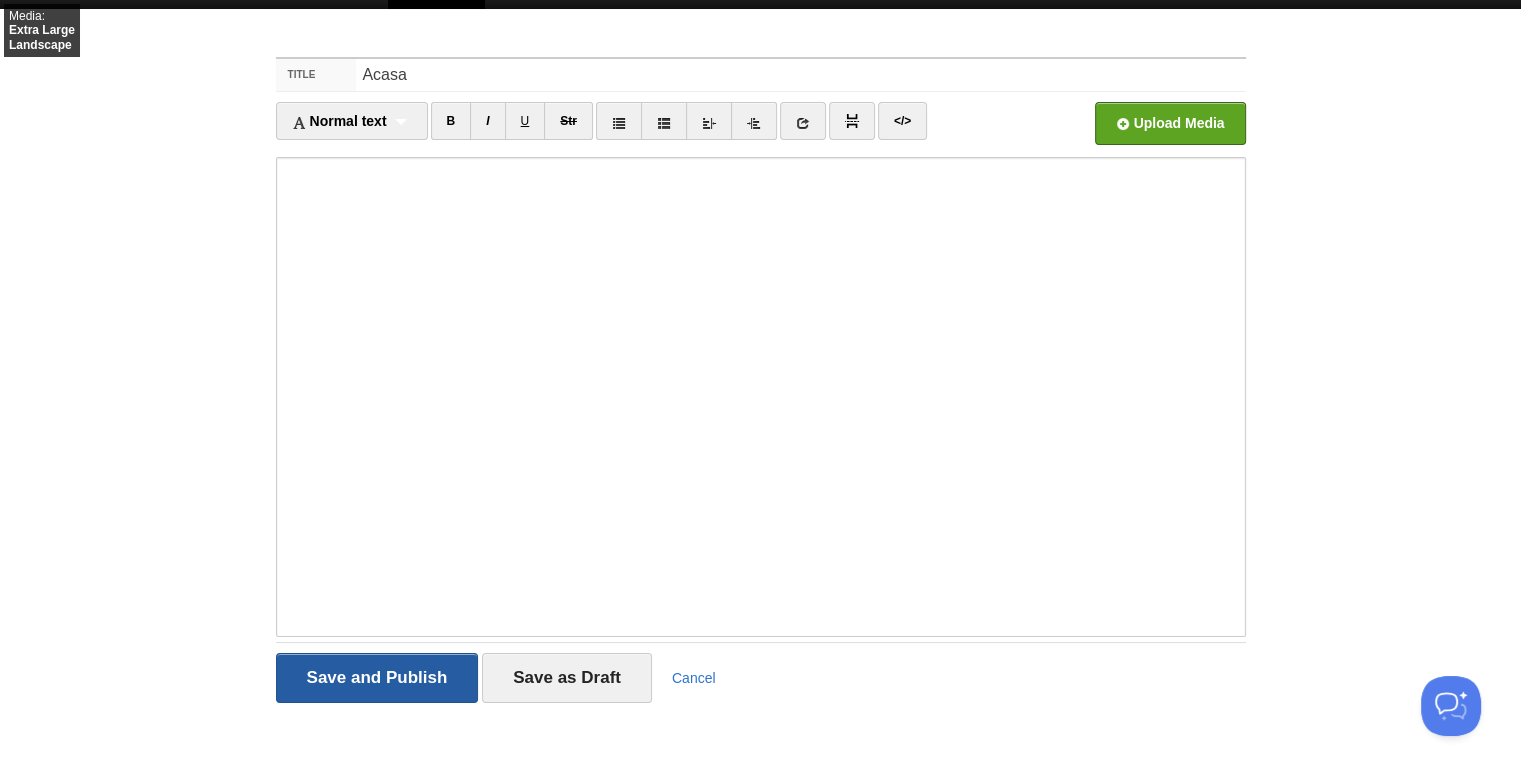 click on "Save and Publish" at bounding box center (377, 678) 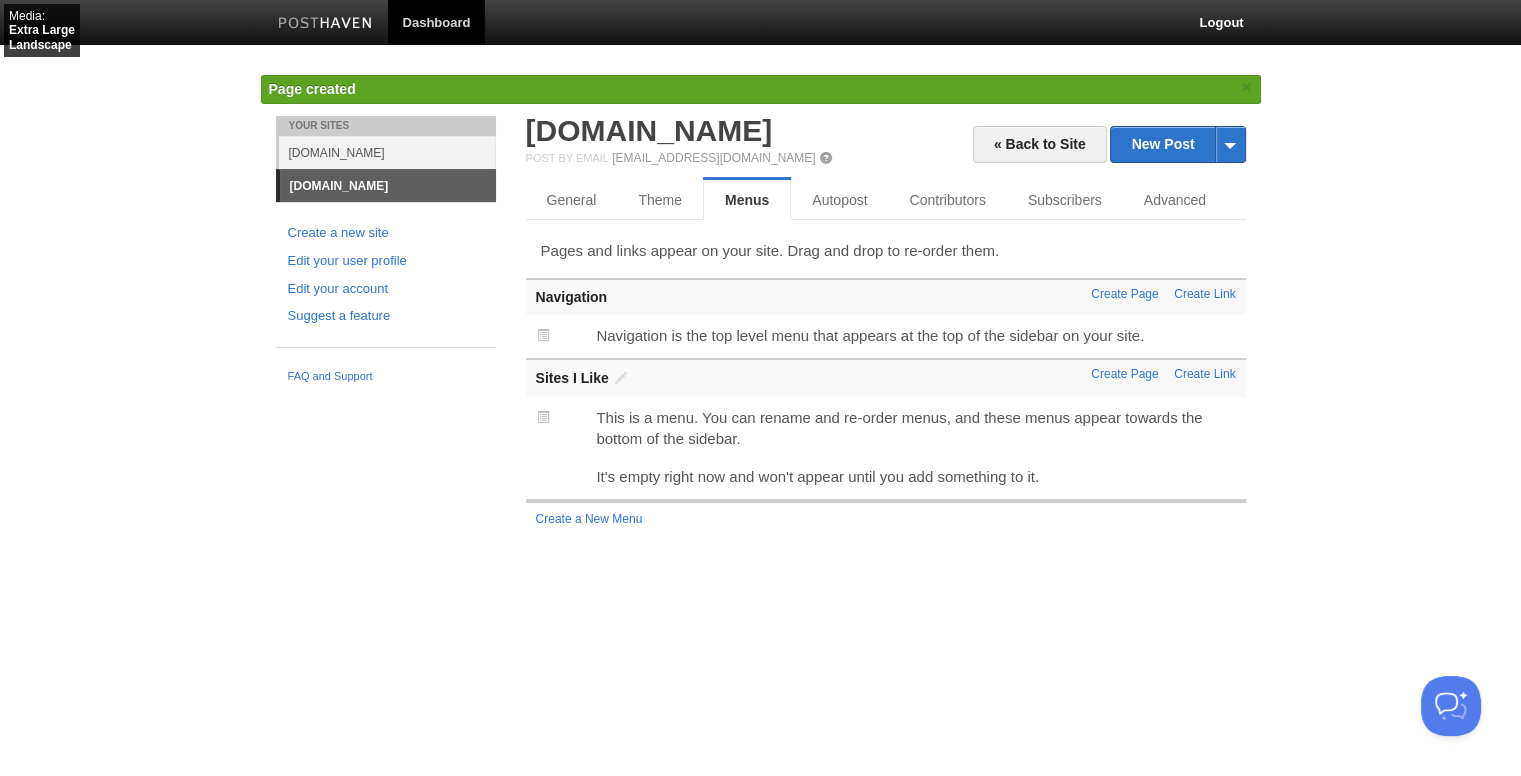 scroll, scrollTop: 0, scrollLeft: 0, axis: both 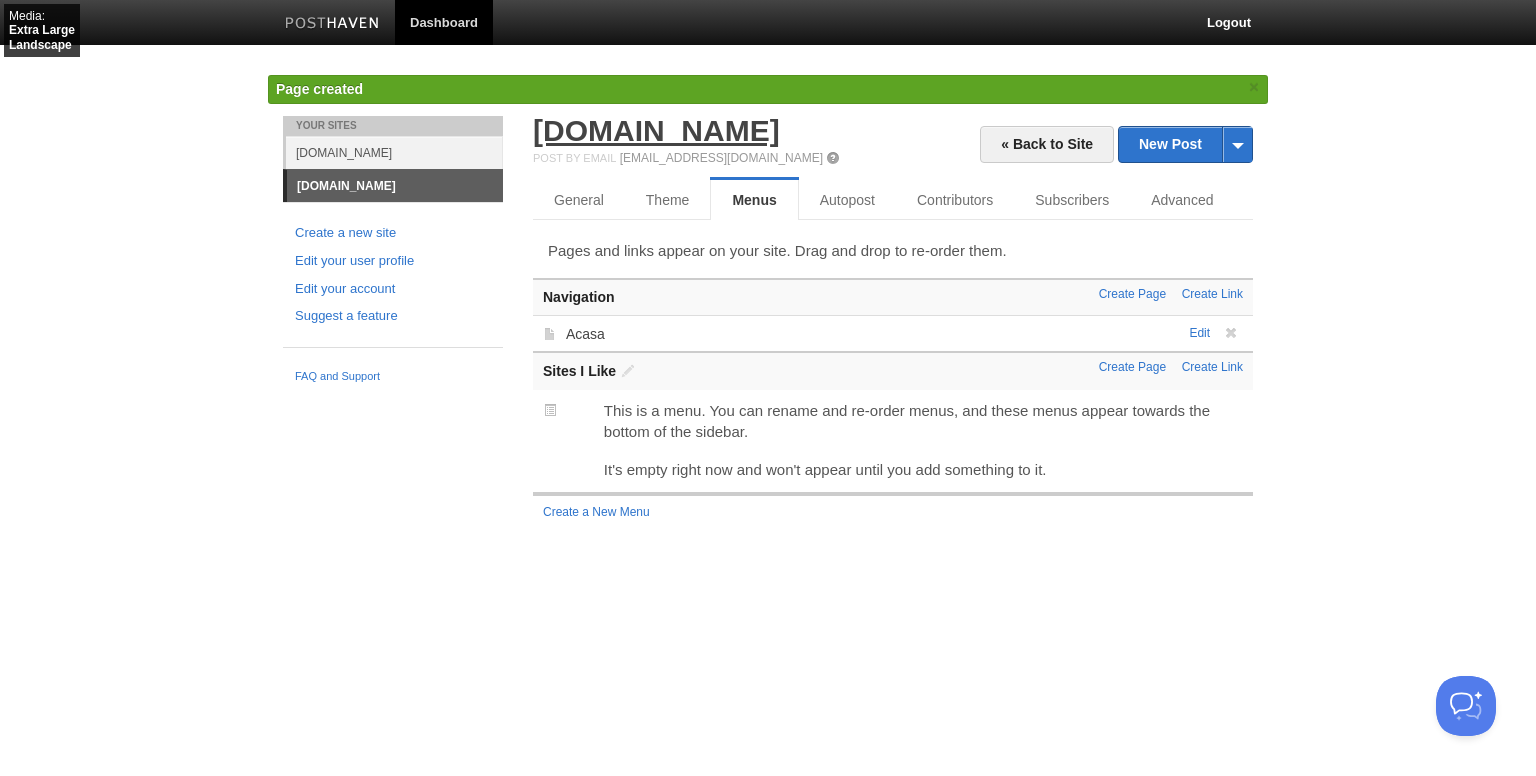 click on "[DOMAIN_NAME]" at bounding box center (656, 130) 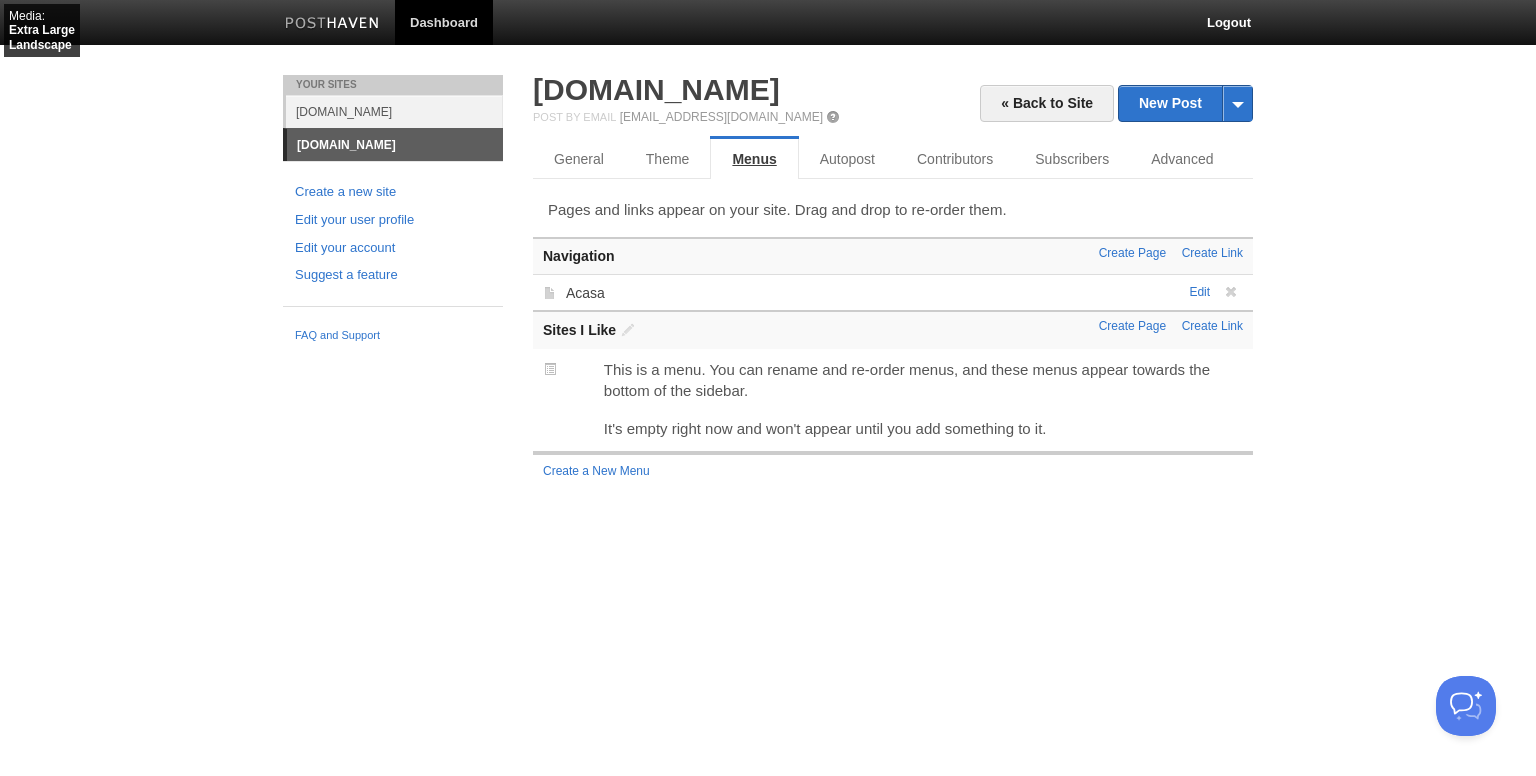 click on "Menus" at bounding box center [754, 159] 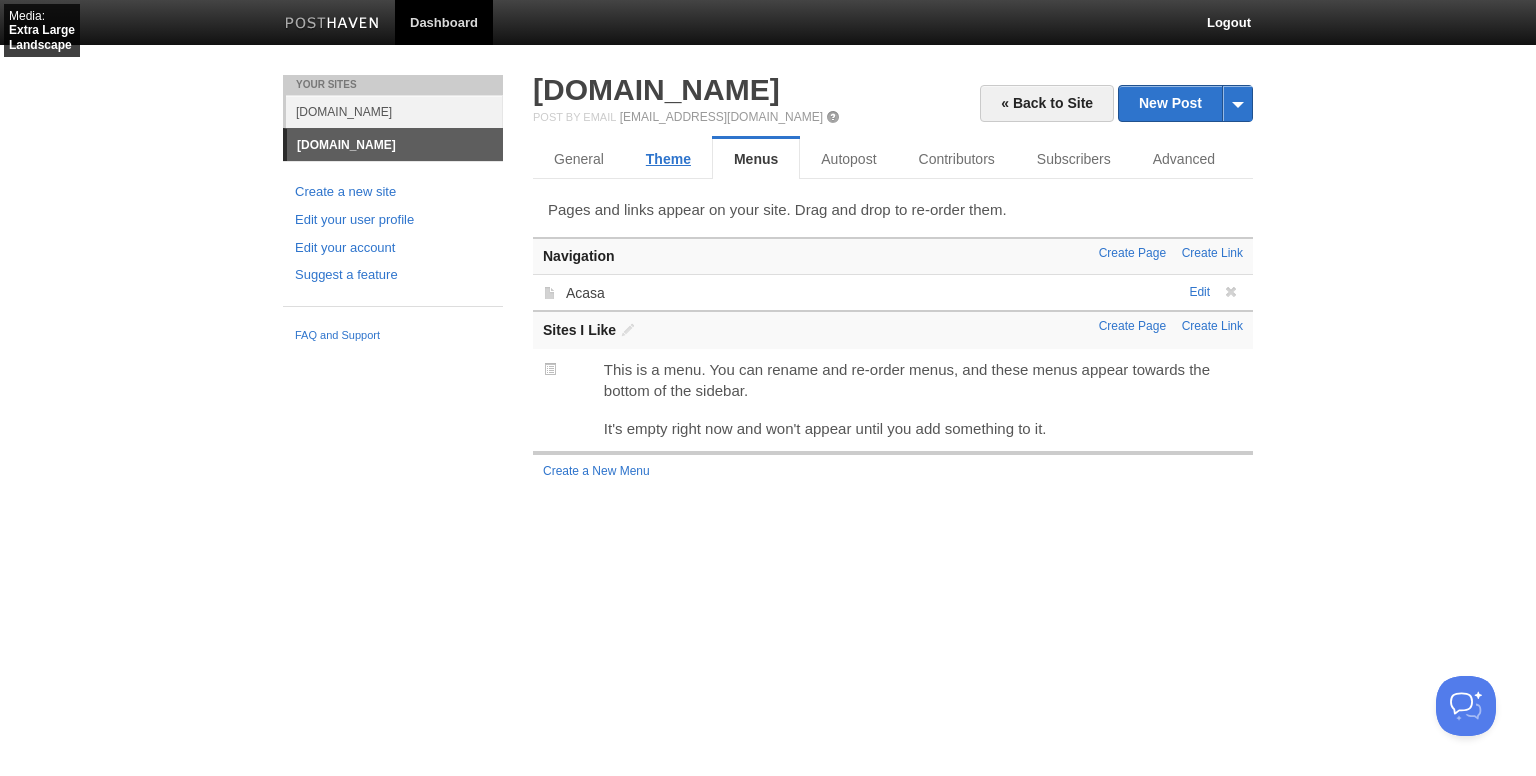 click on "Theme" at bounding box center (668, 159) 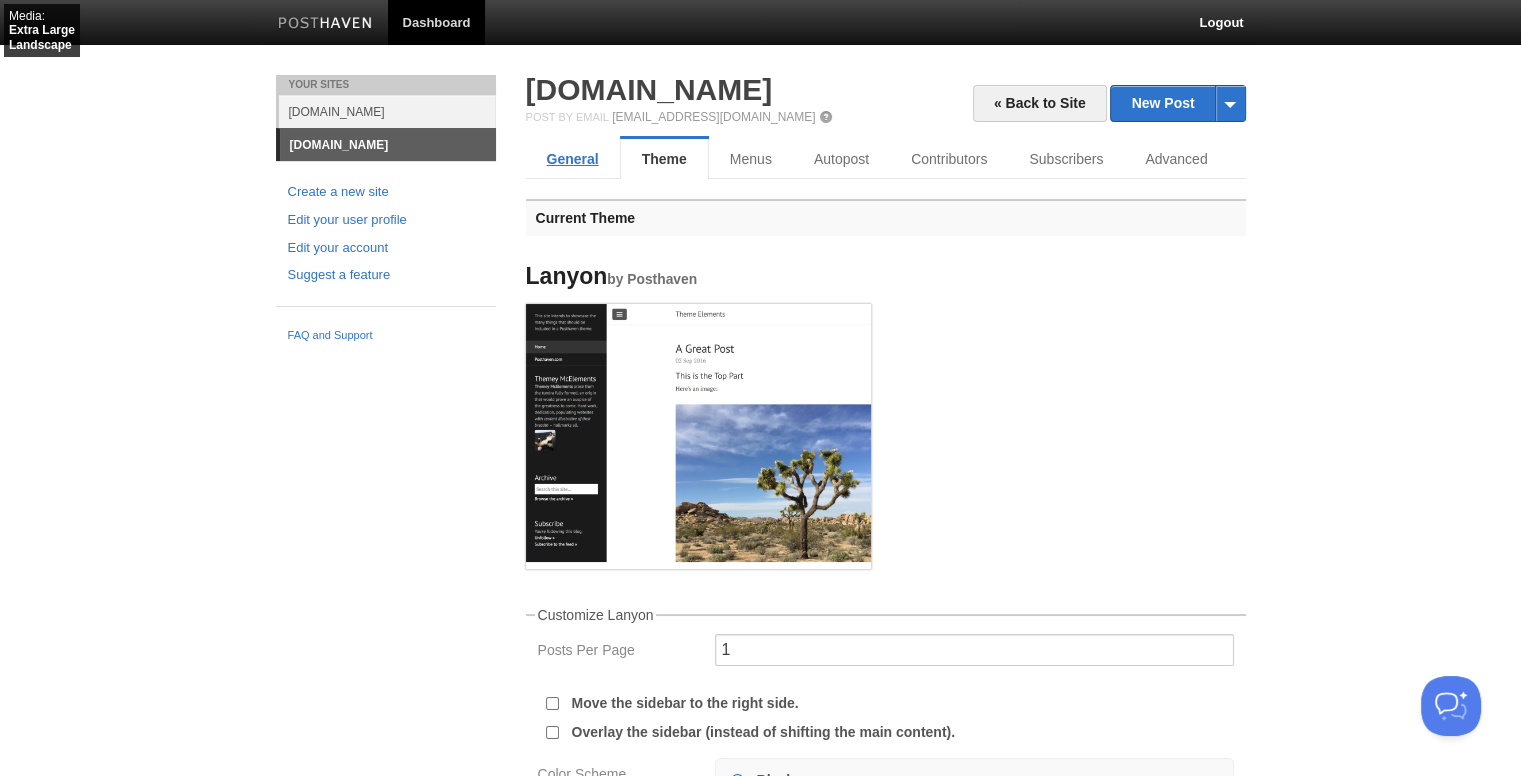 click on "General" at bounding box center (573, 159) 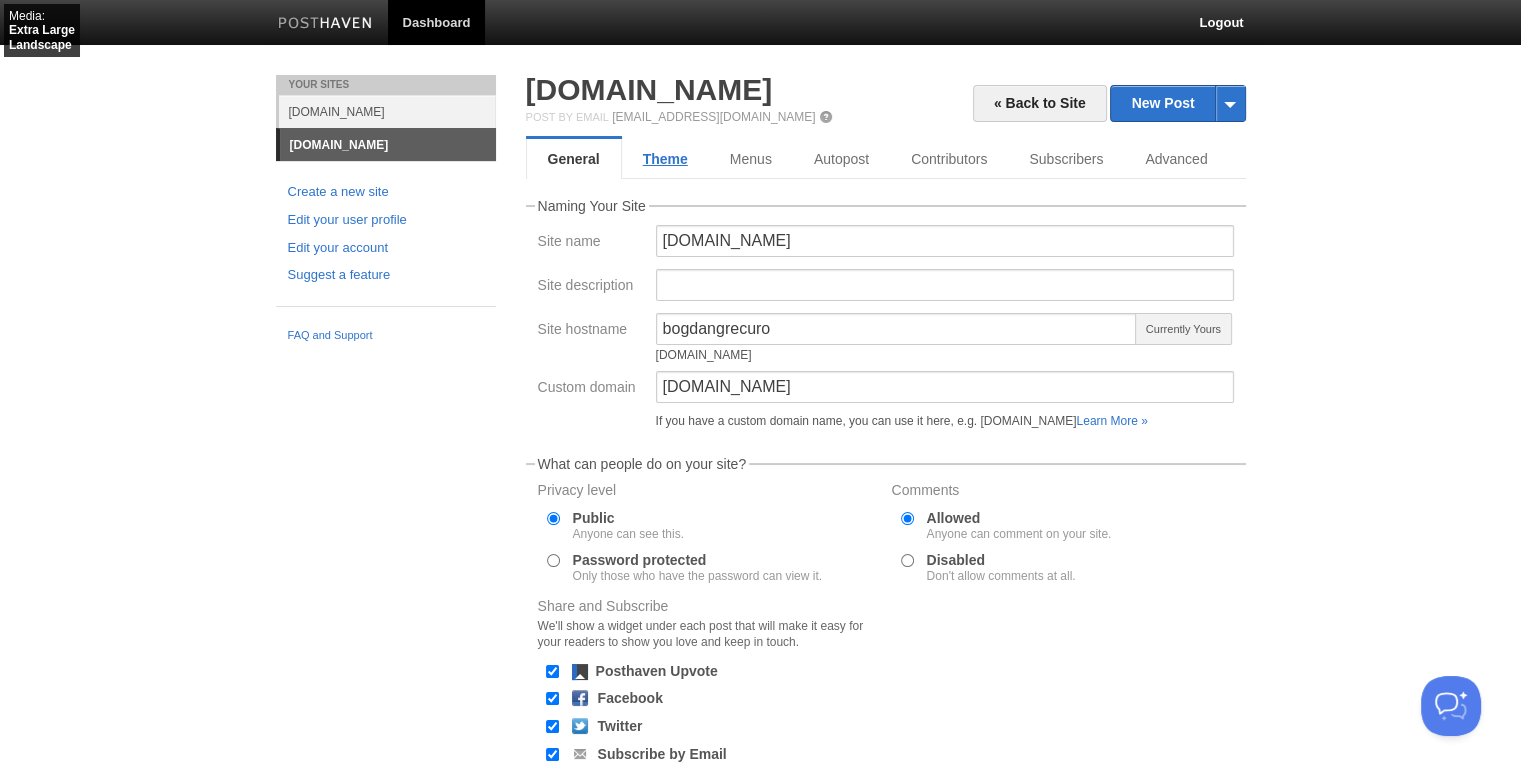 click on "Theme" at bounding box center [665, 159] 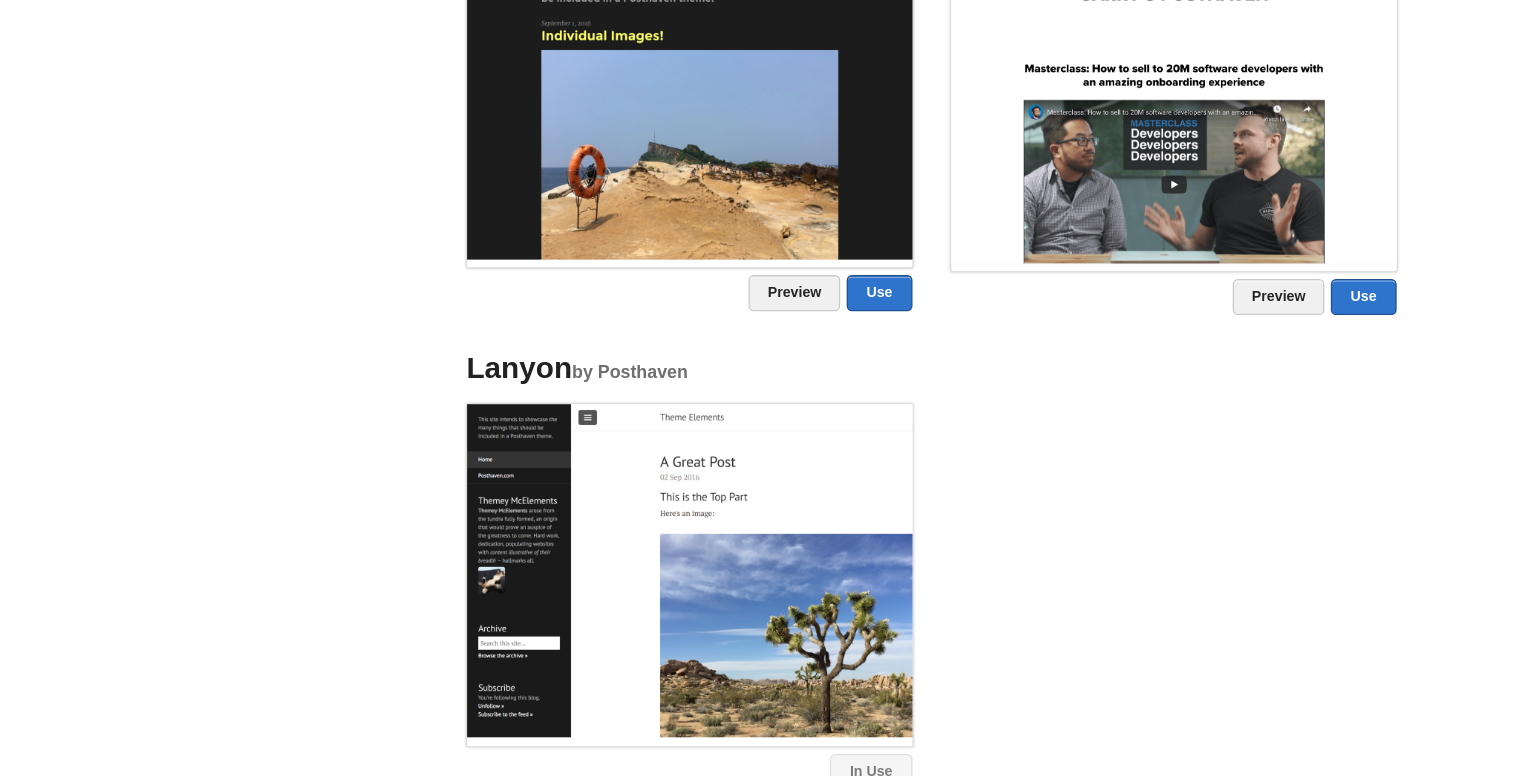 scroll, scrollTop: 1512, scrollLeft: 0, axis: vertical 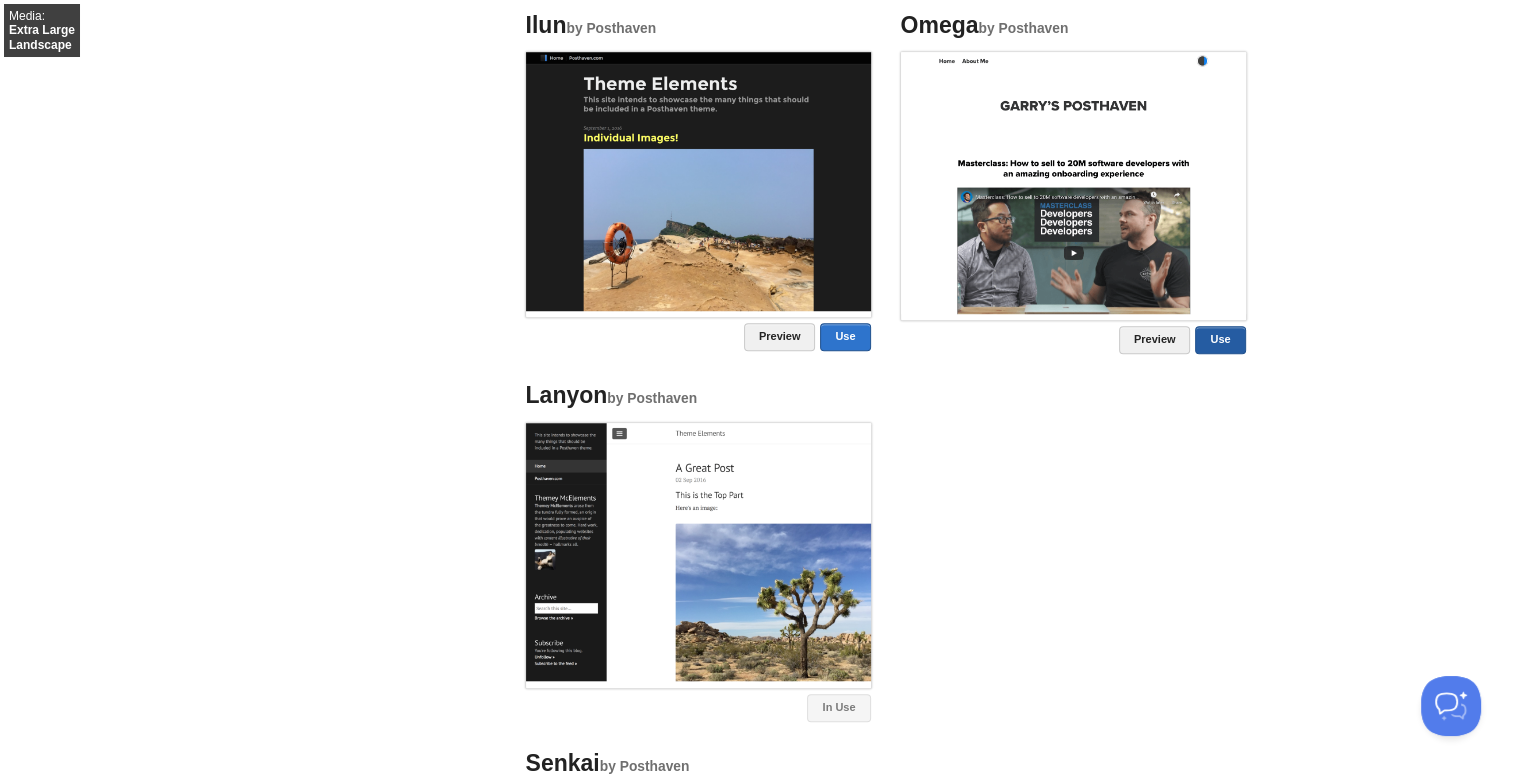 click on "Use" at bounding box center (1220, 340) 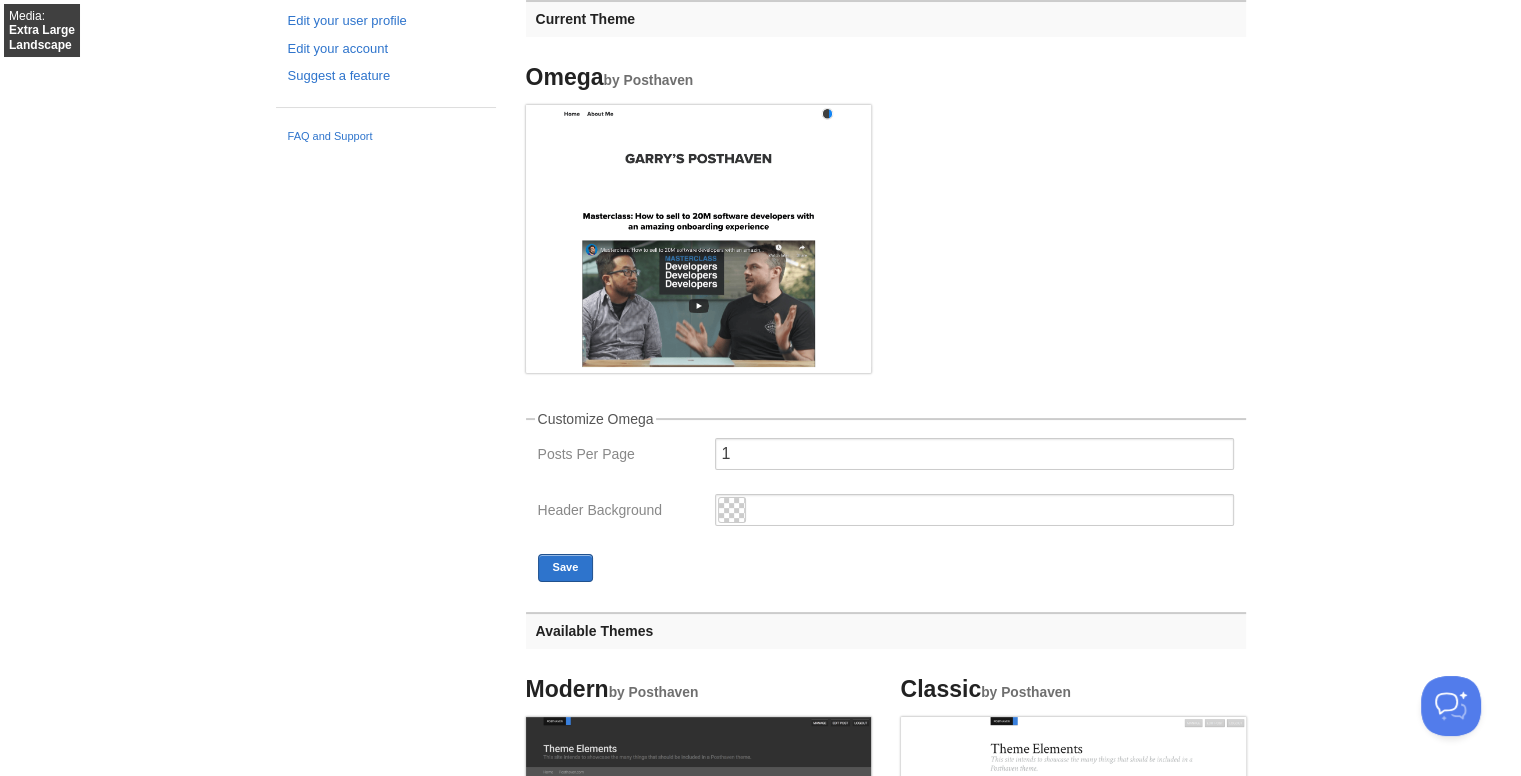 scroll, scrollTop: 0, scrollLeft: 0, axis: both 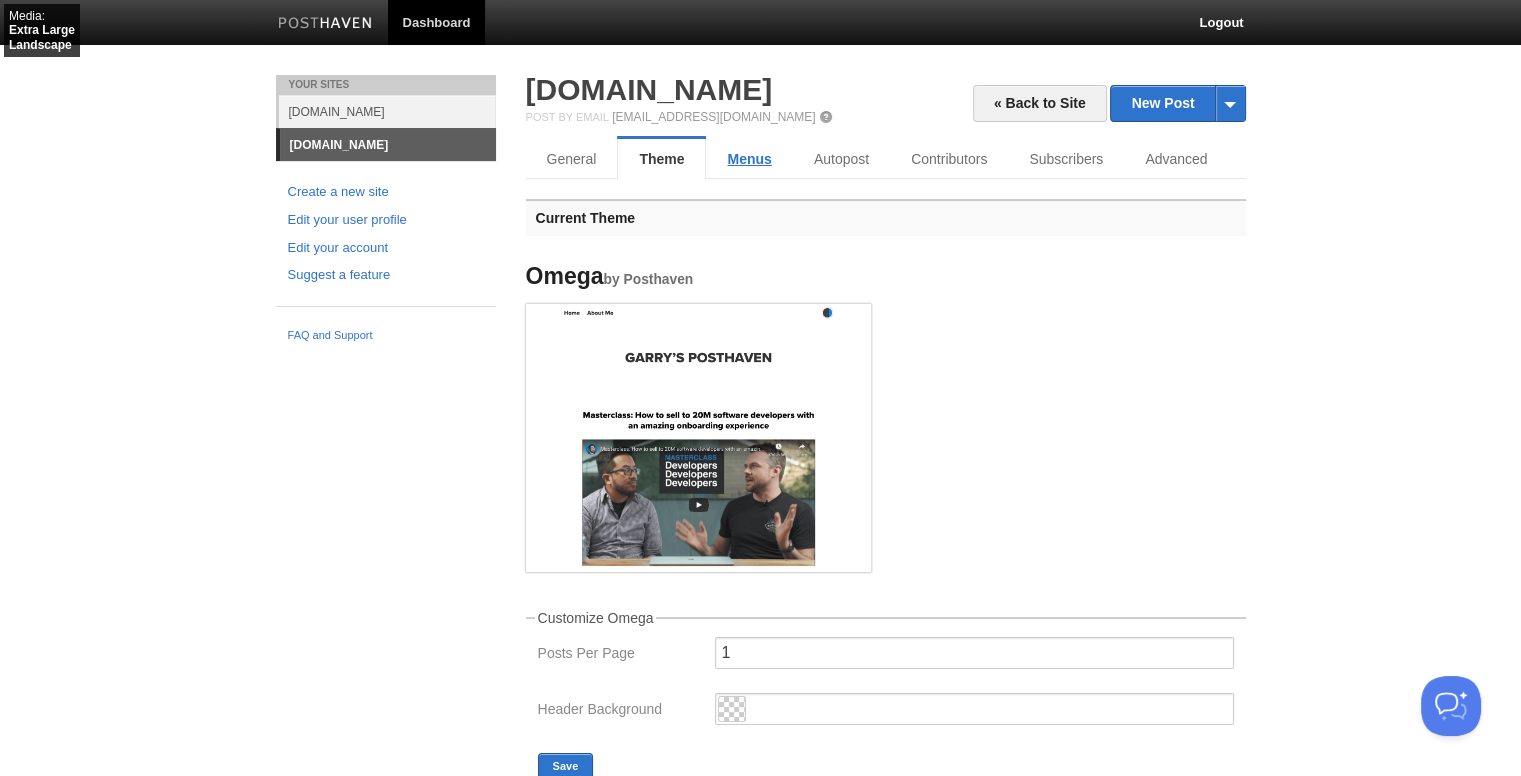 click on "Menus" at bounding box center [749, 159] 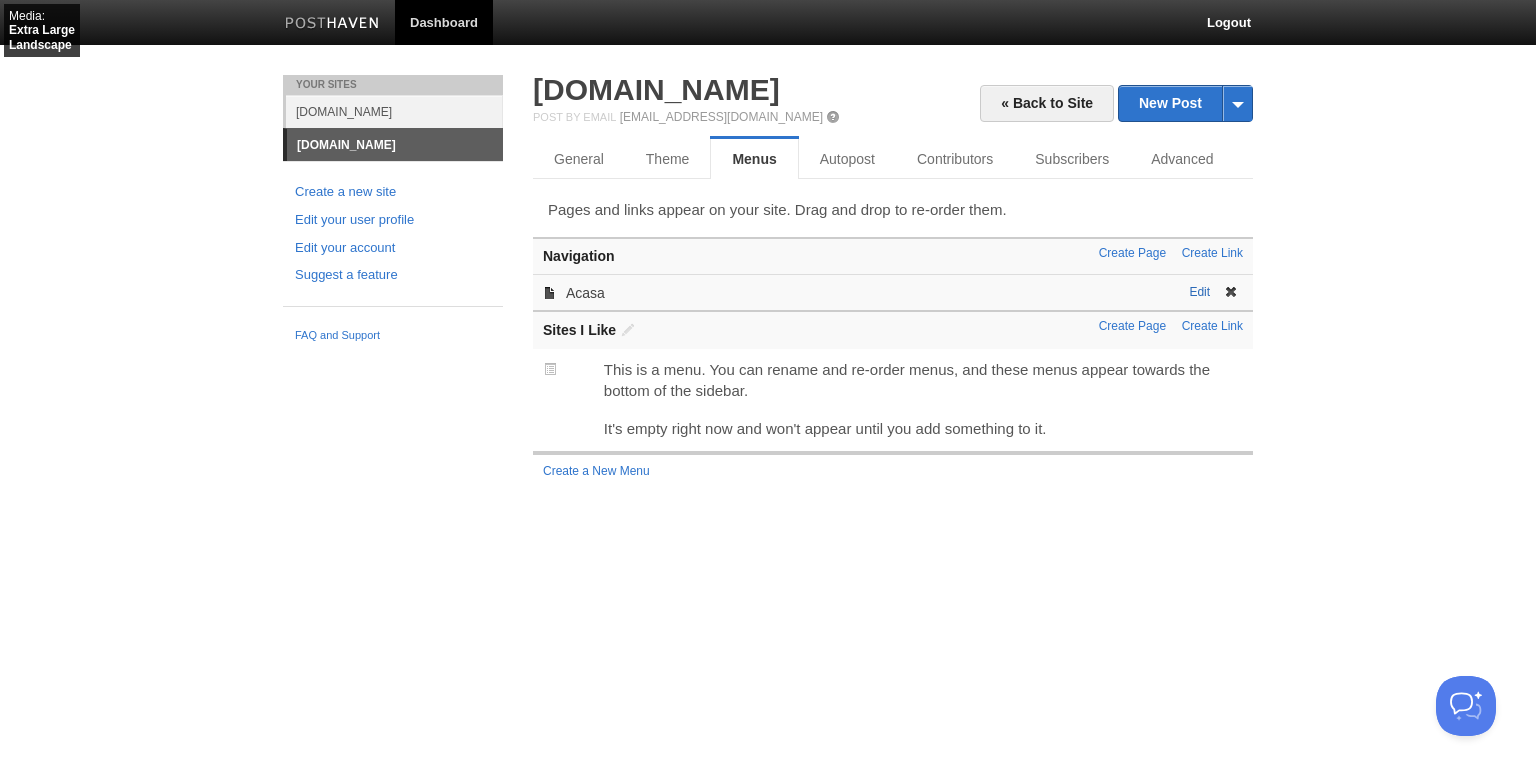 click on "Edit" at bounding box center (1199, 292) 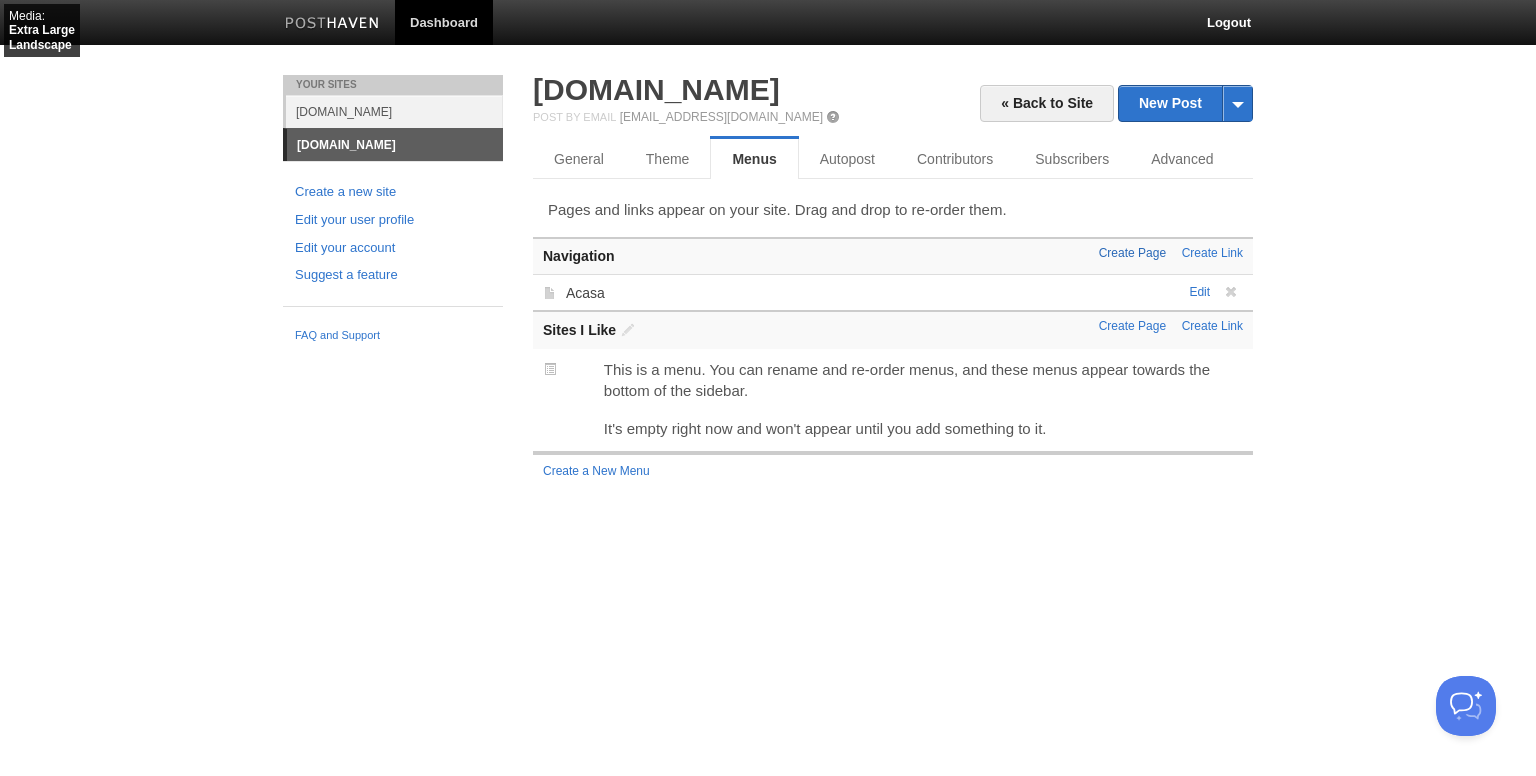 click on "Create Page" at bounding box center [1132, 253] 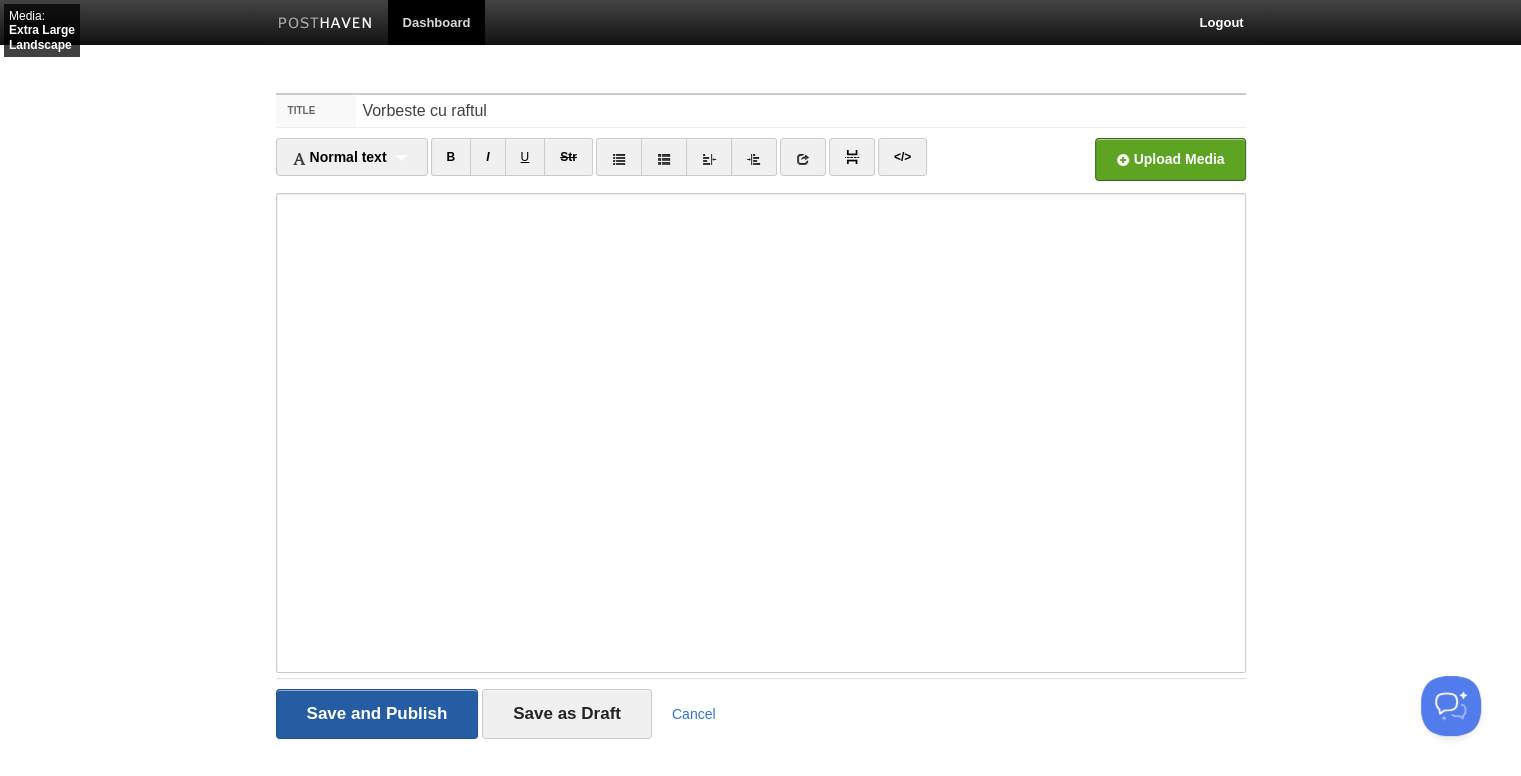 type on "Vorbeste cu raftul" 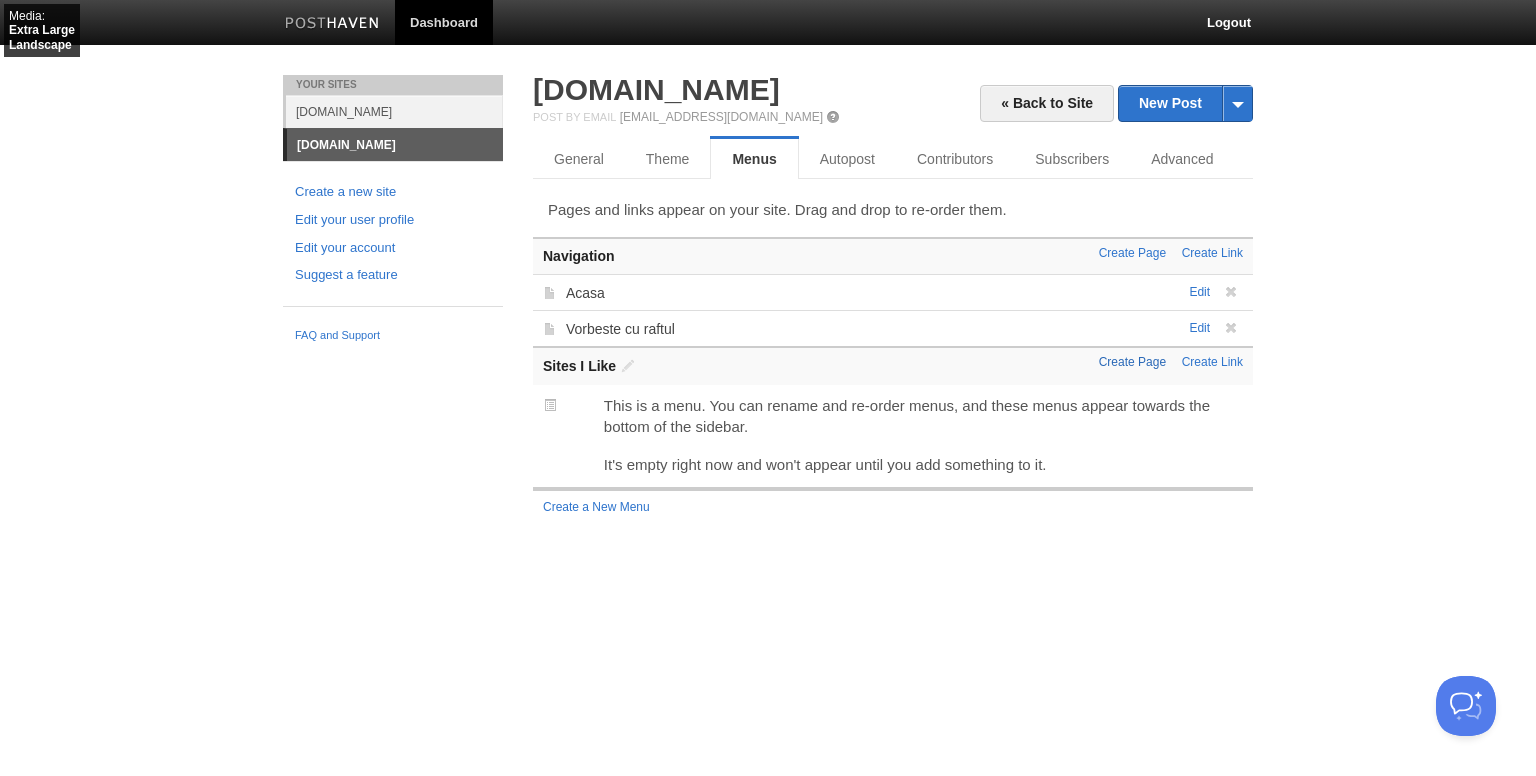 click on "Create Page" at bounding box center [1132, 362] 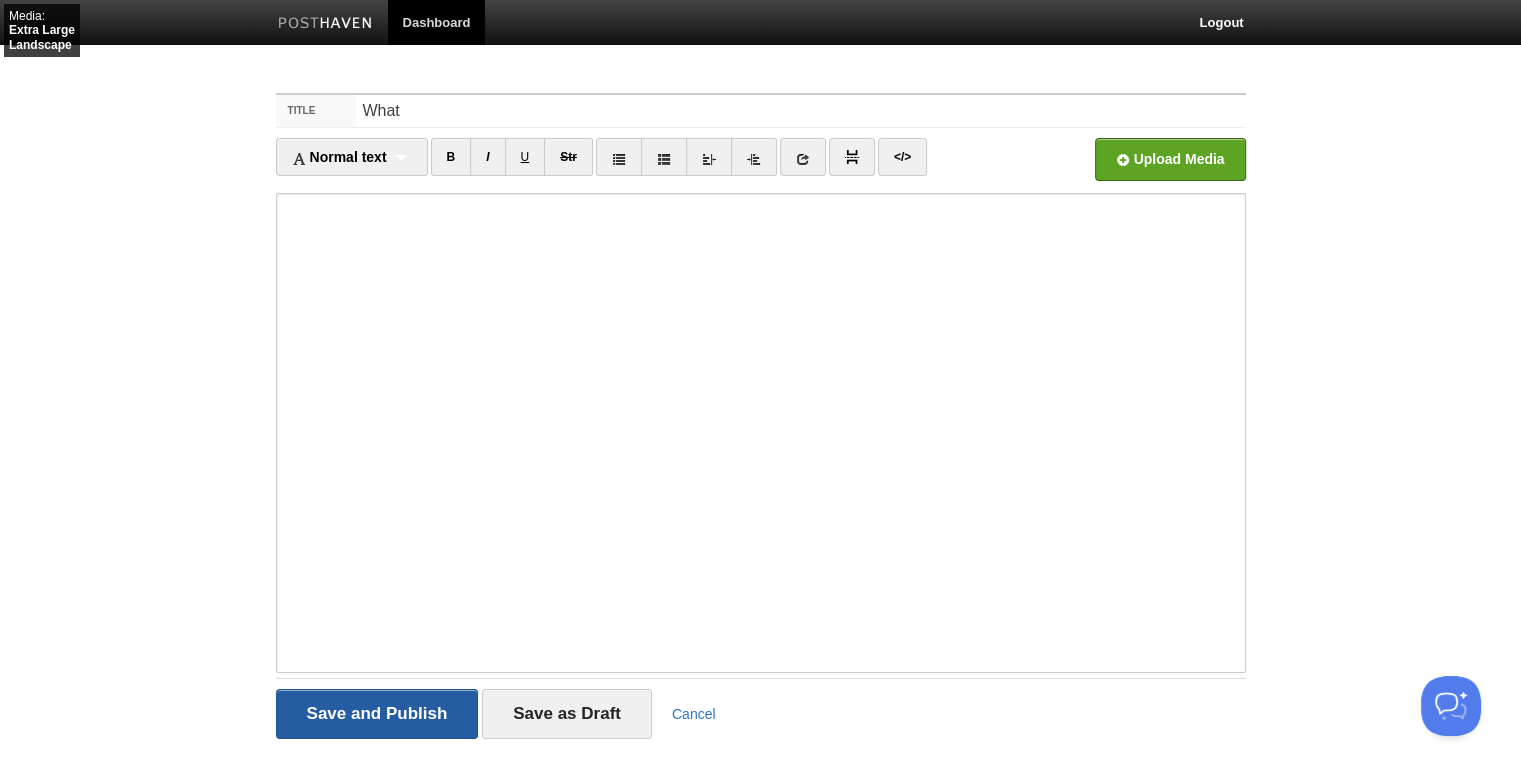 type on "What" 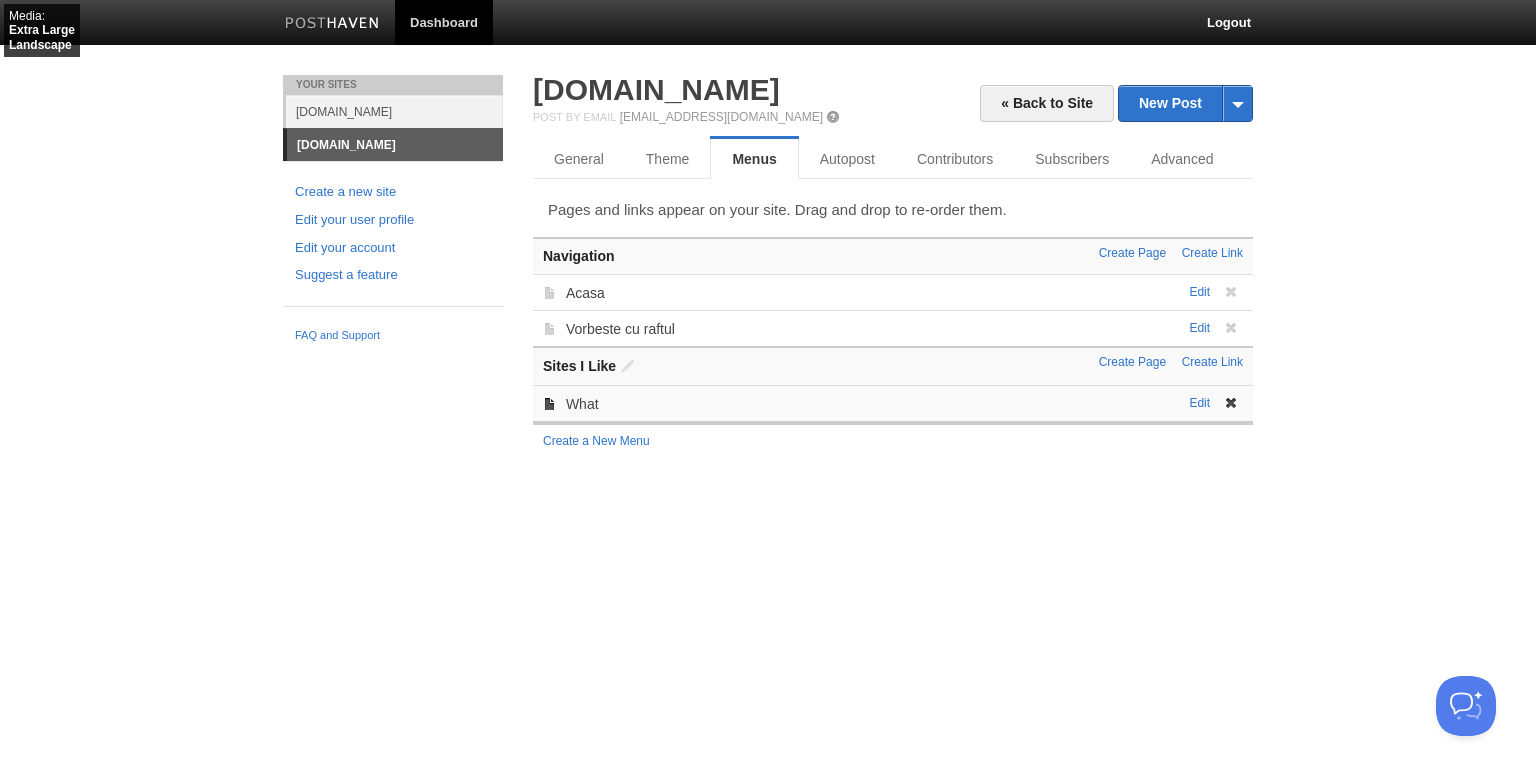 click at bounding box center [1231, 403] 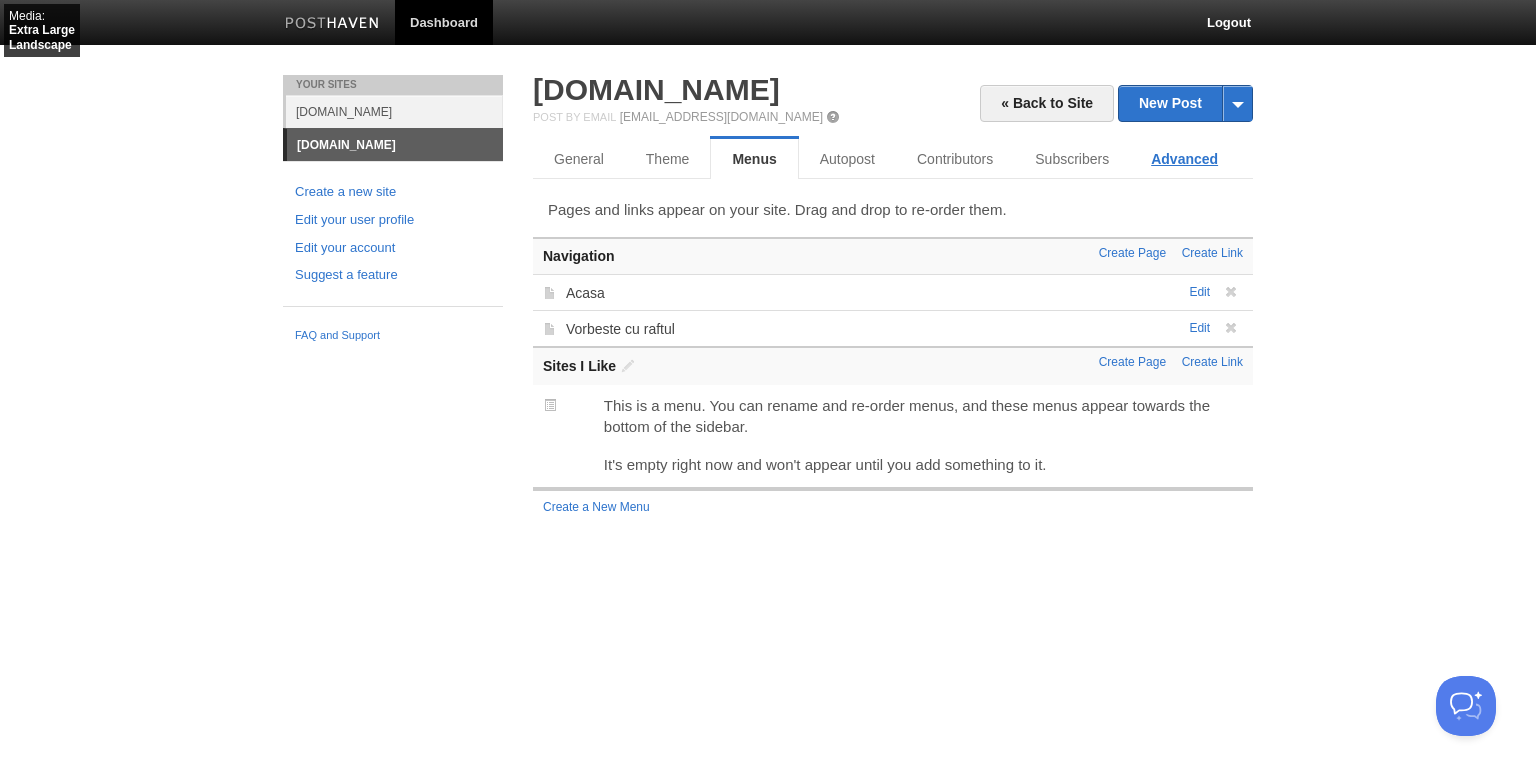 click on "Advanced" at bounding box center [1184, 159] 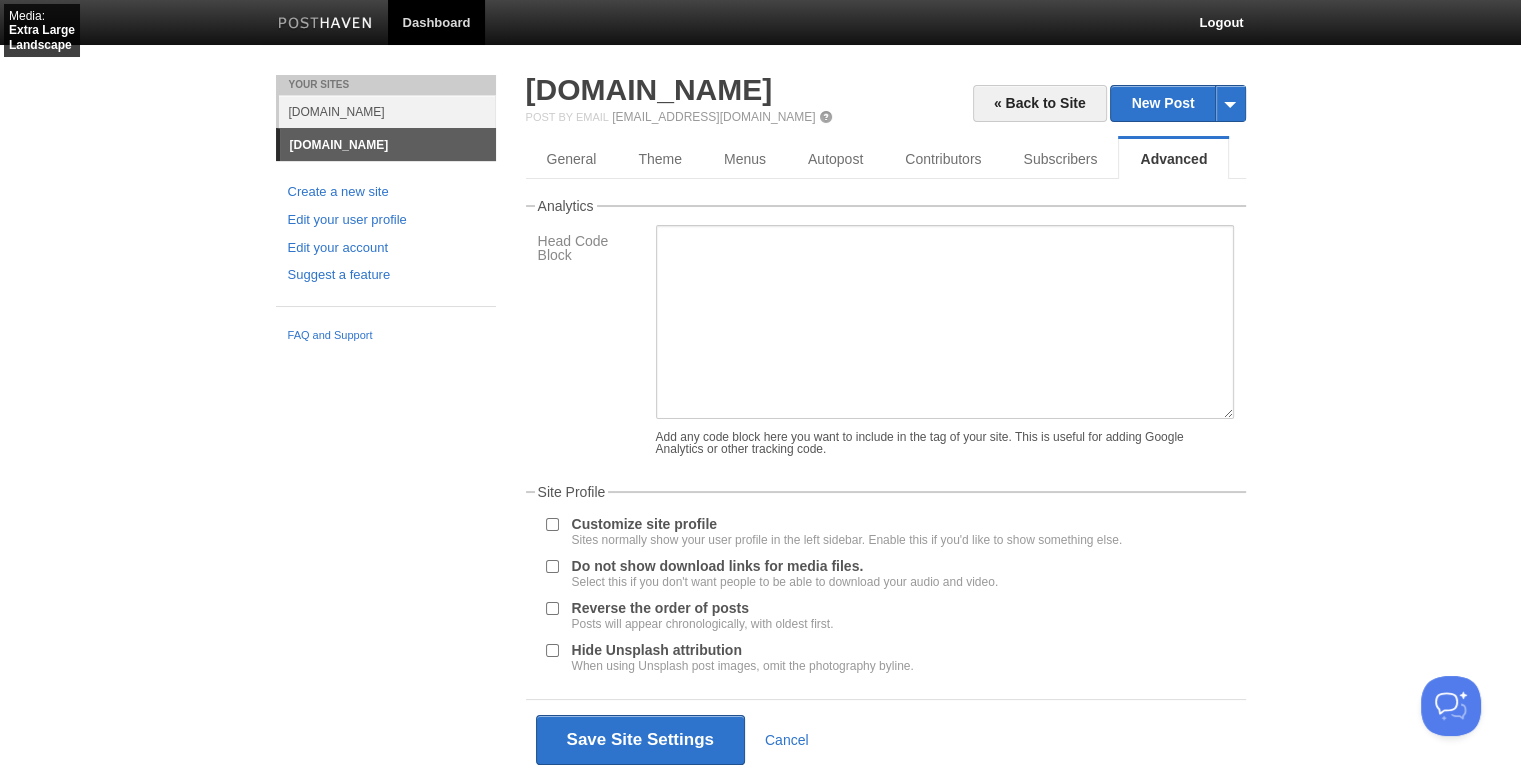 click on "Customize site profile
Sites normally show your user profile in the left sidebar. Enable this if you'd like to show something else." at bounding box center [847, 531] 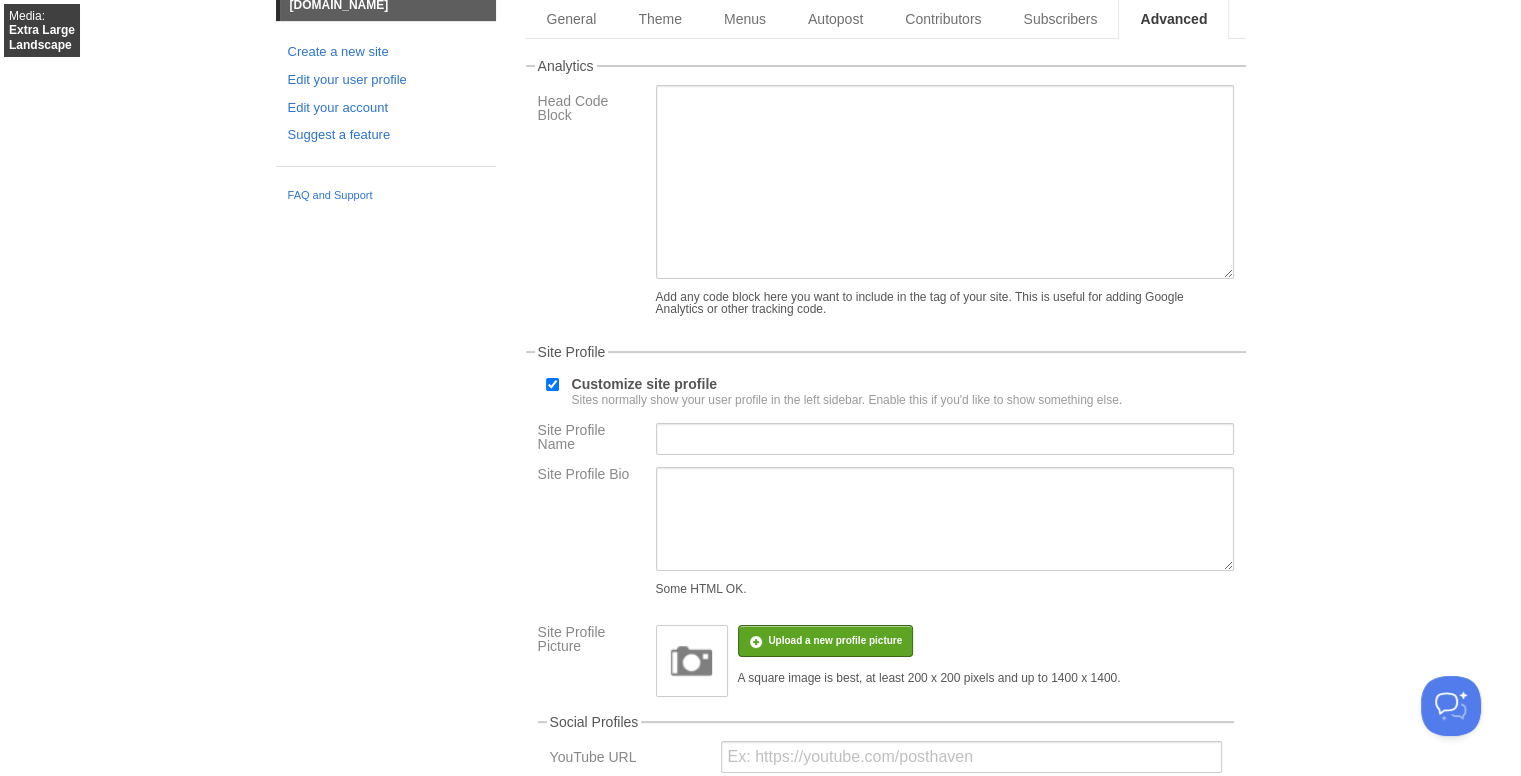 scroll, scrollTop: 136, scrollLeft: 0, axis: vertical 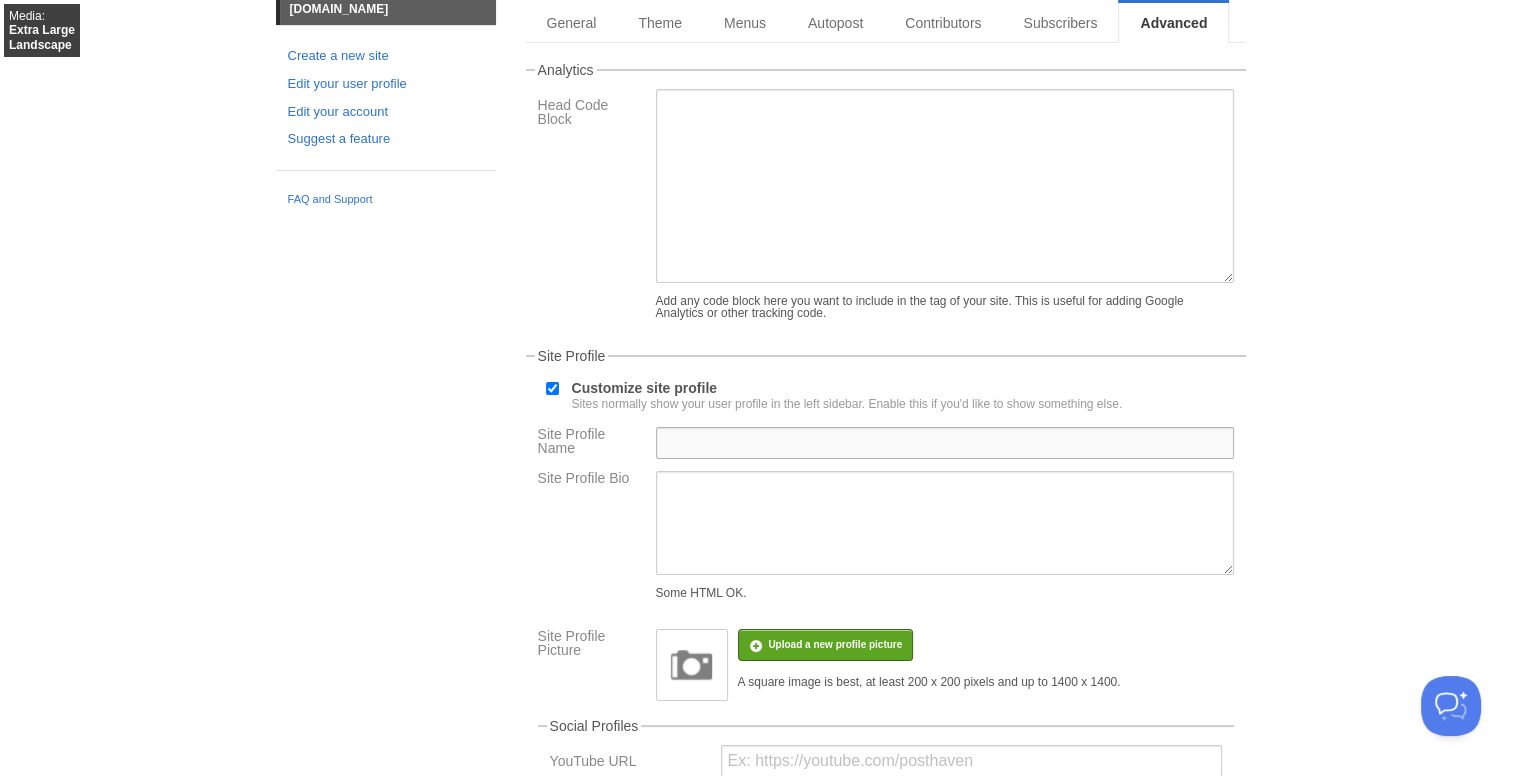 click on "Site Profile Name" at bounding box center [945, 443] 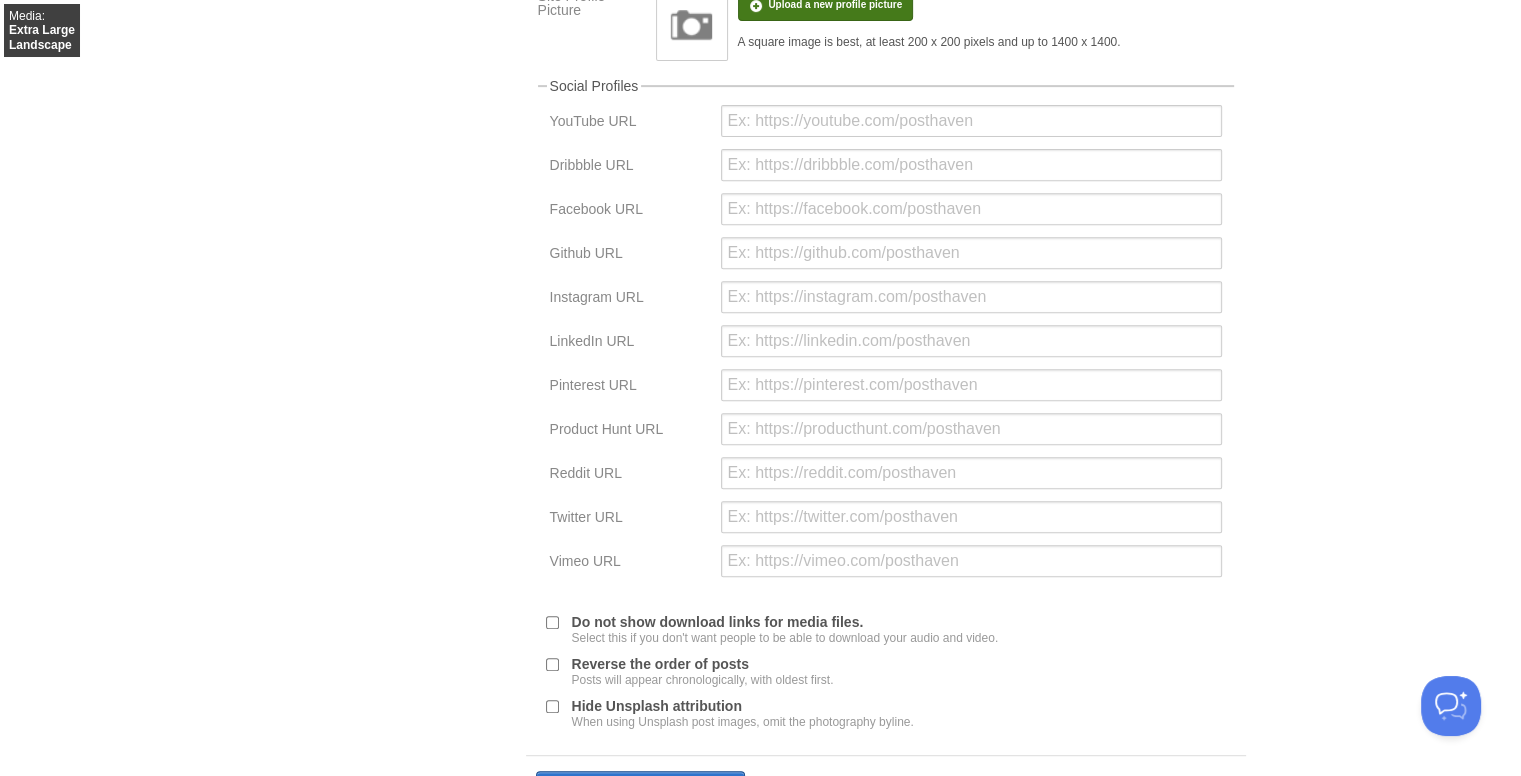 scroll, scrollTop: 900, scrollLeft: 0, axis: vertical 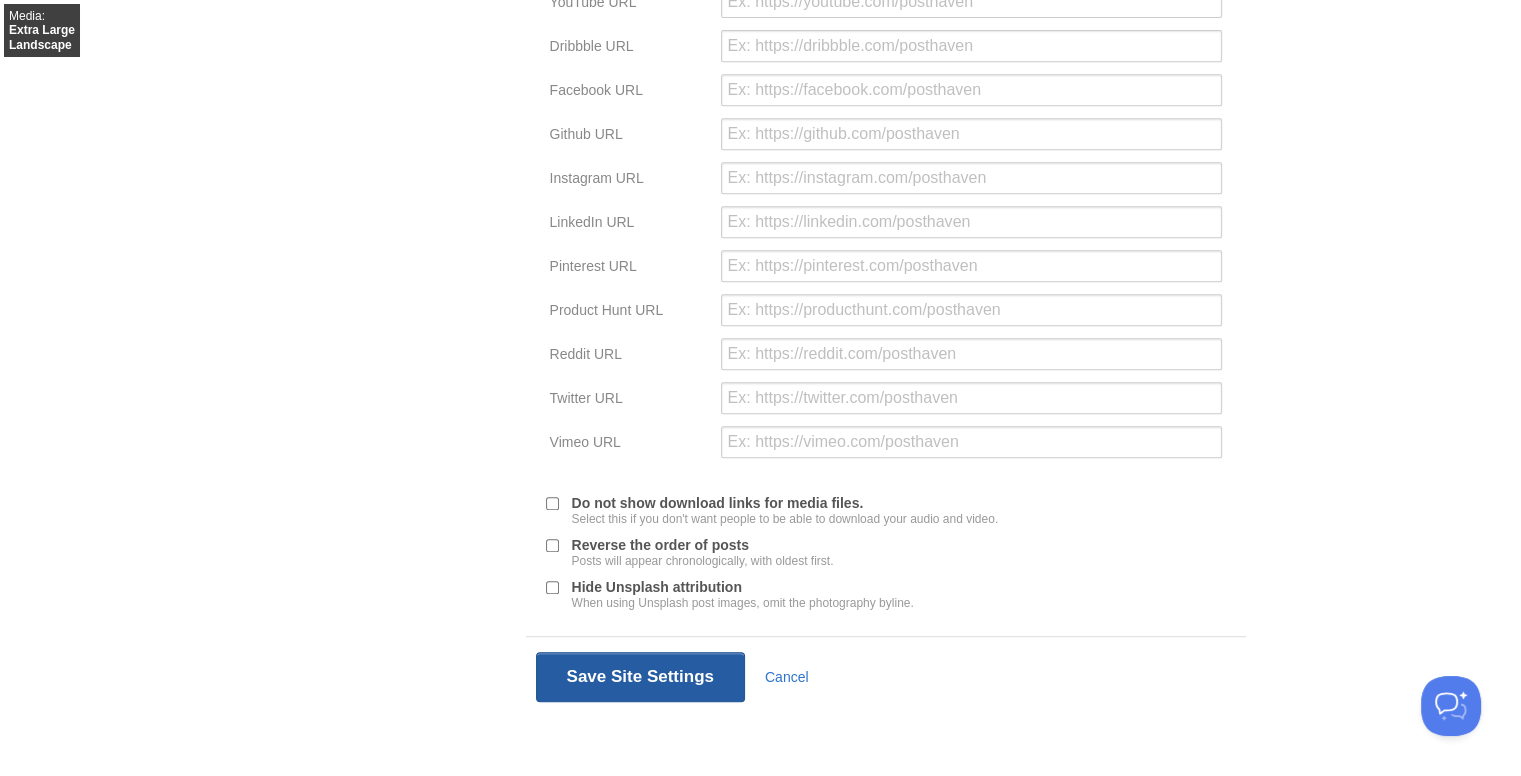 type on "[PERSON_NAME]" 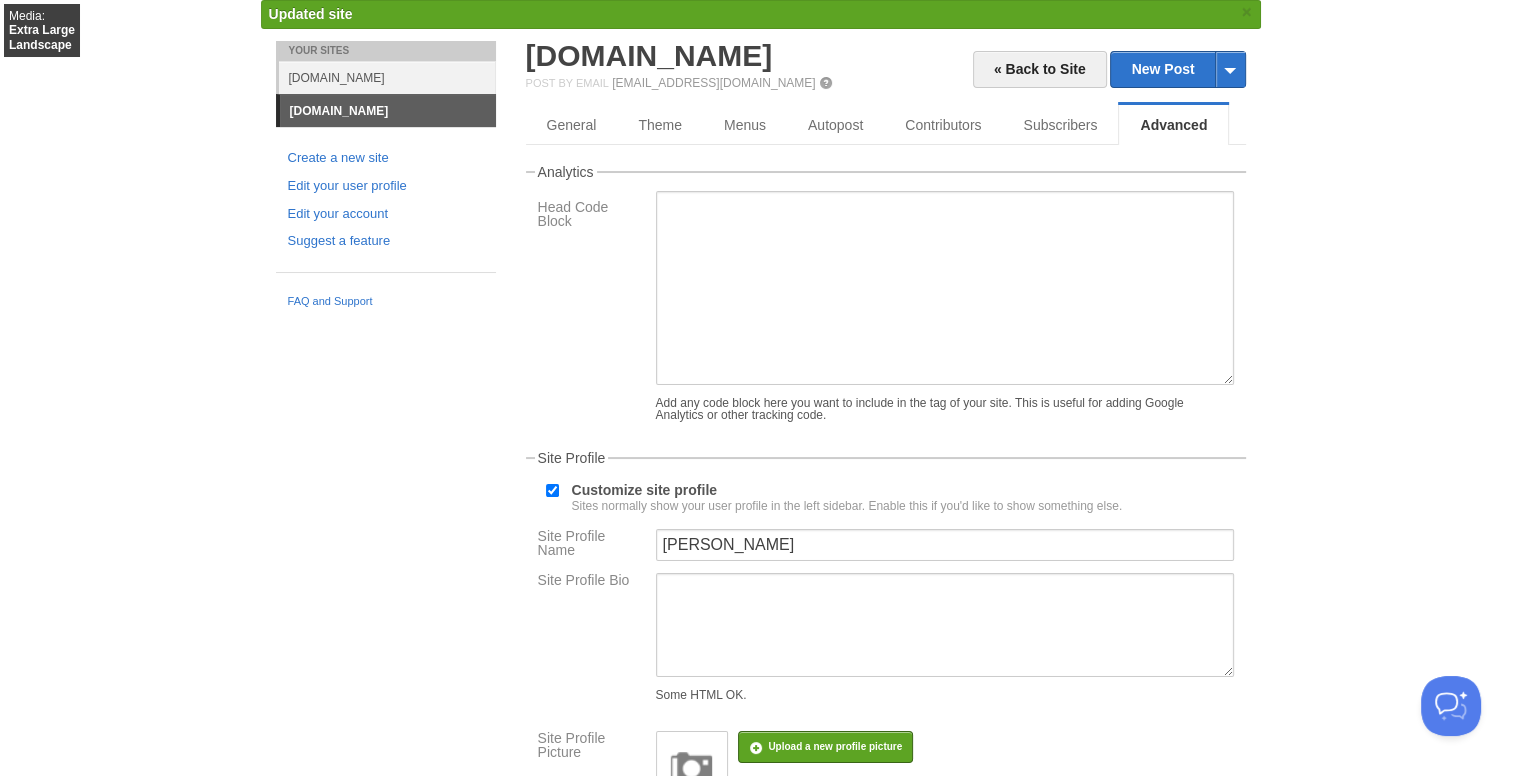 scroll, scrollTop: 0, scrollLeft: 0, axis: both 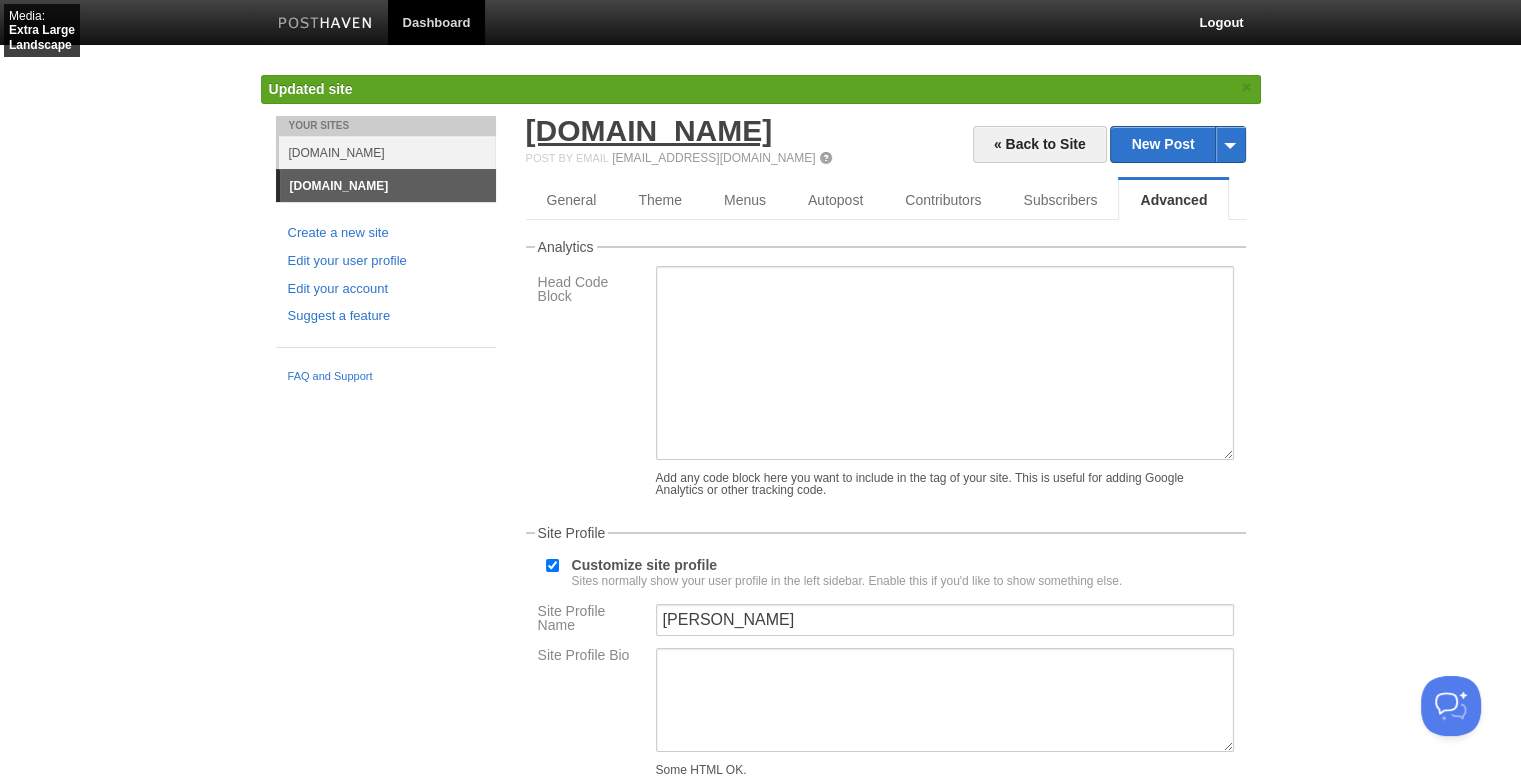click on "bogdangrecu.ro" at bounding box center [649, 130] 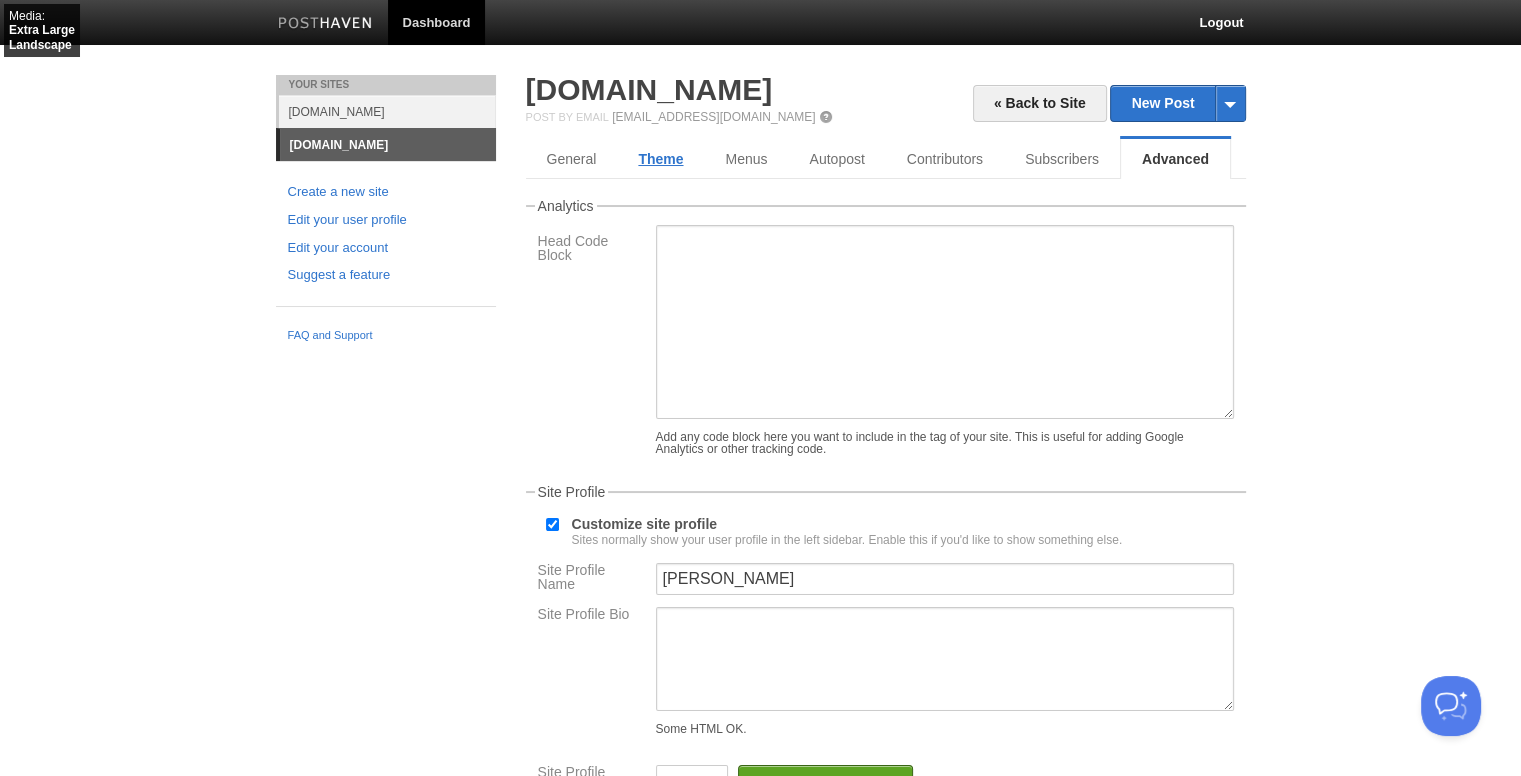 click on "Theme" at bounding box center (660, 159) 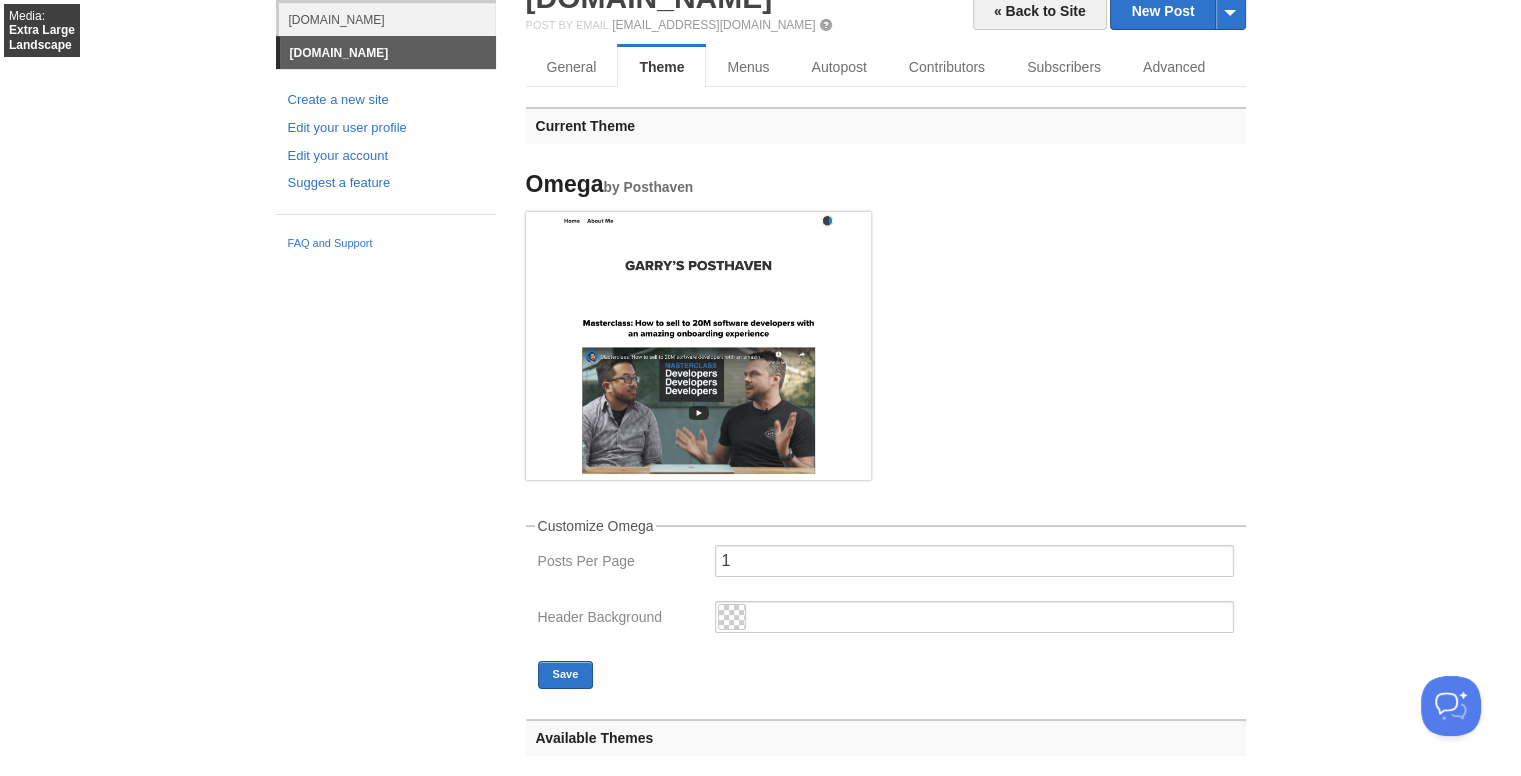 scroll, scrollTop: 0, scrollLeft: 0, axis: both 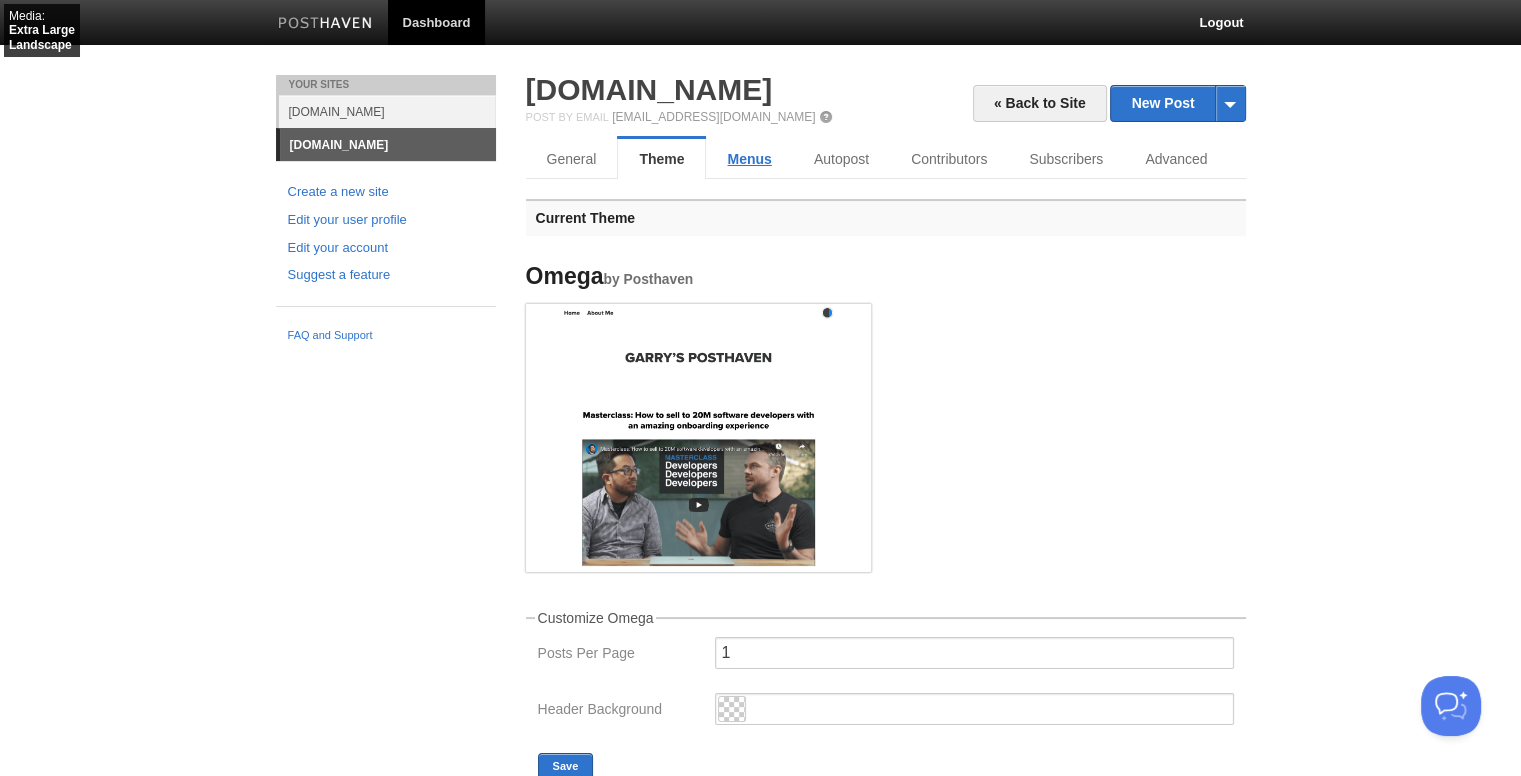 click on "Menus" at bounding box center (749, 159) 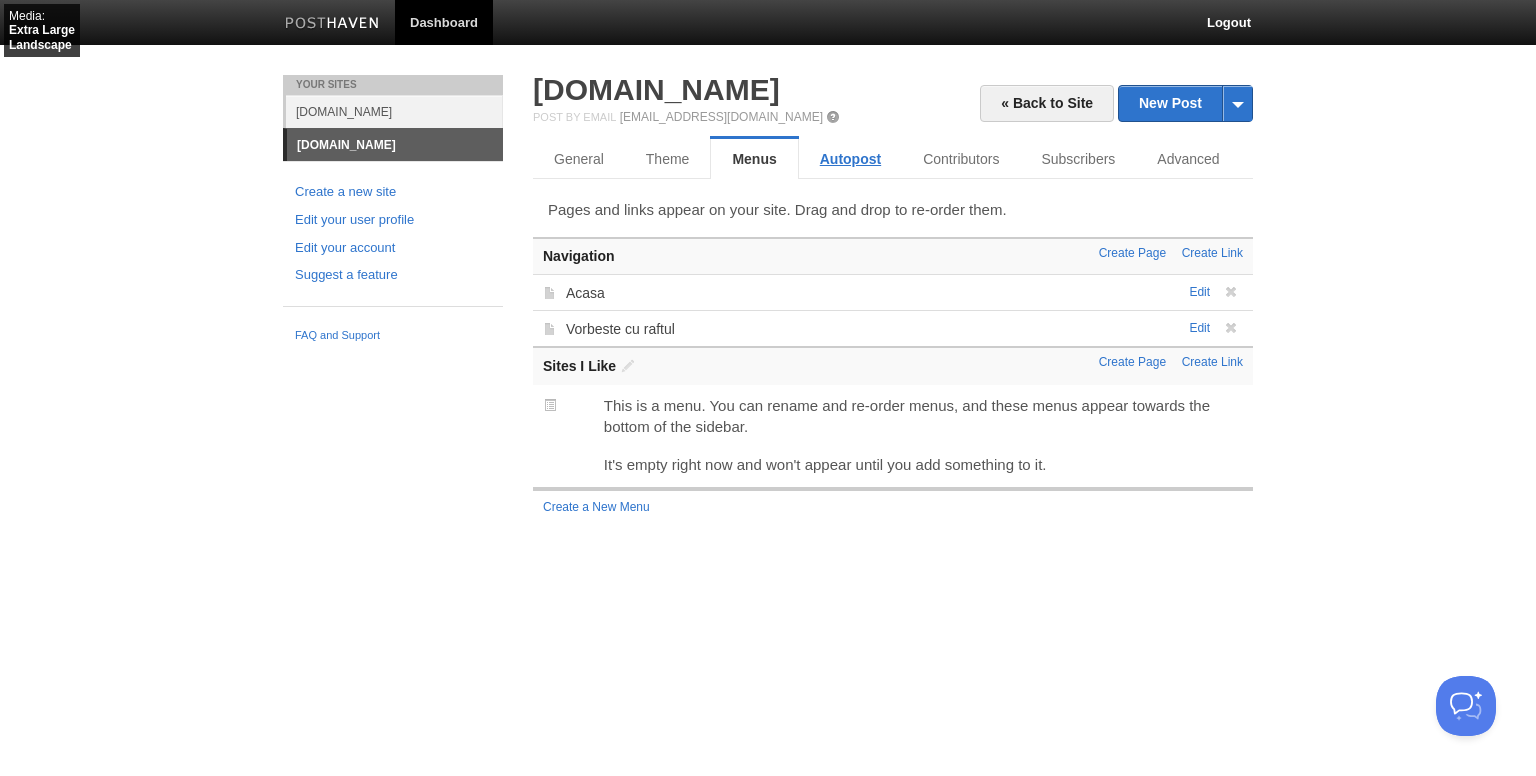 click on "Autopost" at bounding box center [850, 159] 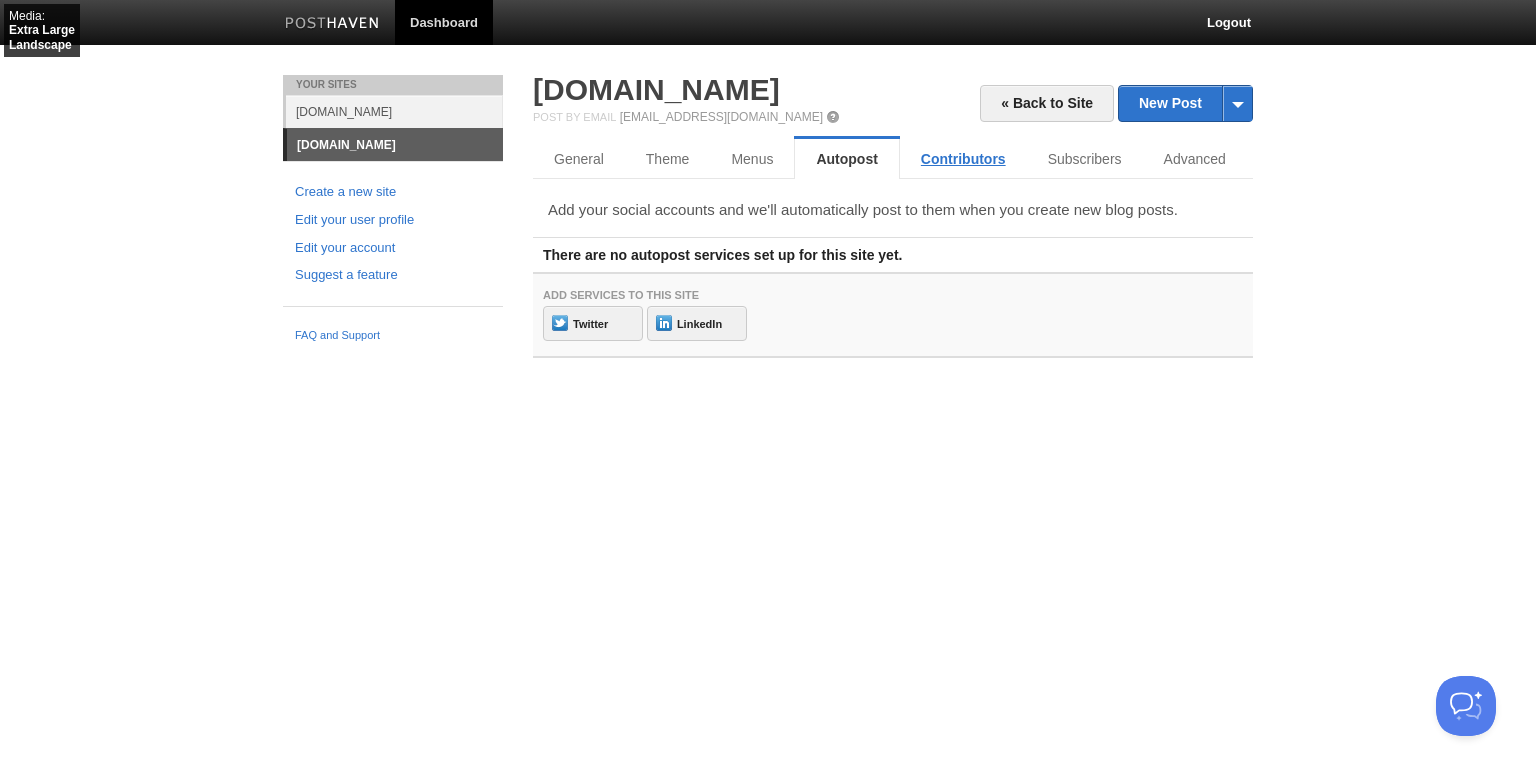 click on "Contributors" at bounding box center [963, 159] 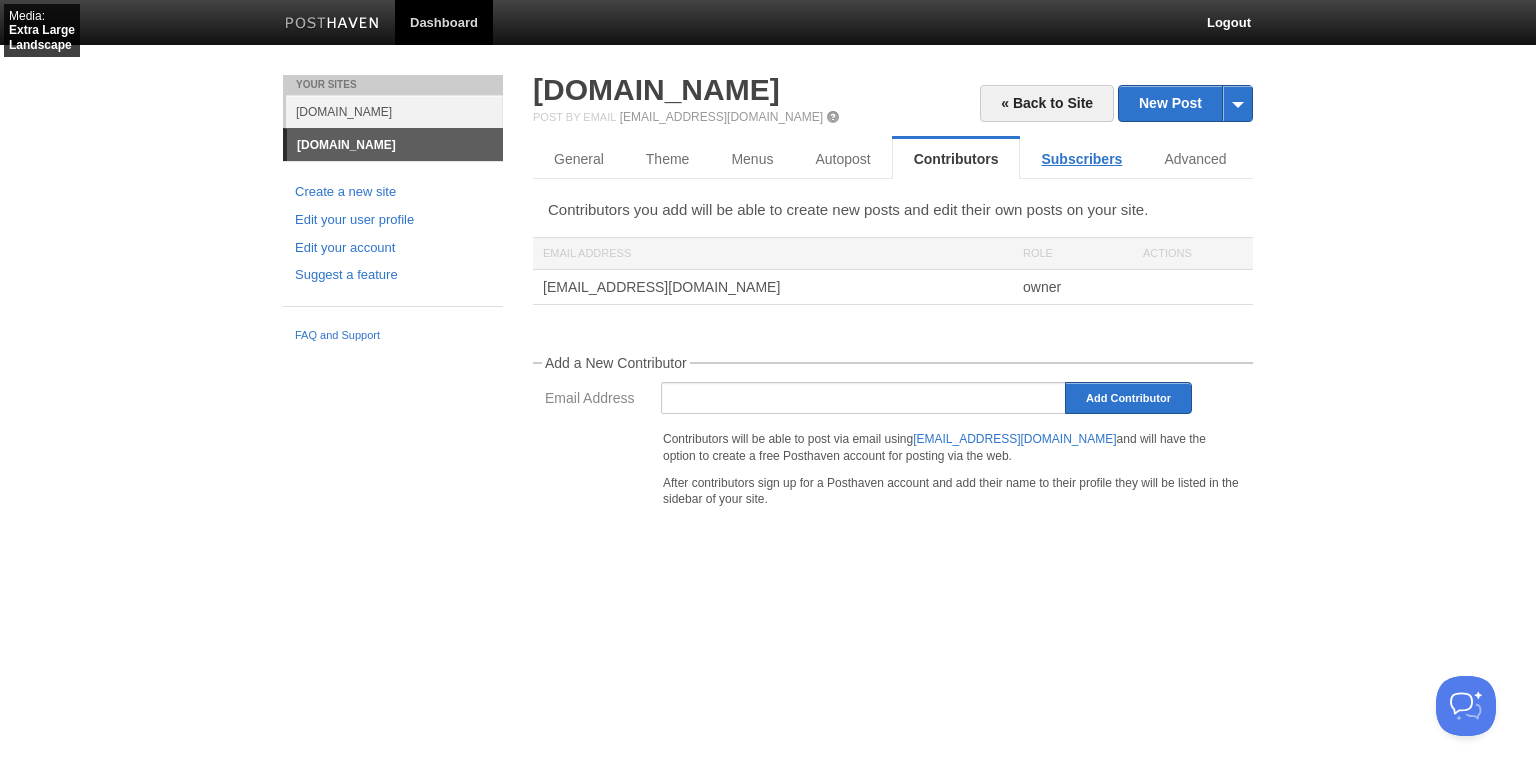 click on "Subscribers" at bounding box center [1081, 159] 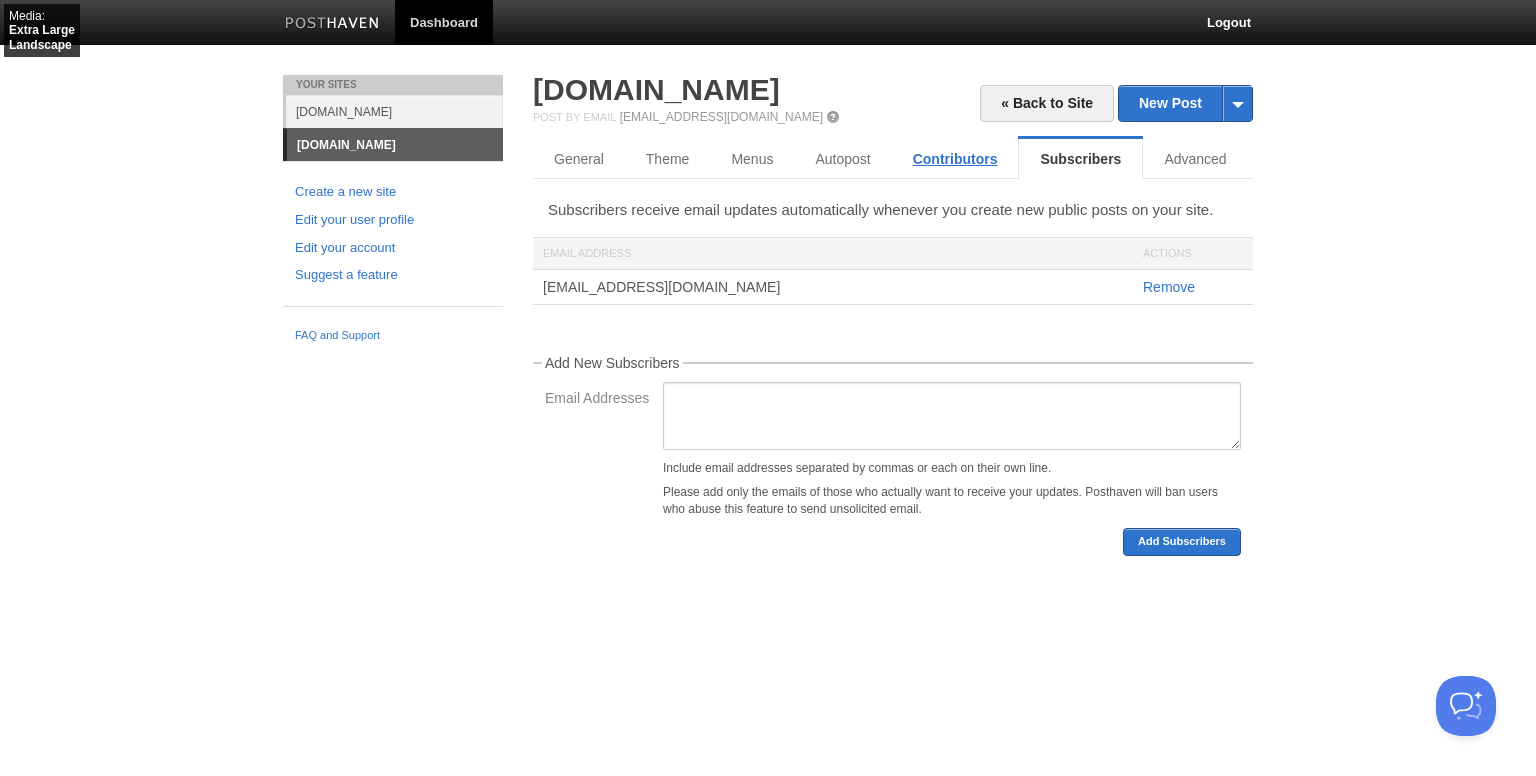 click on "Contributors" at bounding box center (955, 159) 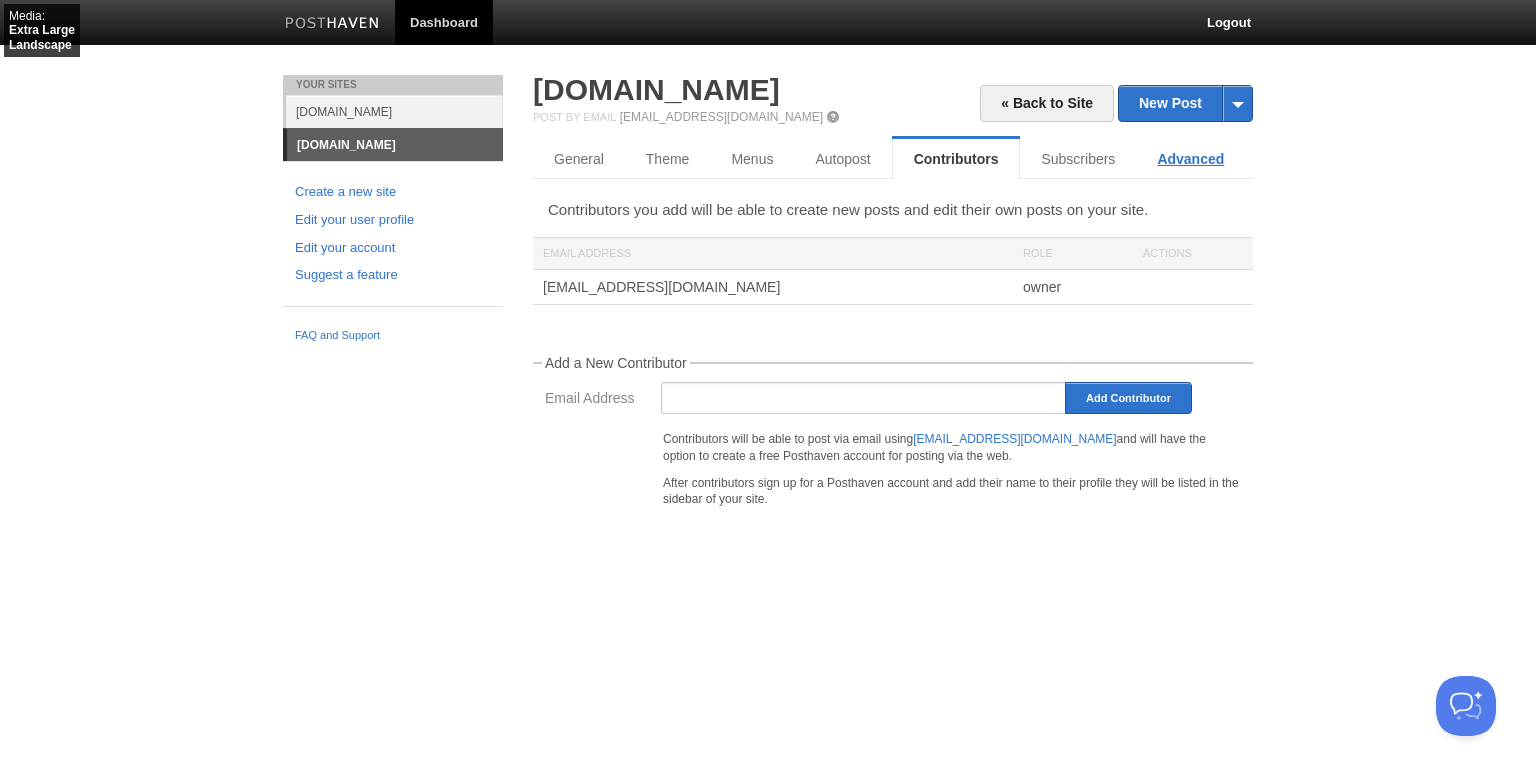click on "Advanced" at bounding box center [1190, 159] 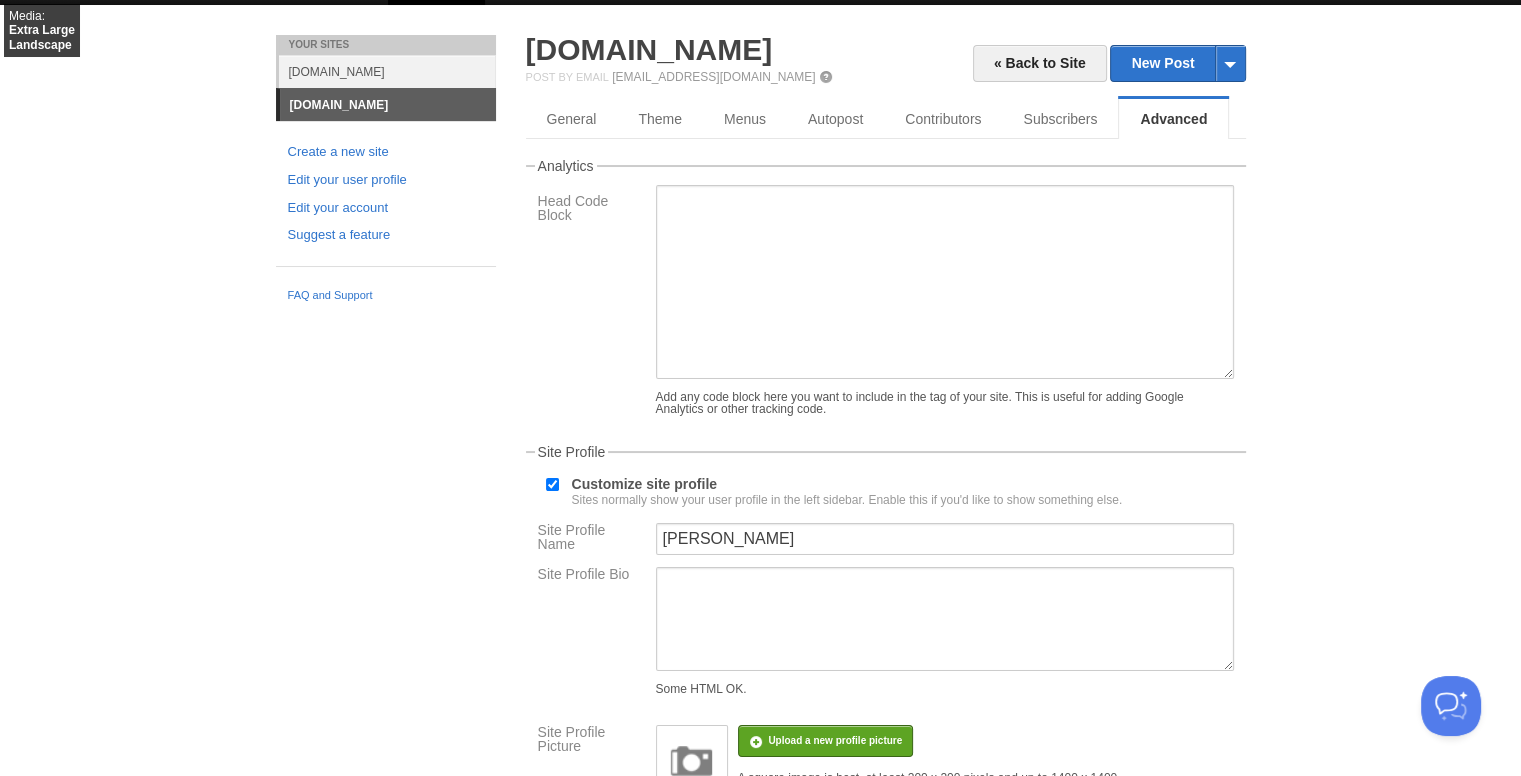 scroll, scrollTop: 0, scrollLeft: 0, axis: both 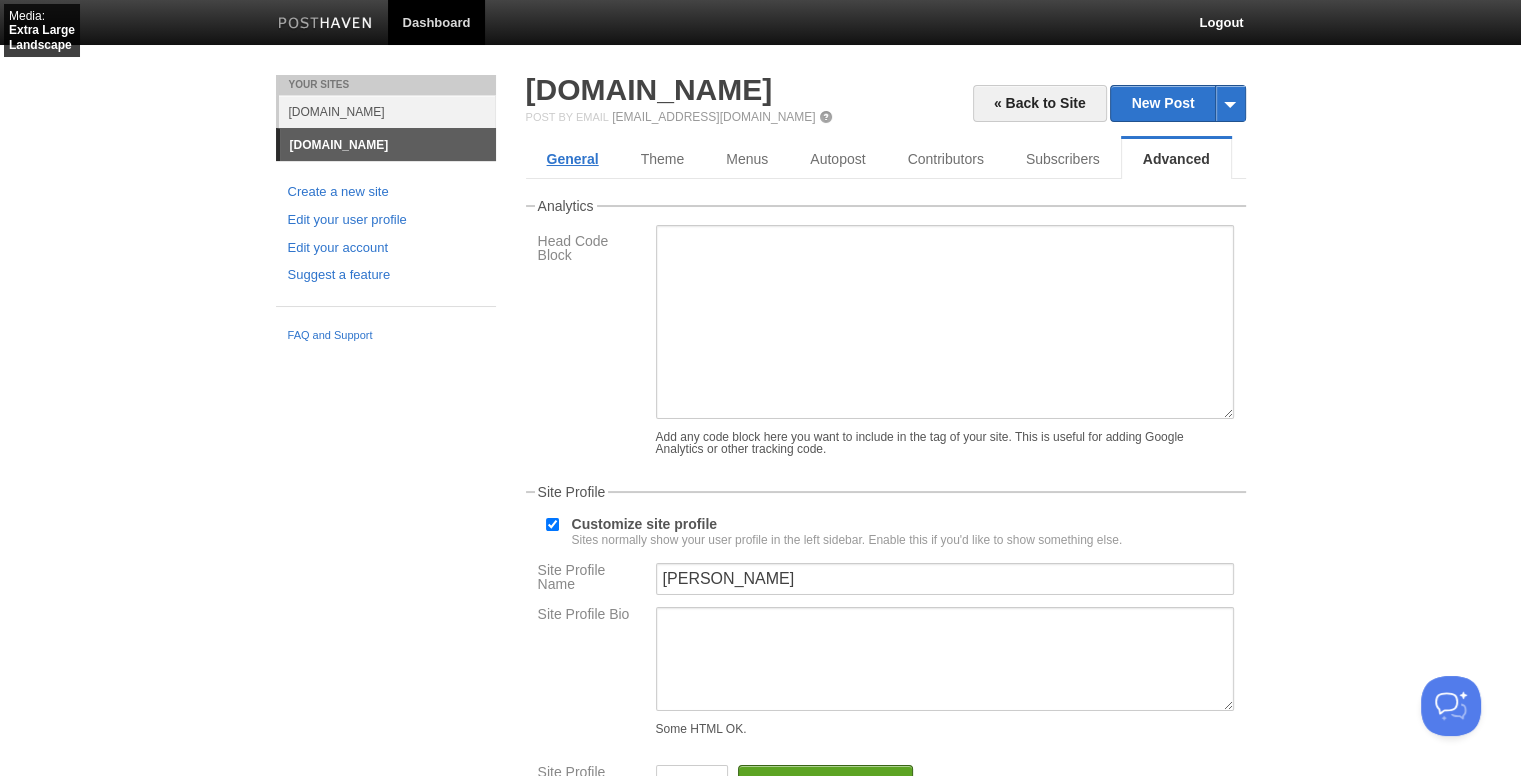 click on "General" at bounding box center [573, 159] 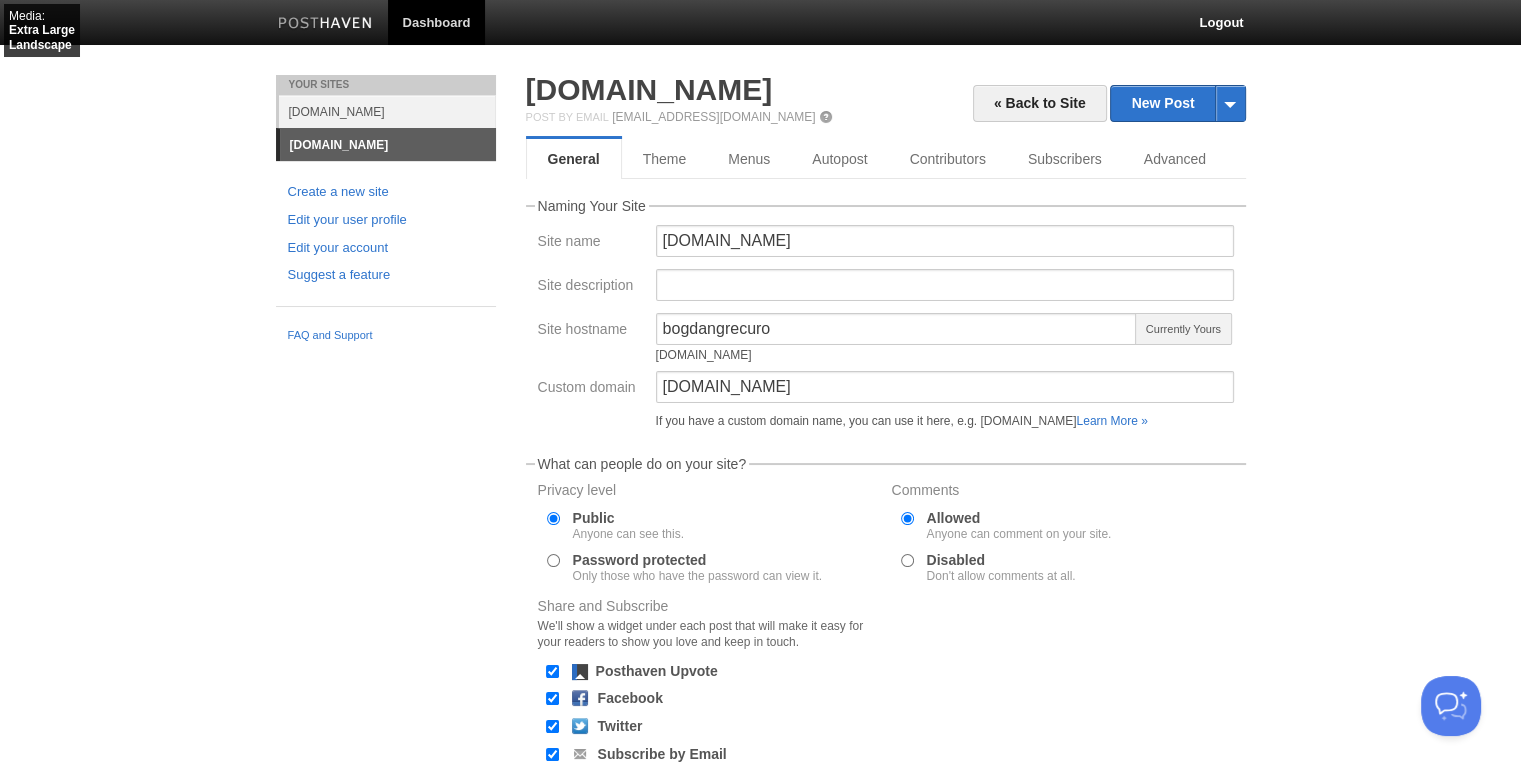 scroll, scrollTop: 87, scrollLeft: 0, axis: vertical 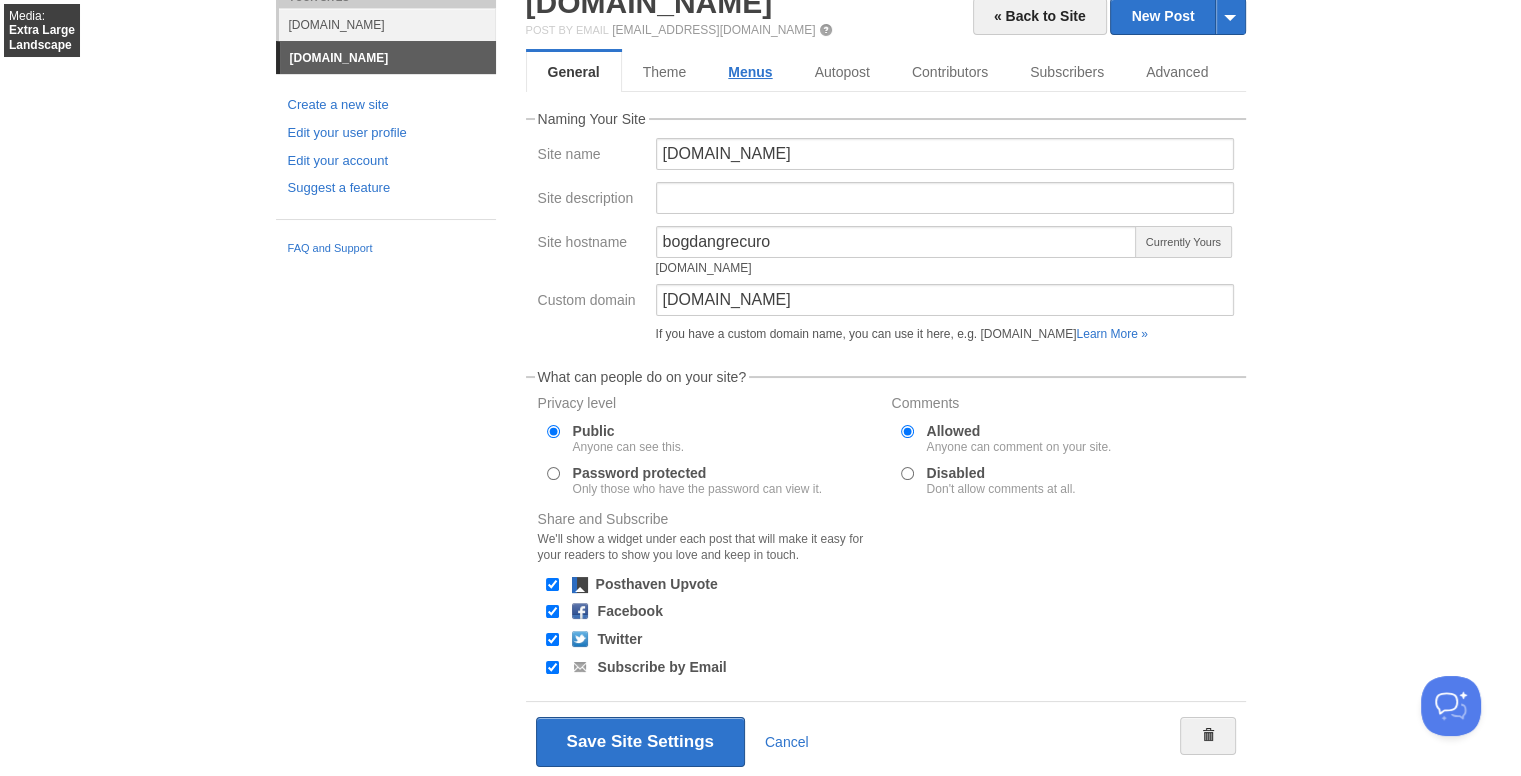 click on "Menus" at bounding box center (750, 72) 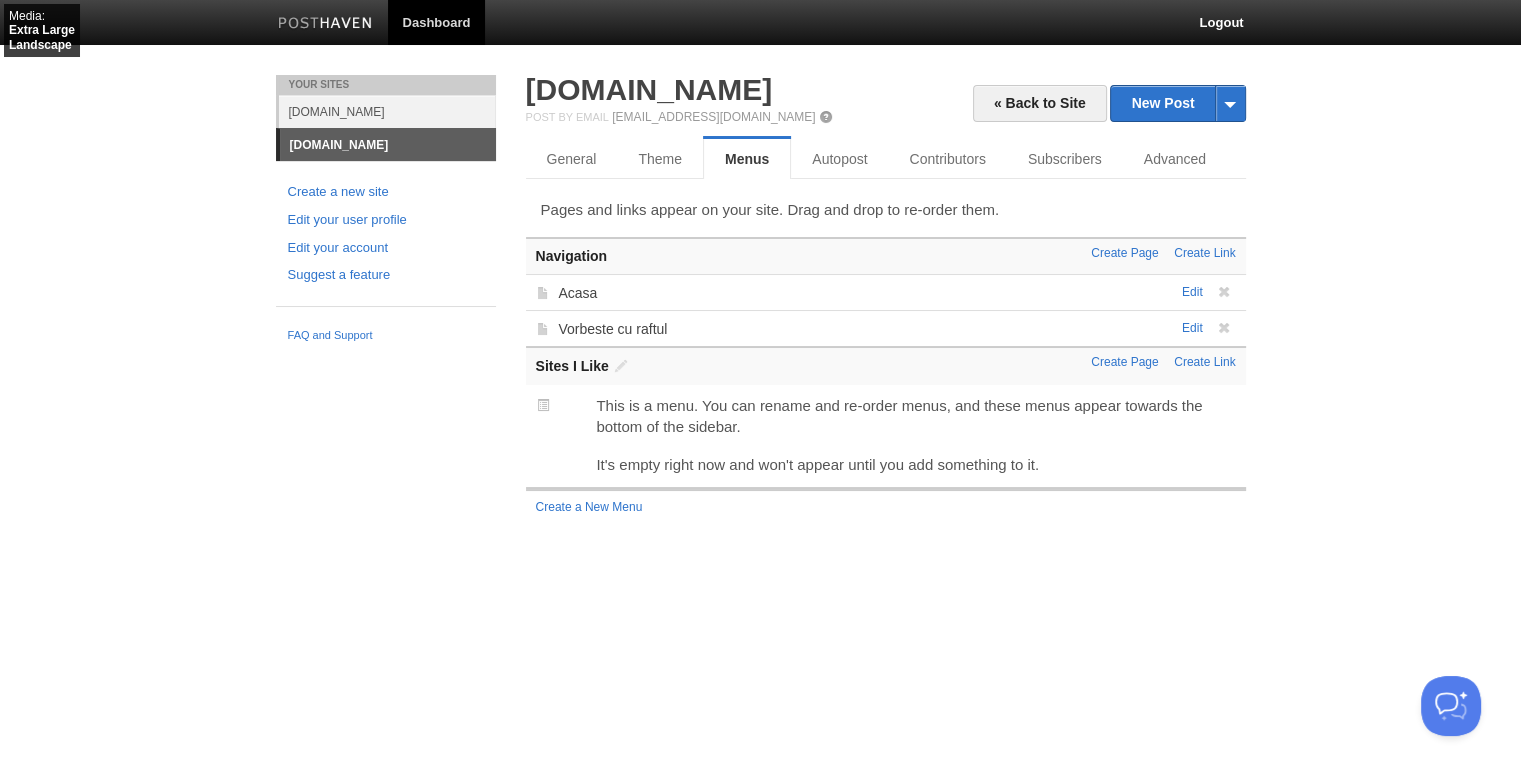 scroll, scrollTop: 0, scrollLeft: 0, axis: both 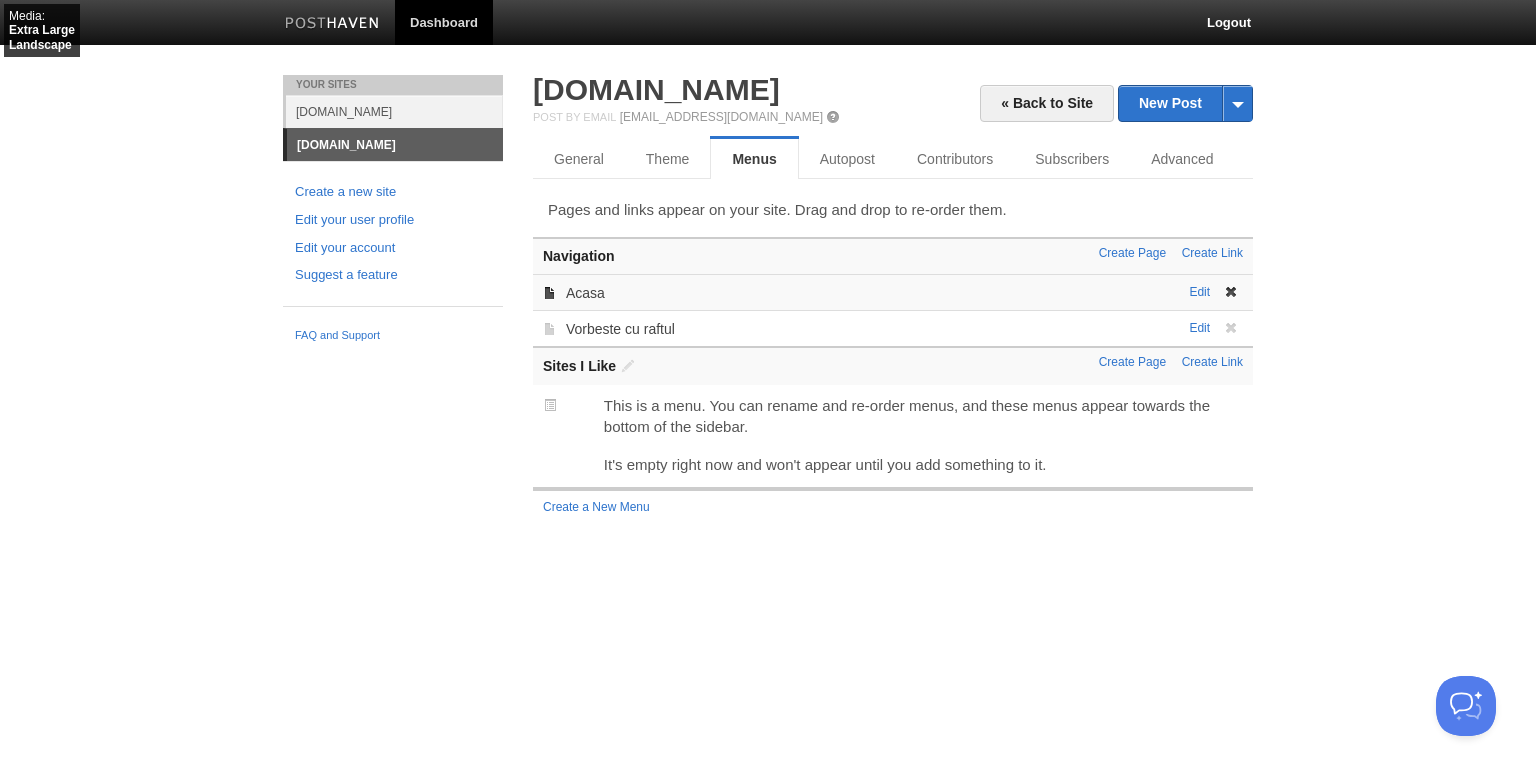 click at bounding box center (1231, 292) 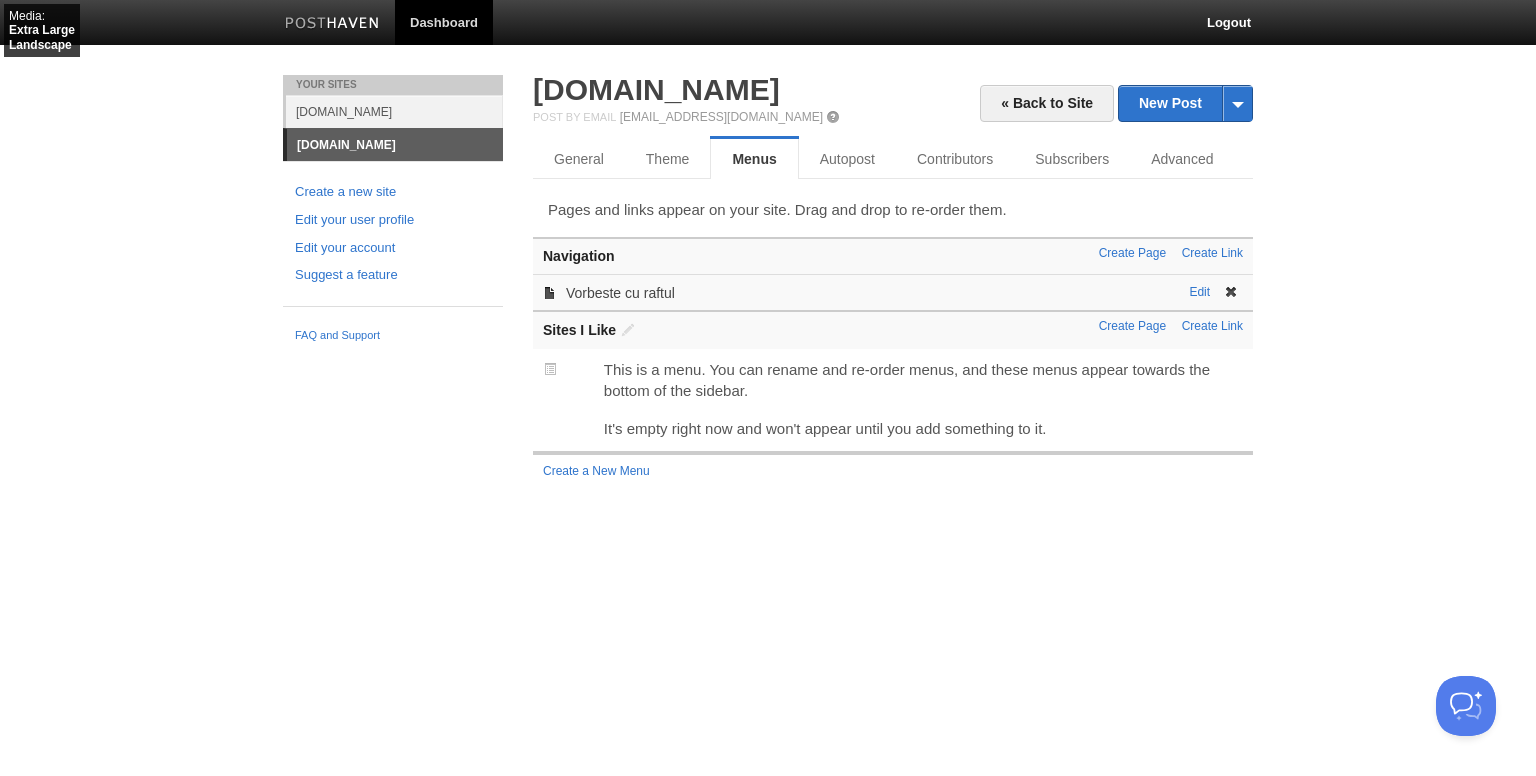 click at bounding box center [1228, 292] 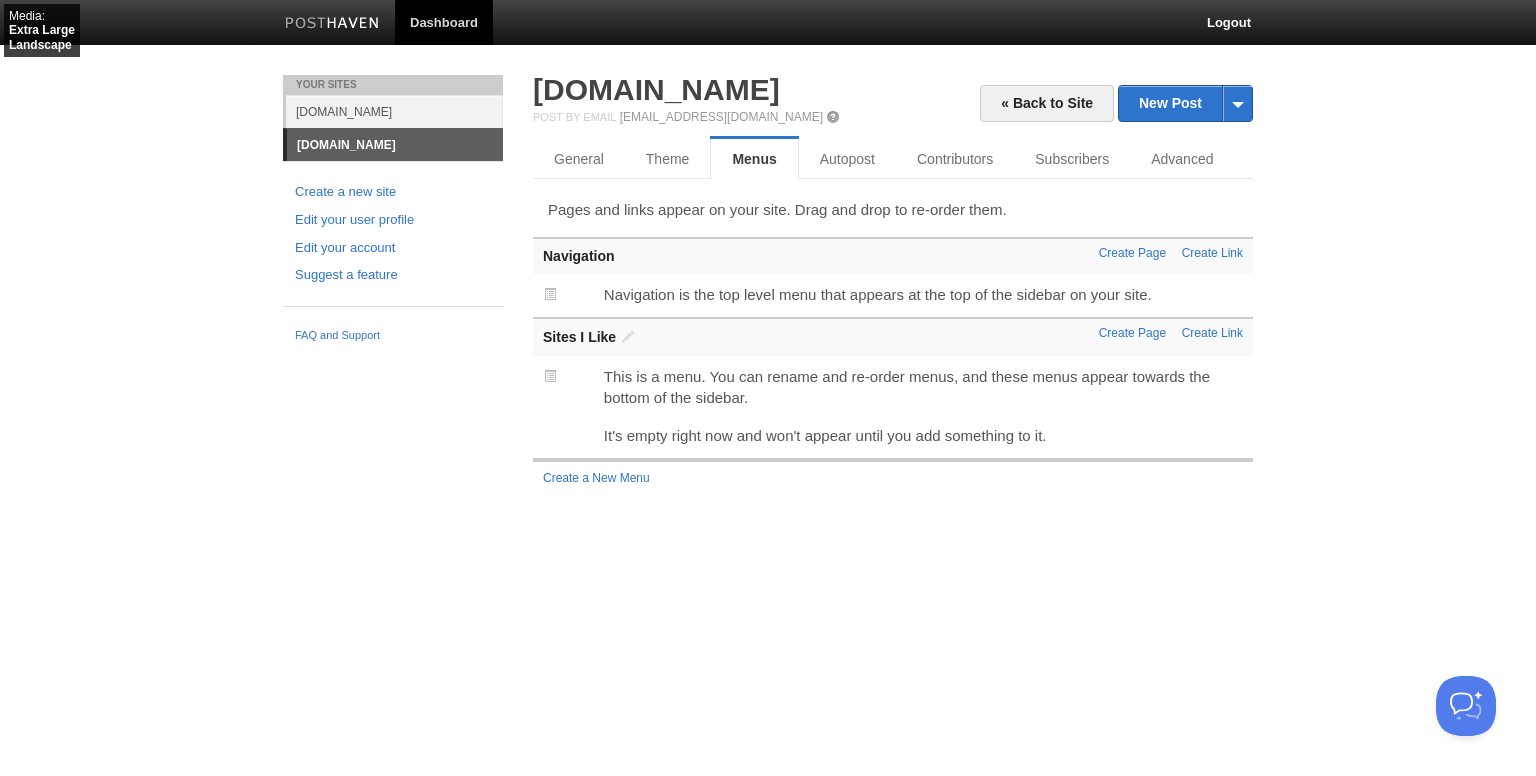 click on "Create a New Menu" at bounding box center (893, 478) 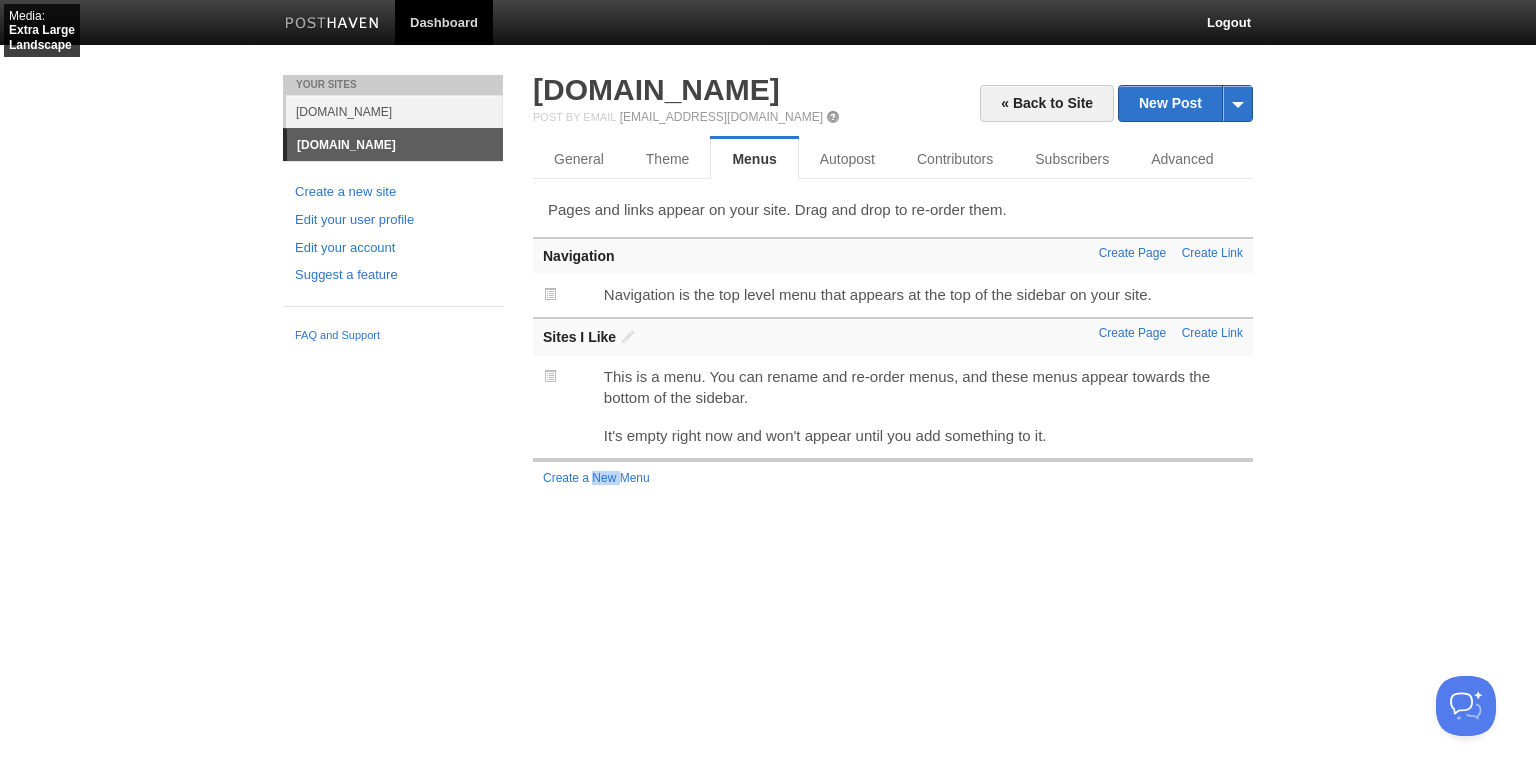 click on "Create a New Menu" at bounding box center [893, 478] 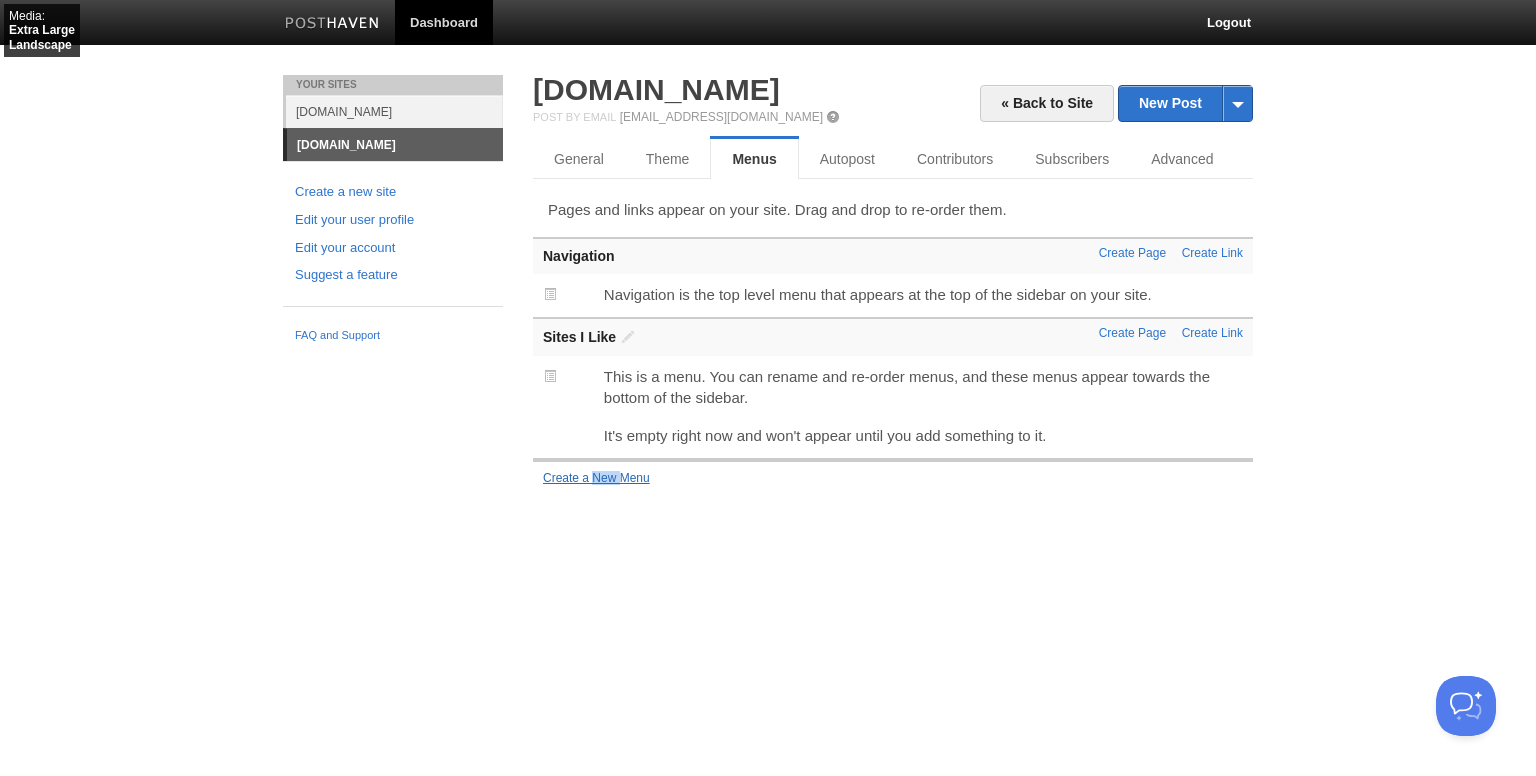 click on "Create a New Menu" at bounding box center (596, 478) 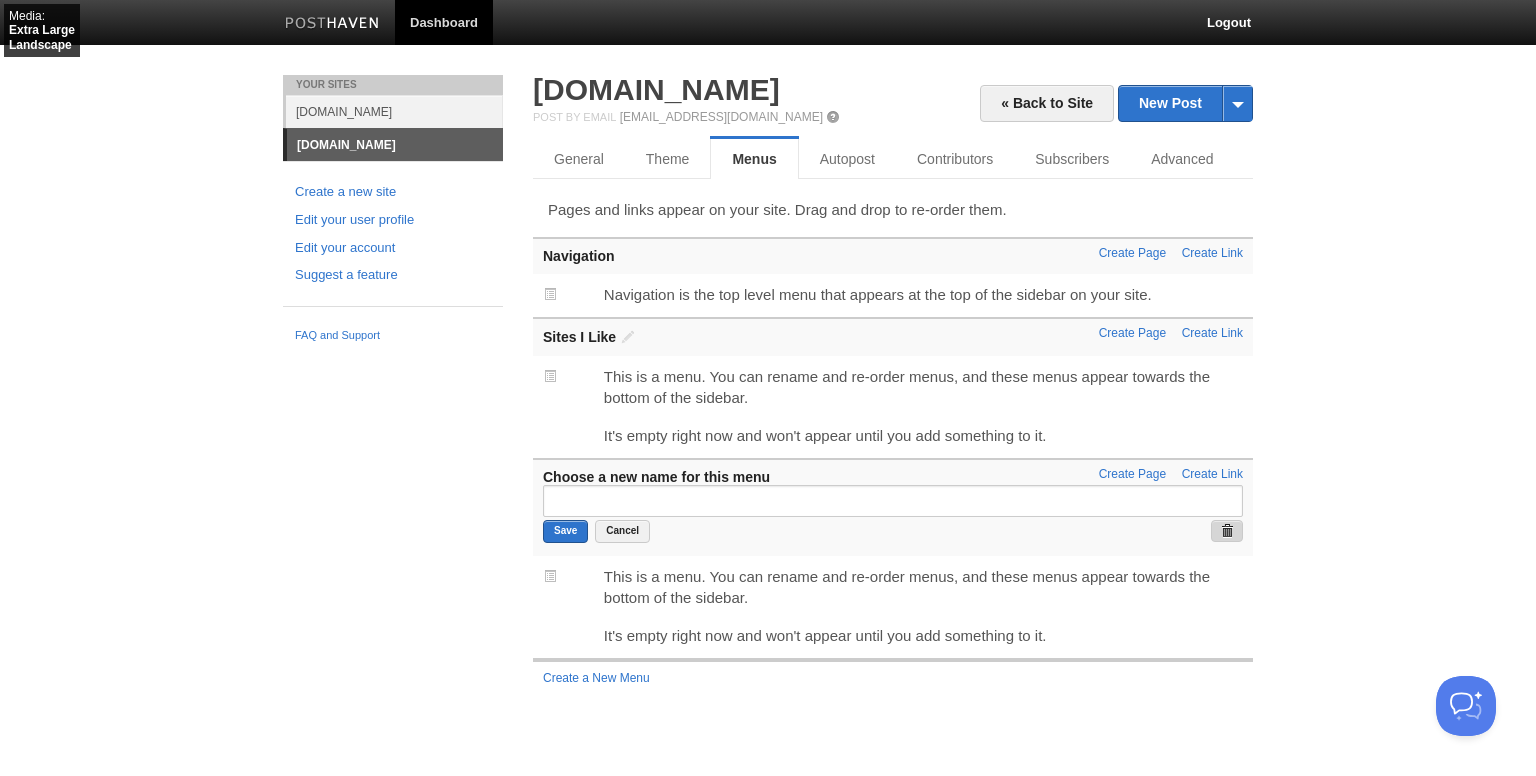 click at bounding box center (1227, 531) 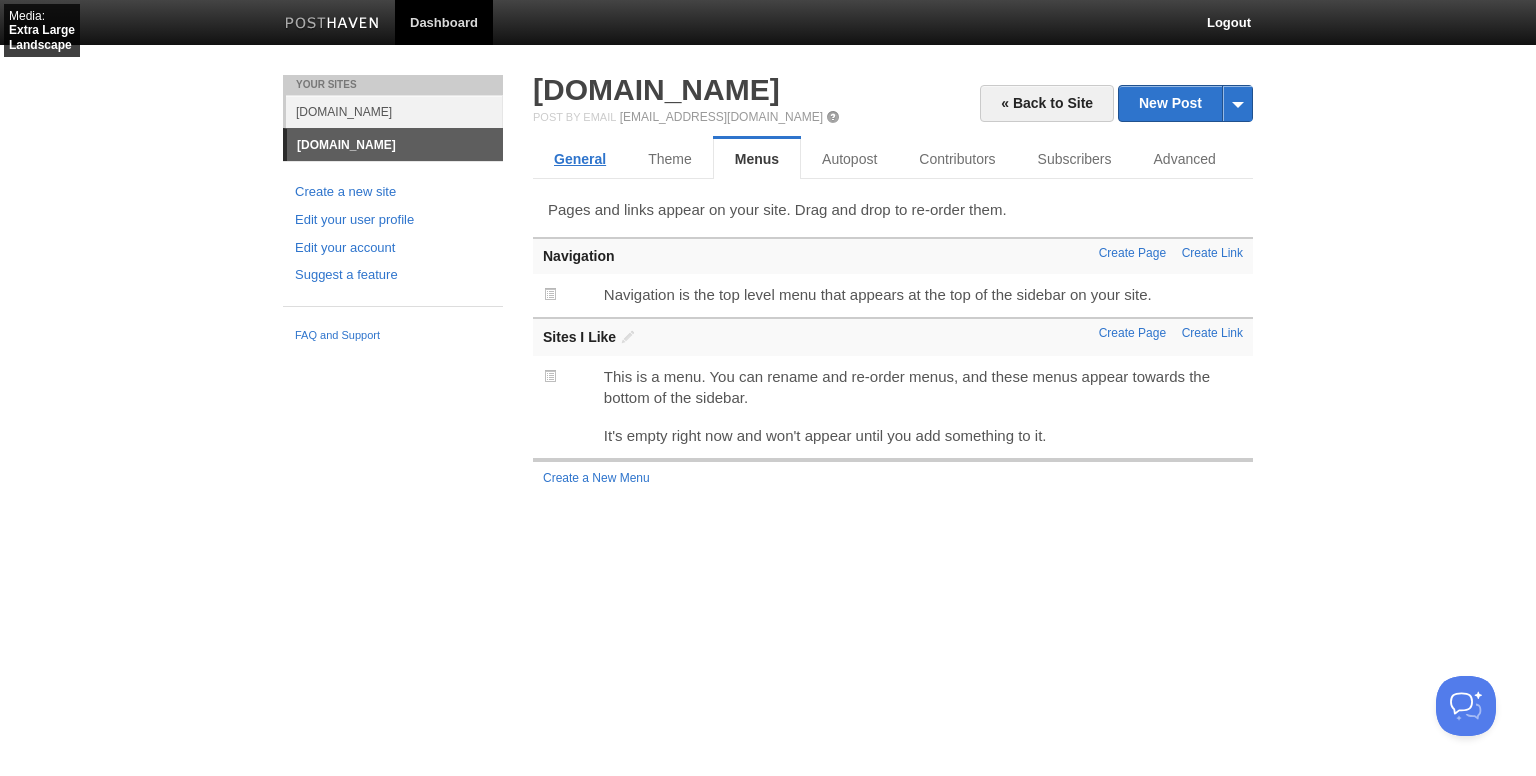 click on "General" at bounding box center (580, 159) 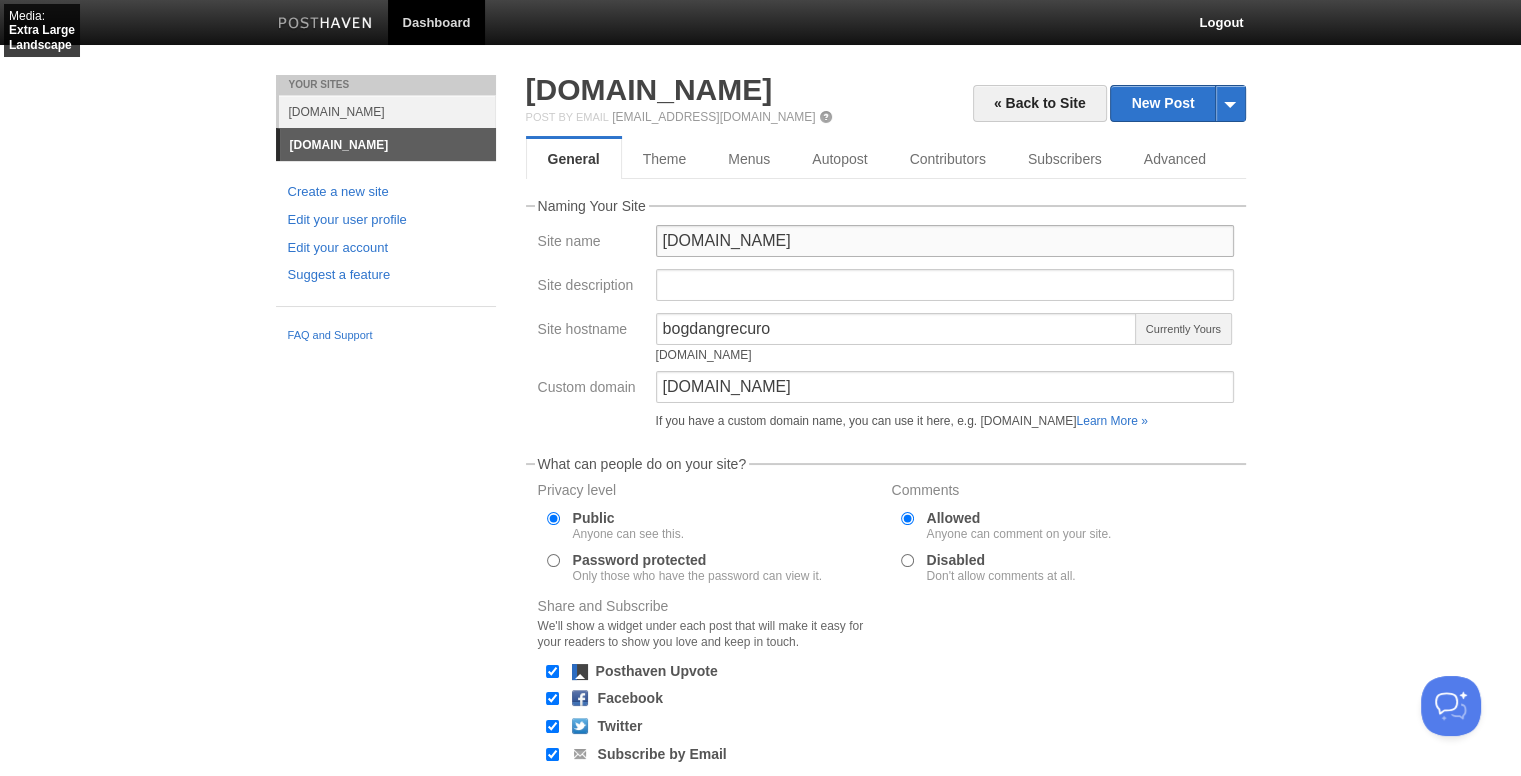 drag, startPoint x: 792, startPoint y: 240, endPoint x: 567, endPoint y: 237, distance: 225.02 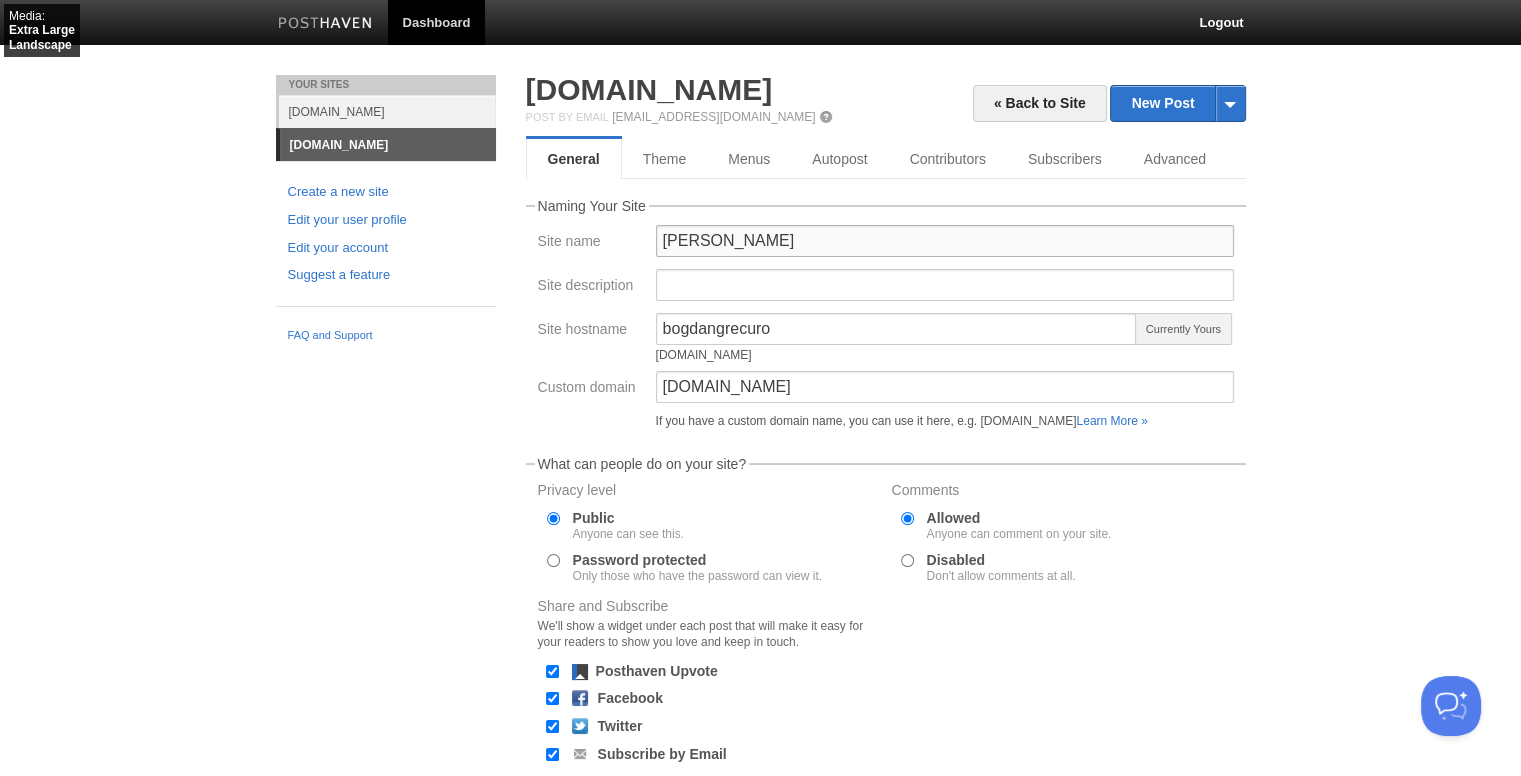 type on "[PERSON_NAME]" 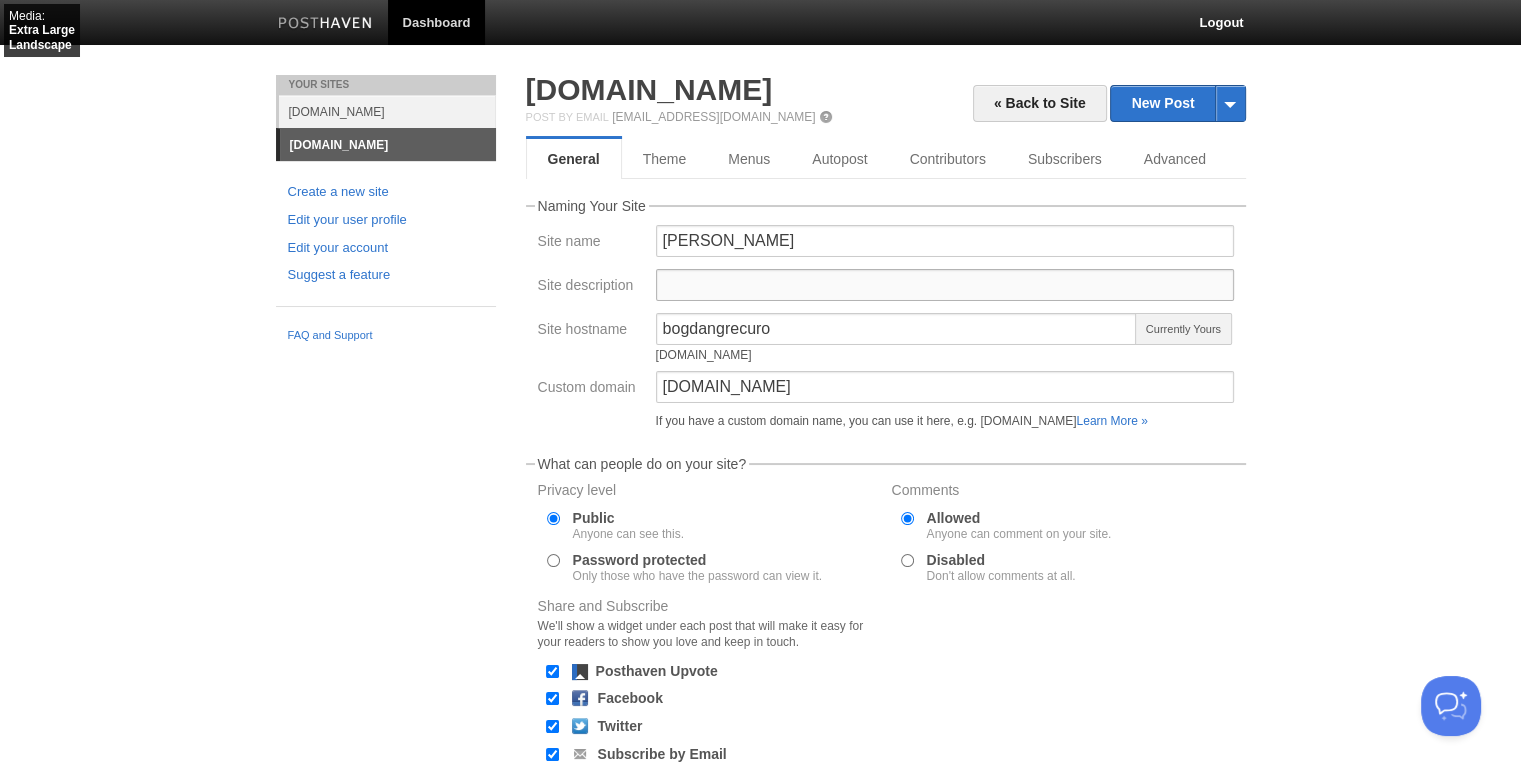 click on "Site description" at bounding box center [945, 285] 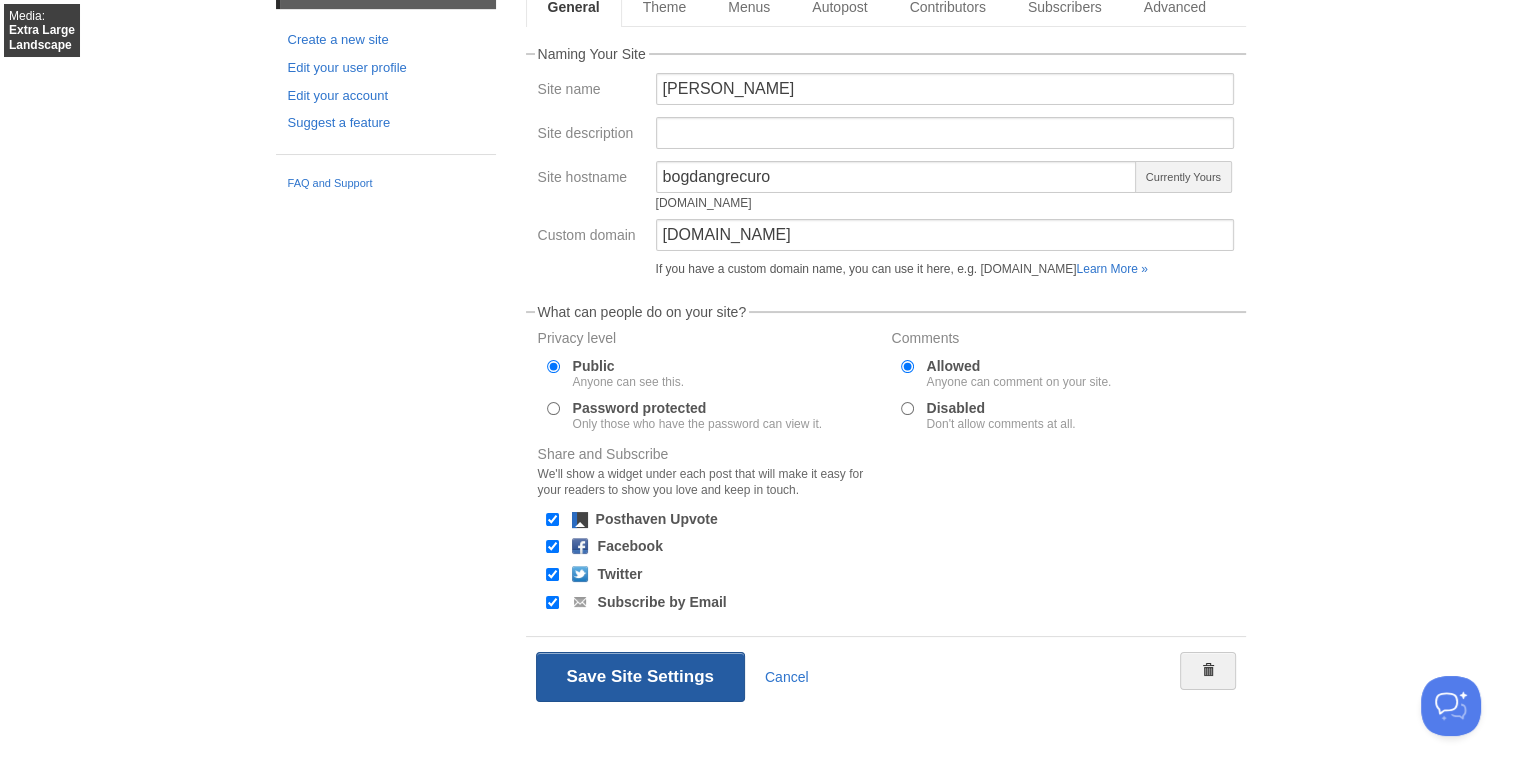 click on "Save Site Settings" at bounding box center [640, 677] 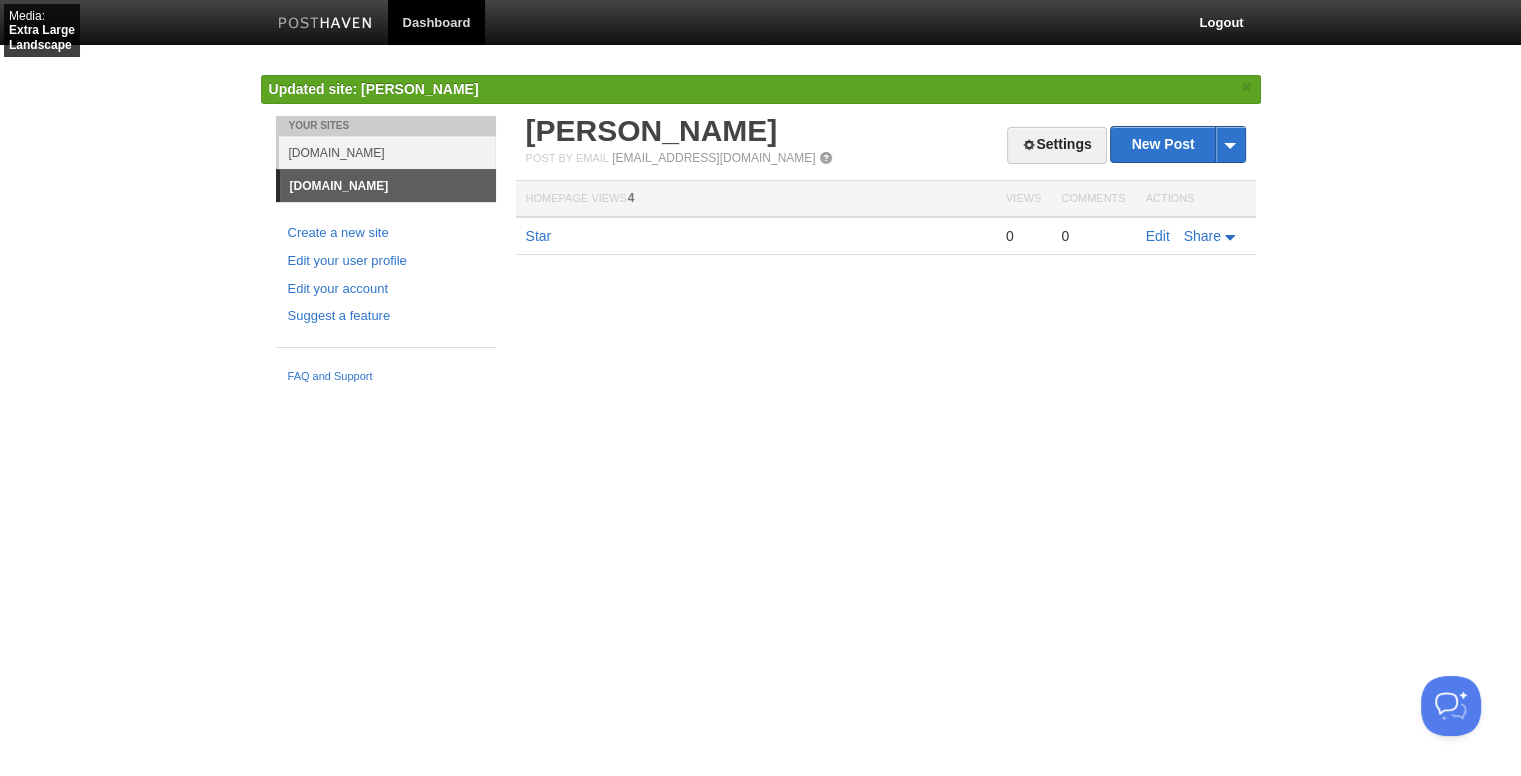 scroll, scrollTop: 0, scrollLeft: 0, axis: both 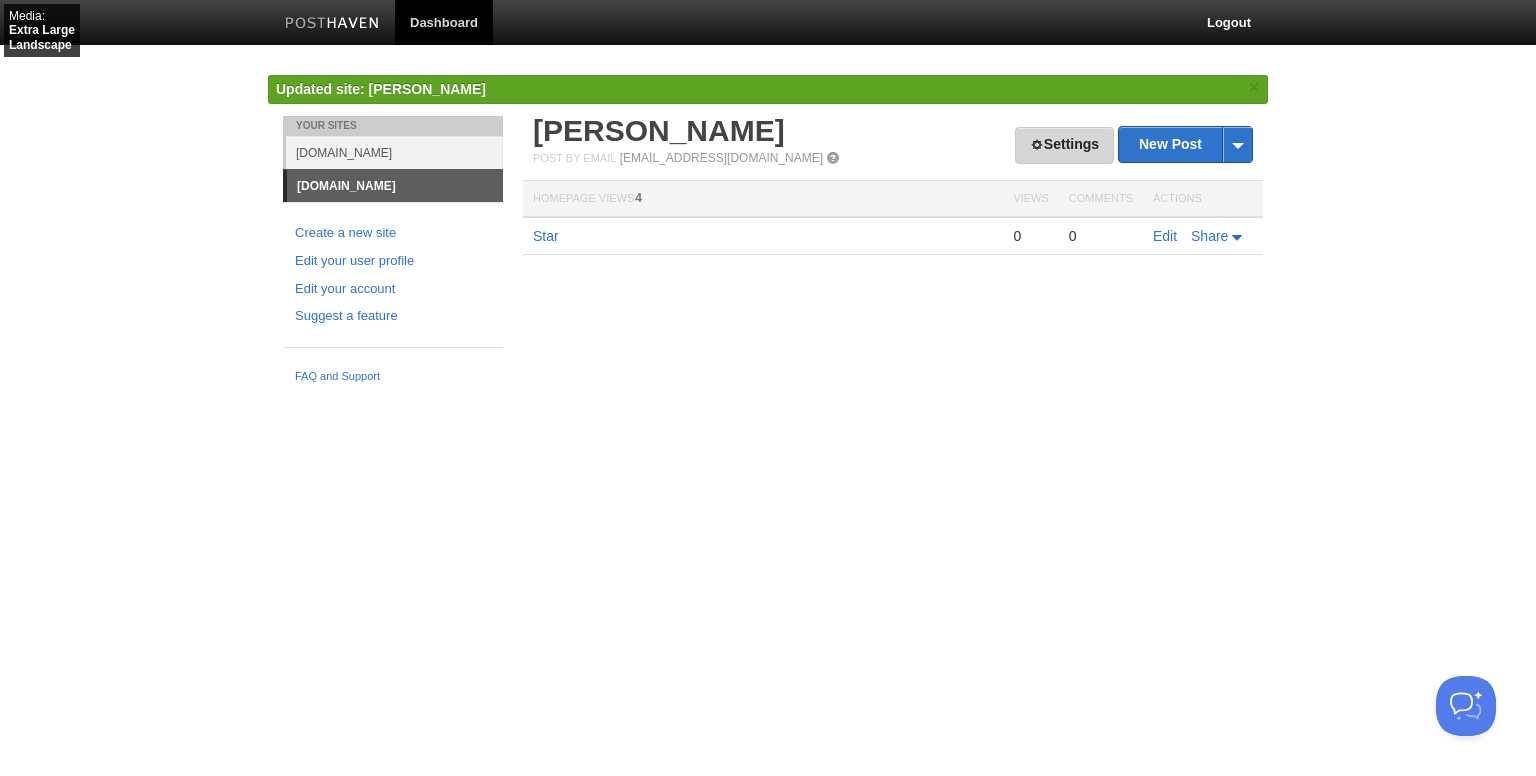 click on "Settings" at bounding box center (1064, 145) 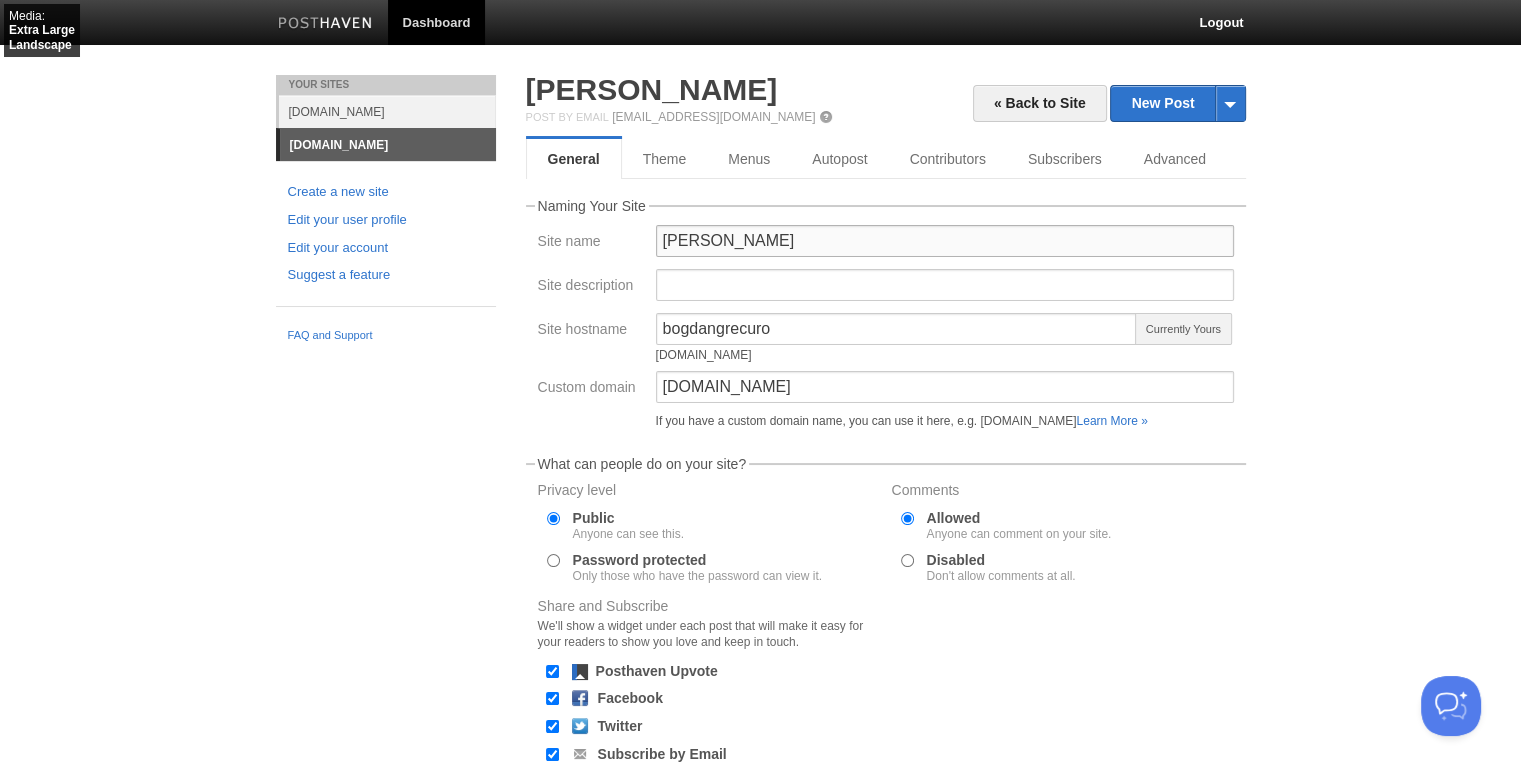 drag, startPoint x: 796, startPoint y: 249, endPoint x: 528, endPoint y: 281, distance: 269.9037 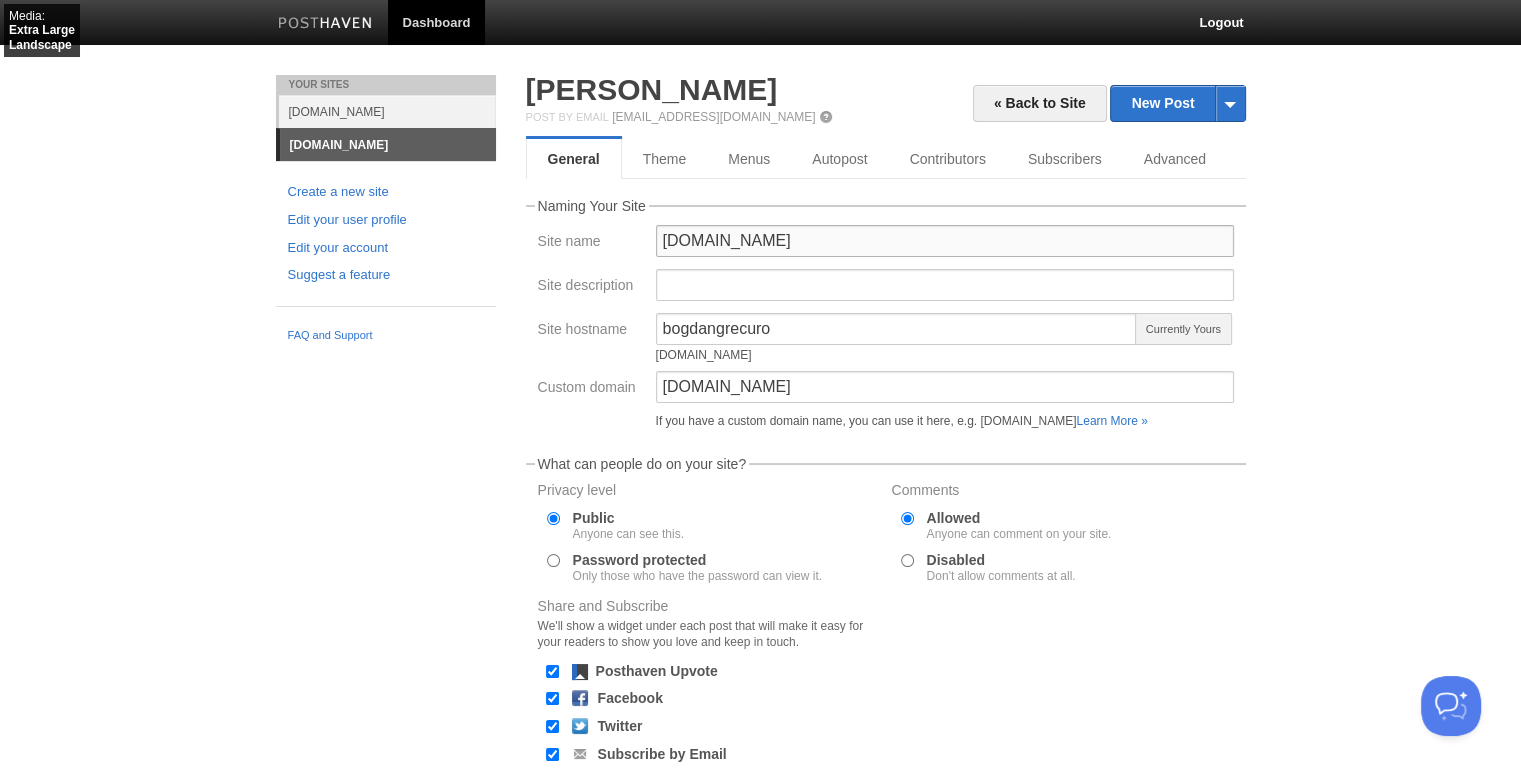 scroll, scrollTop: 153, scrollLeft: 0, axis: vertical 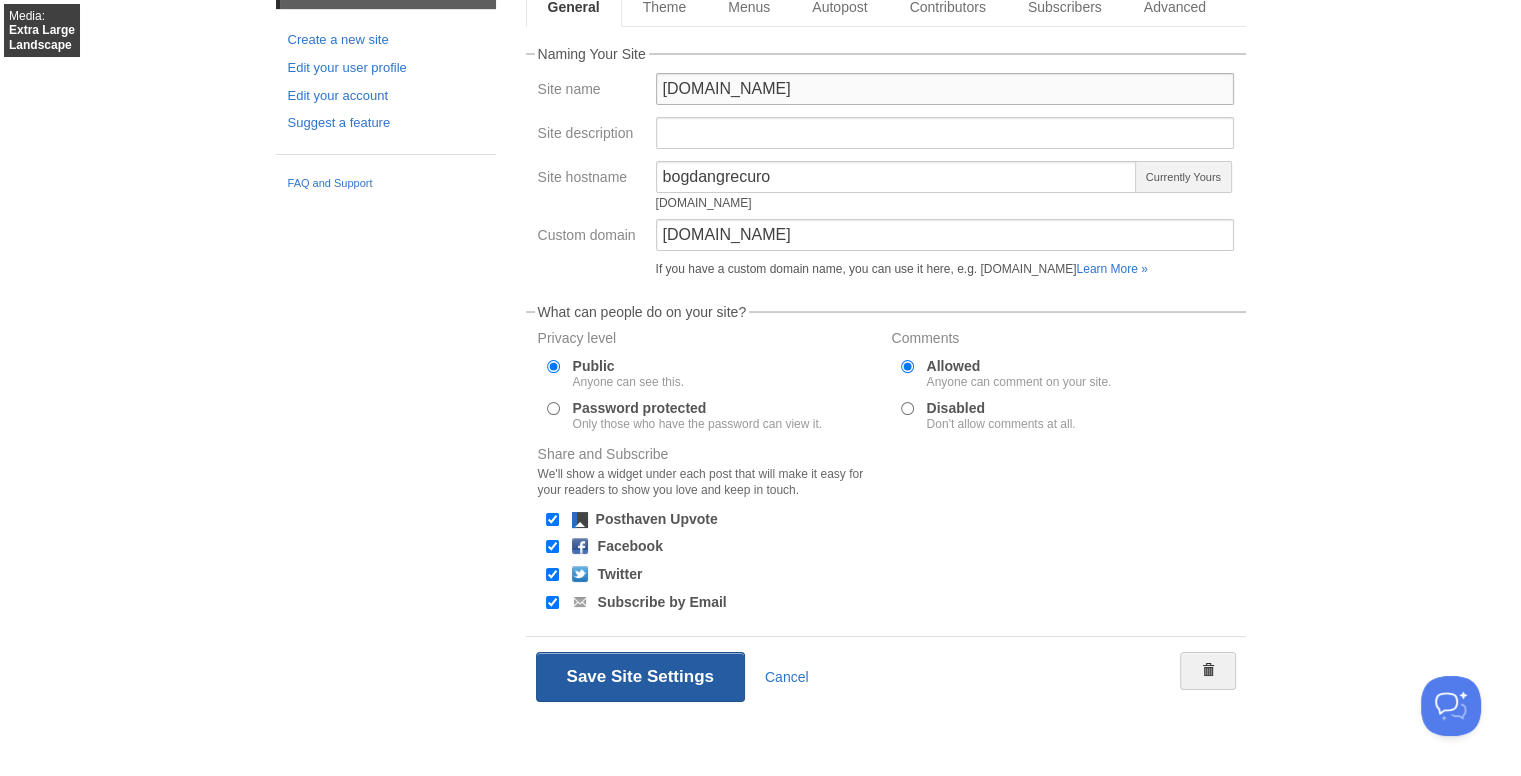type on "bogdangrecu.ro" 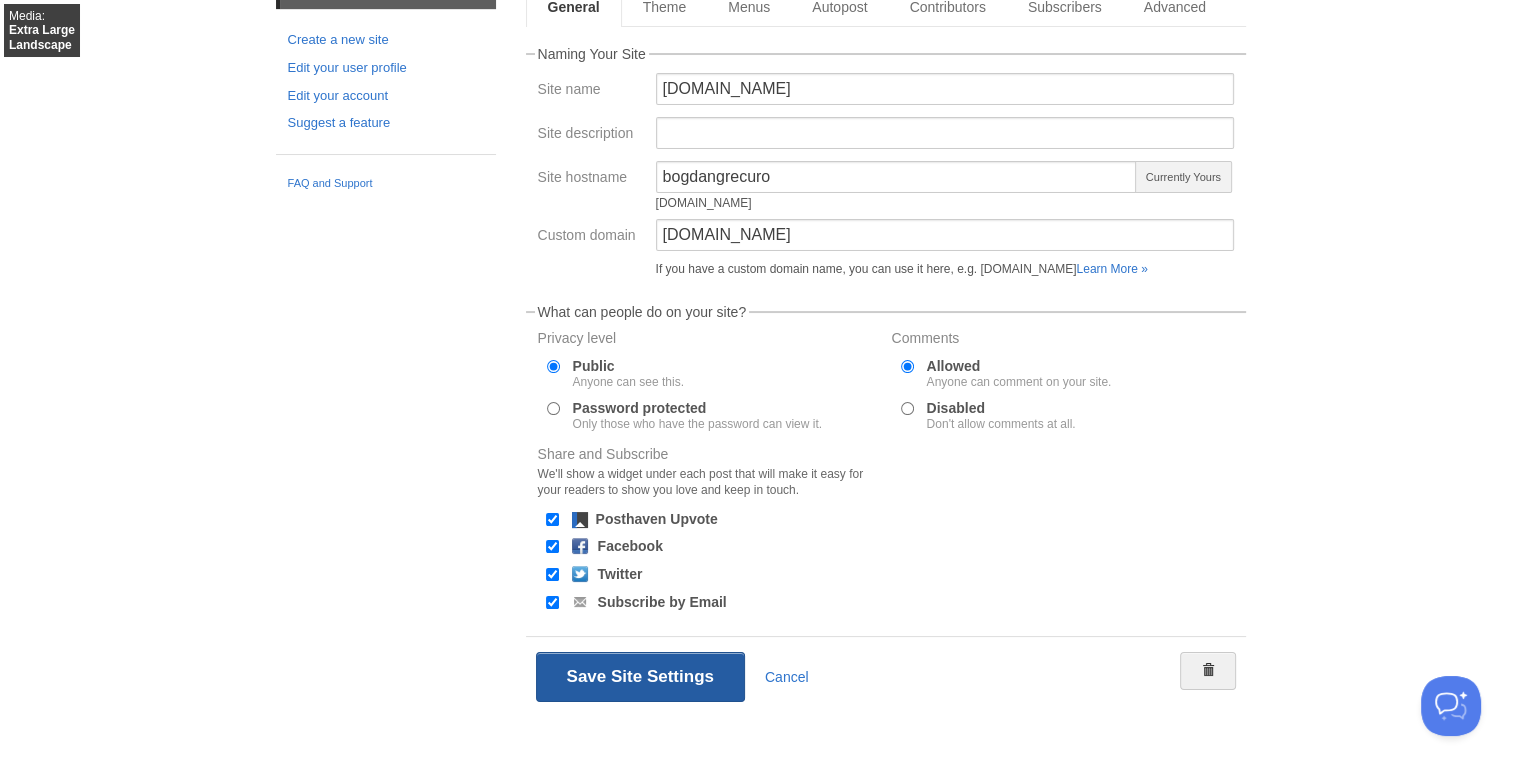 click on "Save Site Settings" at bounding box center [640, 677] 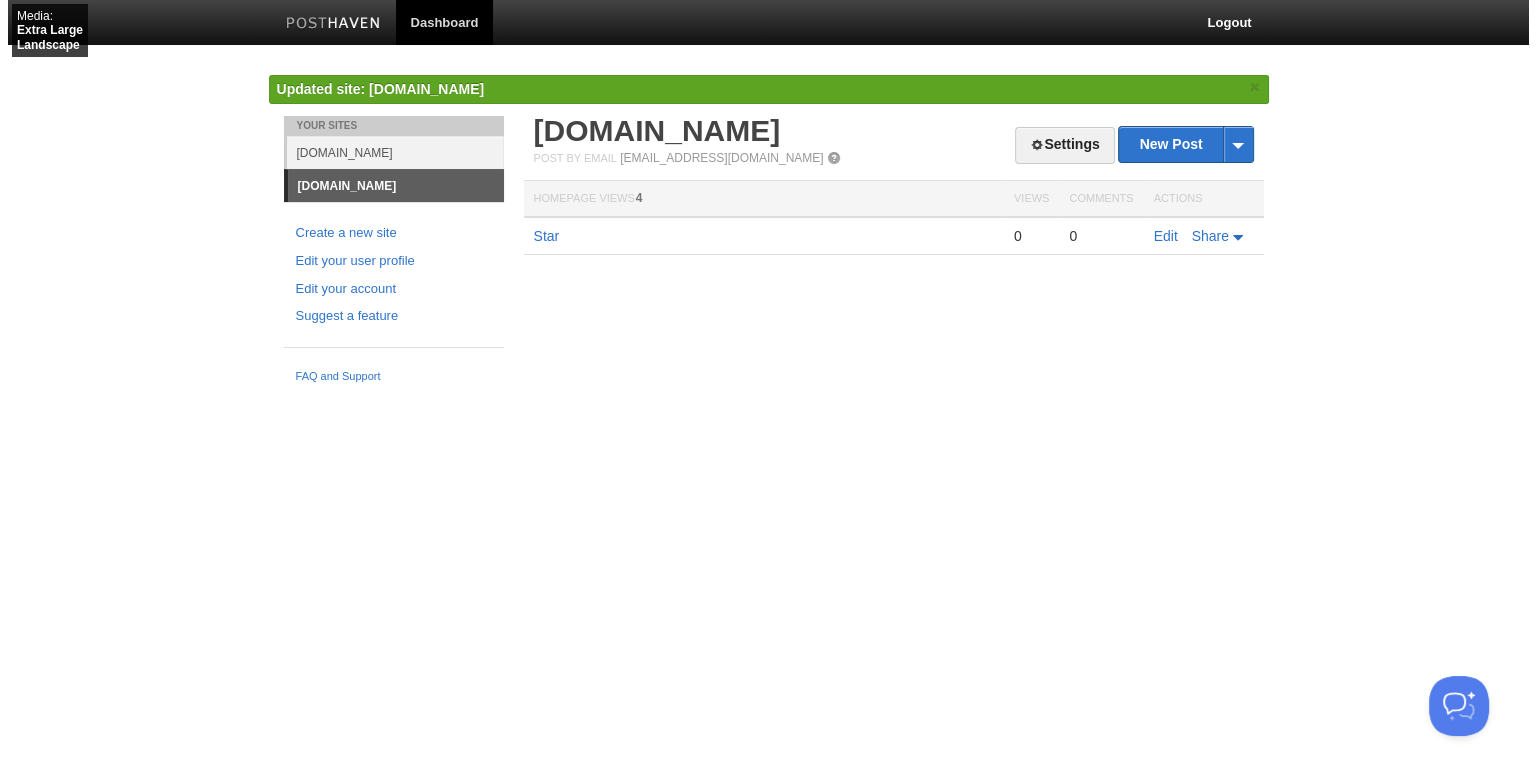 scroll, scrollTop: 0, scrollLeft: 0, axis: both 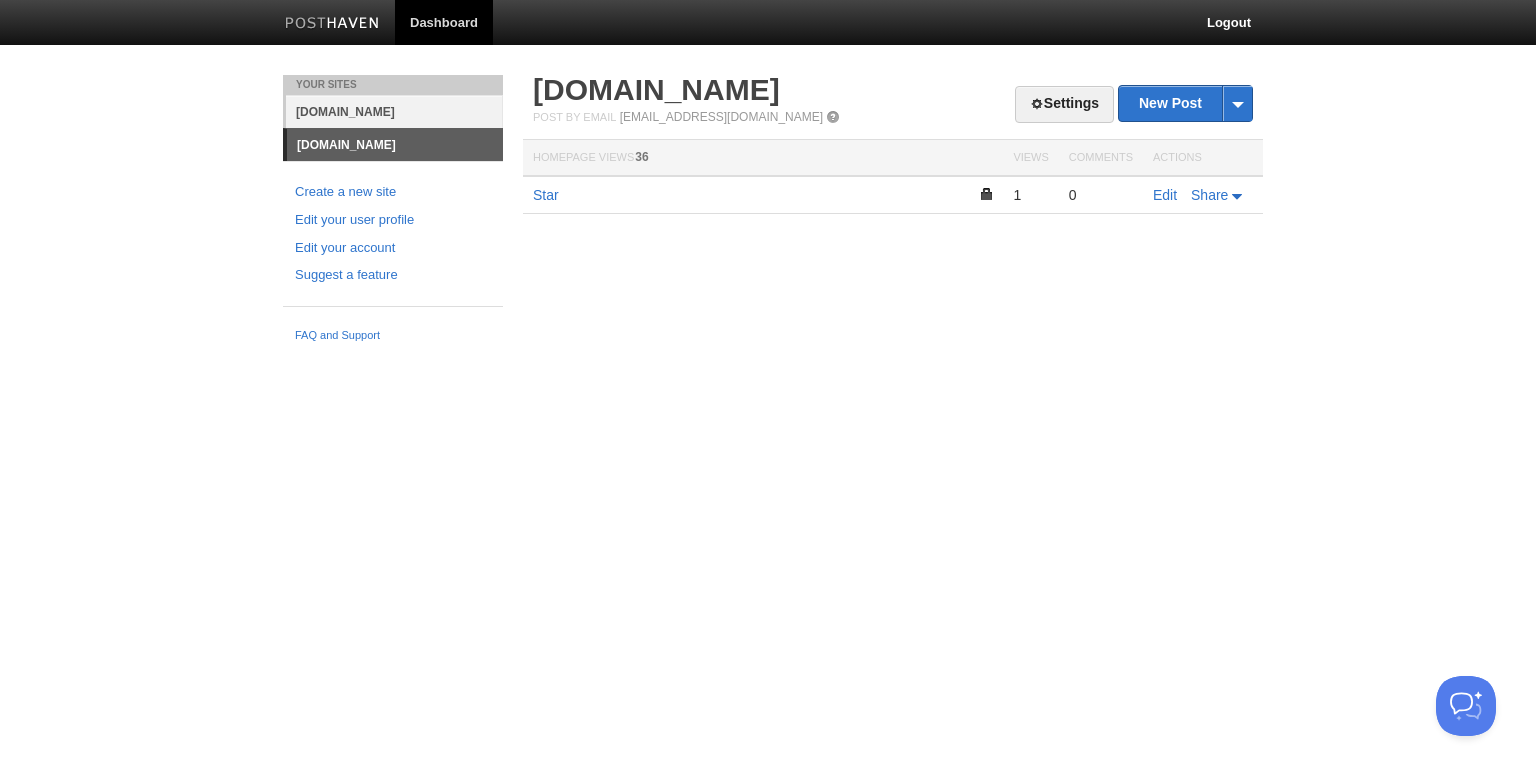 click on "[DOMAIN_NAME]" at bounding box center [394, 111] 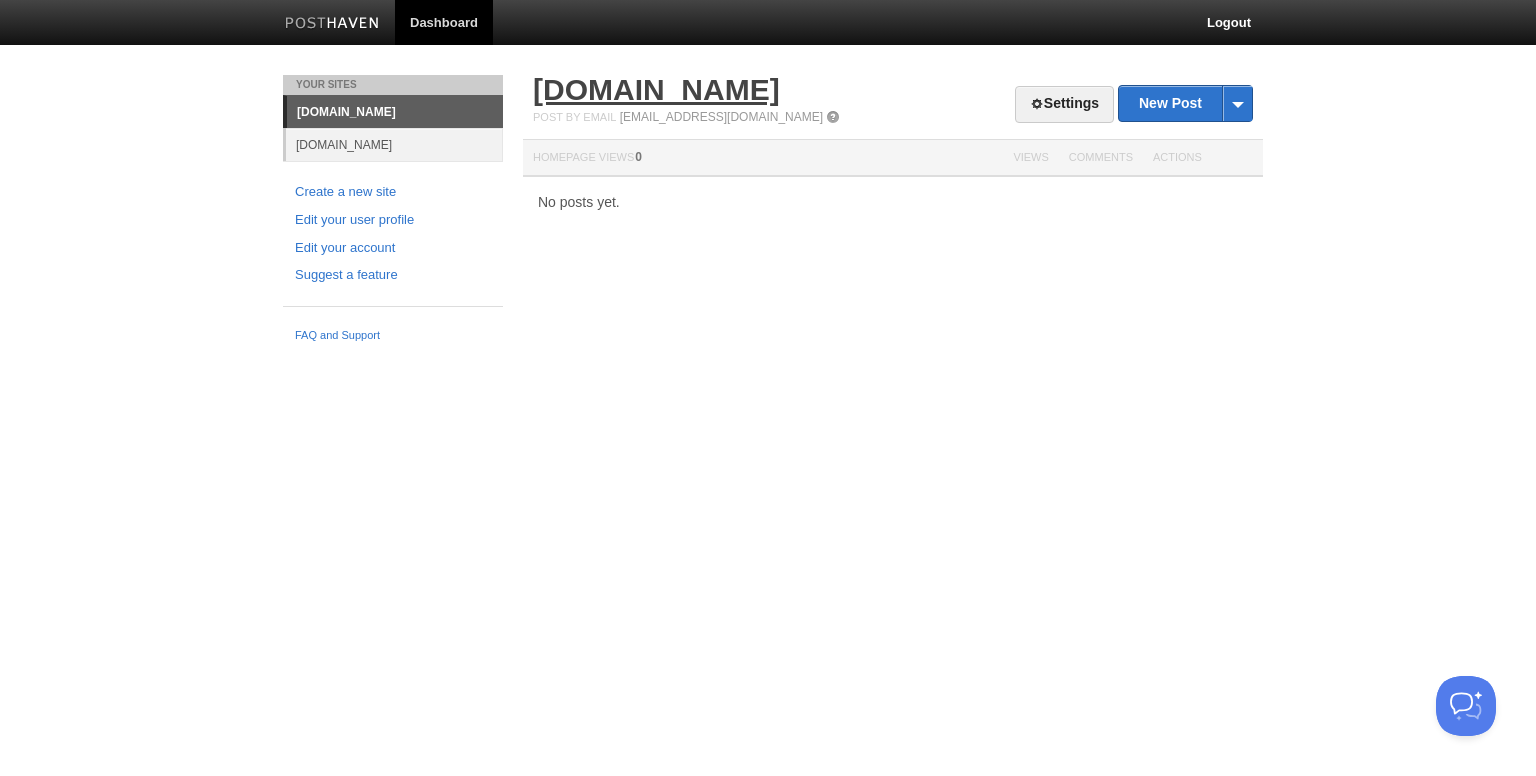 click on "[DOMAIN_NAME]" at bounding box center [656, 89] 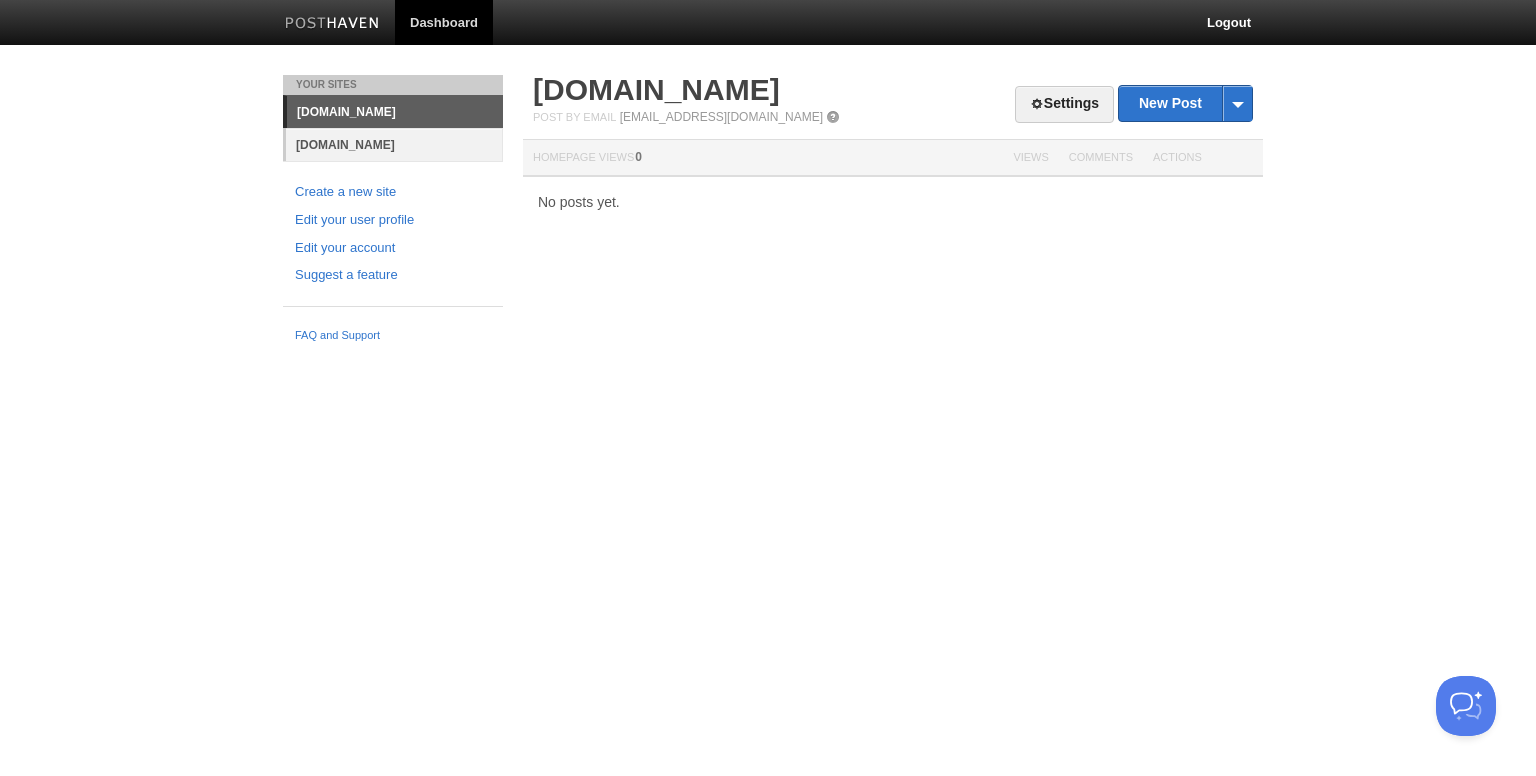 click on "[DOMAIN_NAME]" at bounding box center [394, 144] 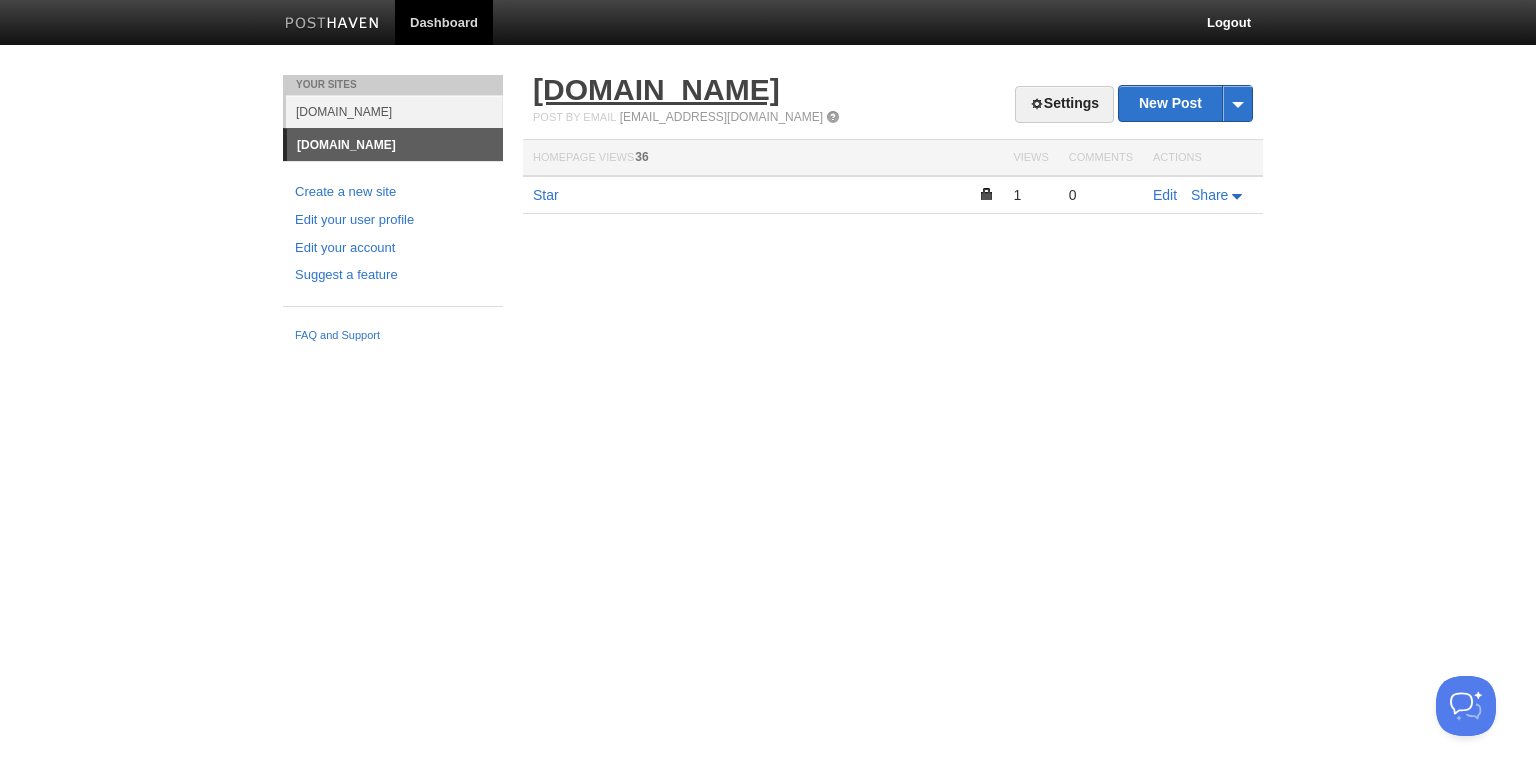 click on "[DOMAIN_NAME]" at bounding box center [656, 89] 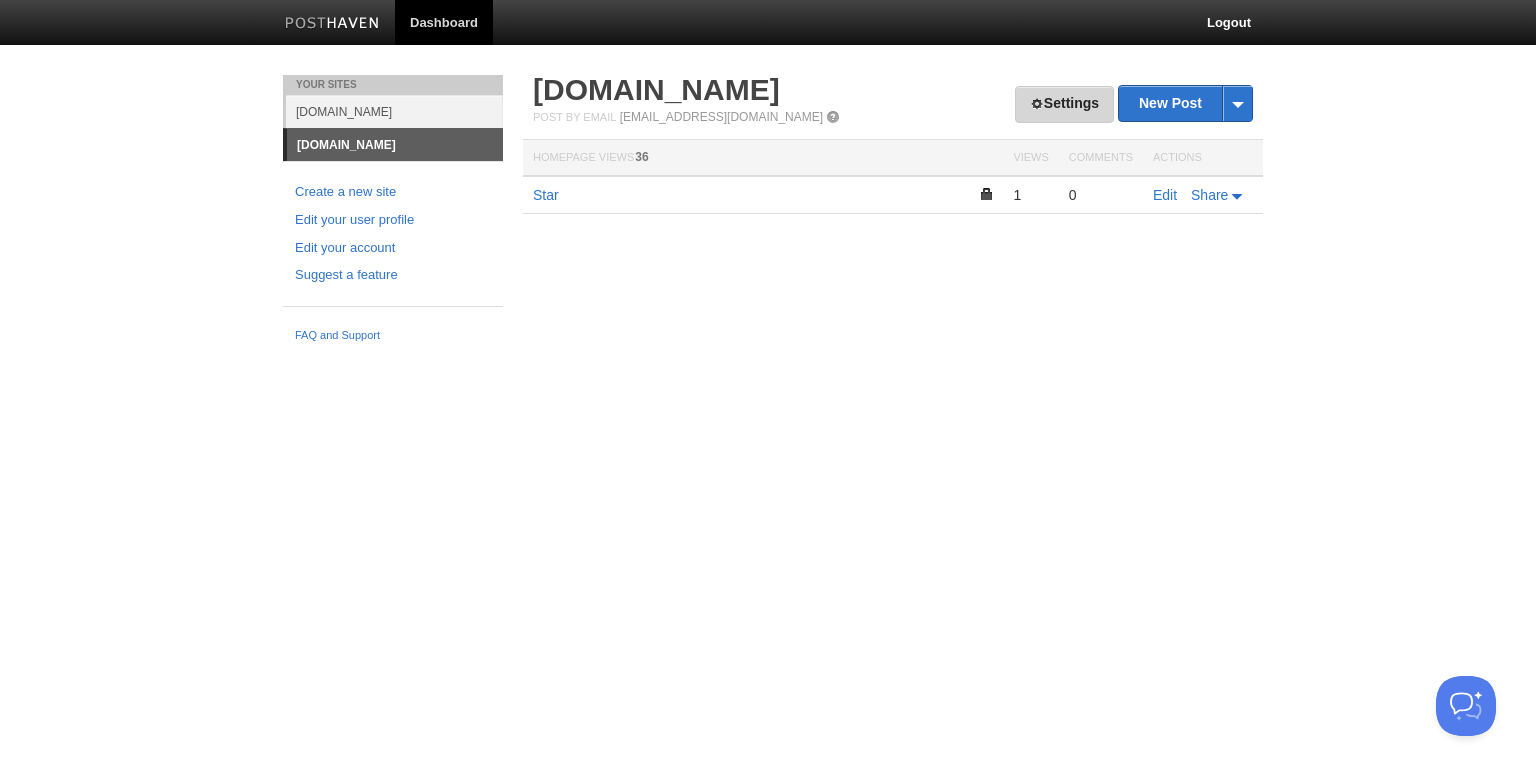 click on "Settings" at bounding box center [1064, 104] 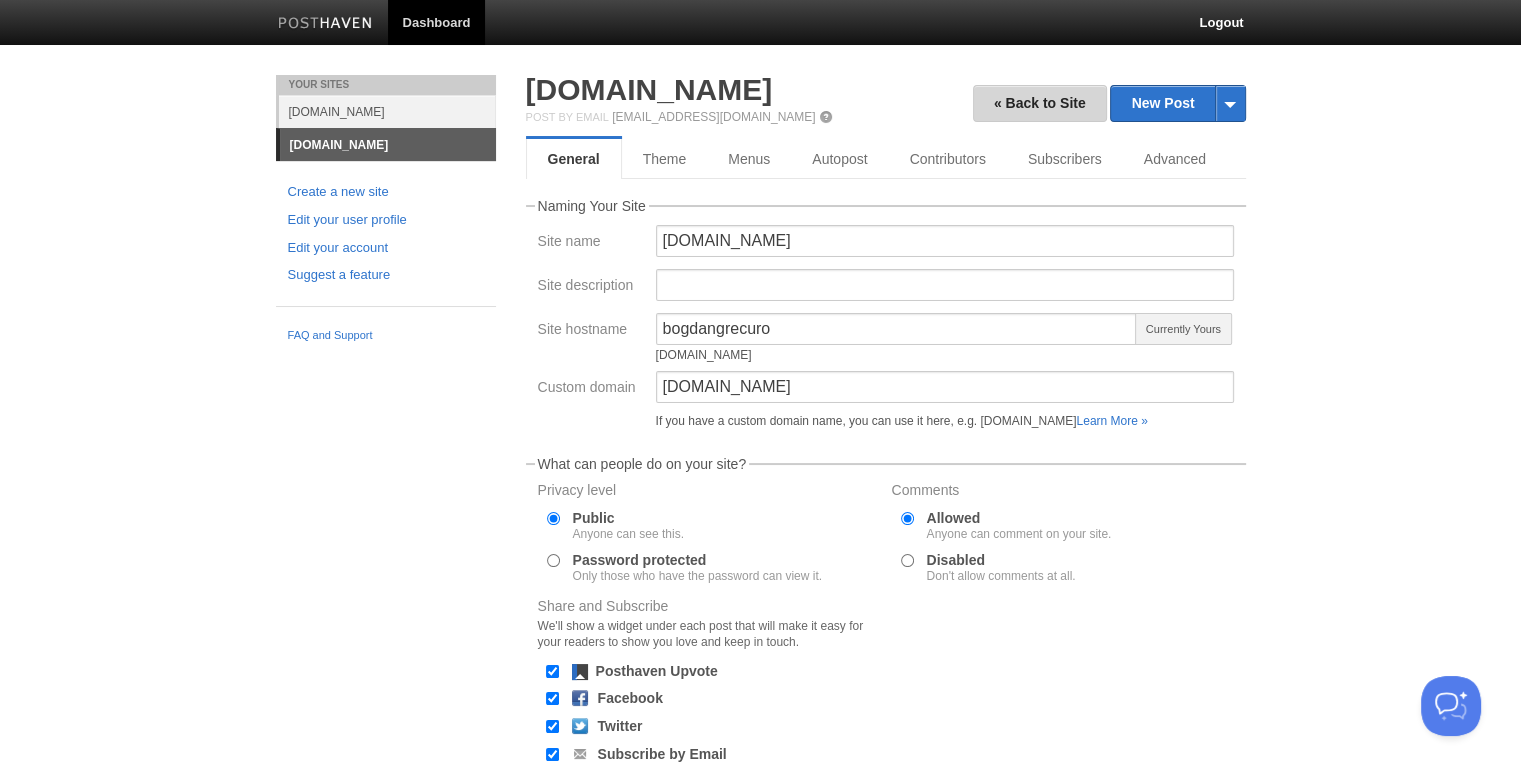 click on "« Back to Site" at bounding box center (1040, 103) 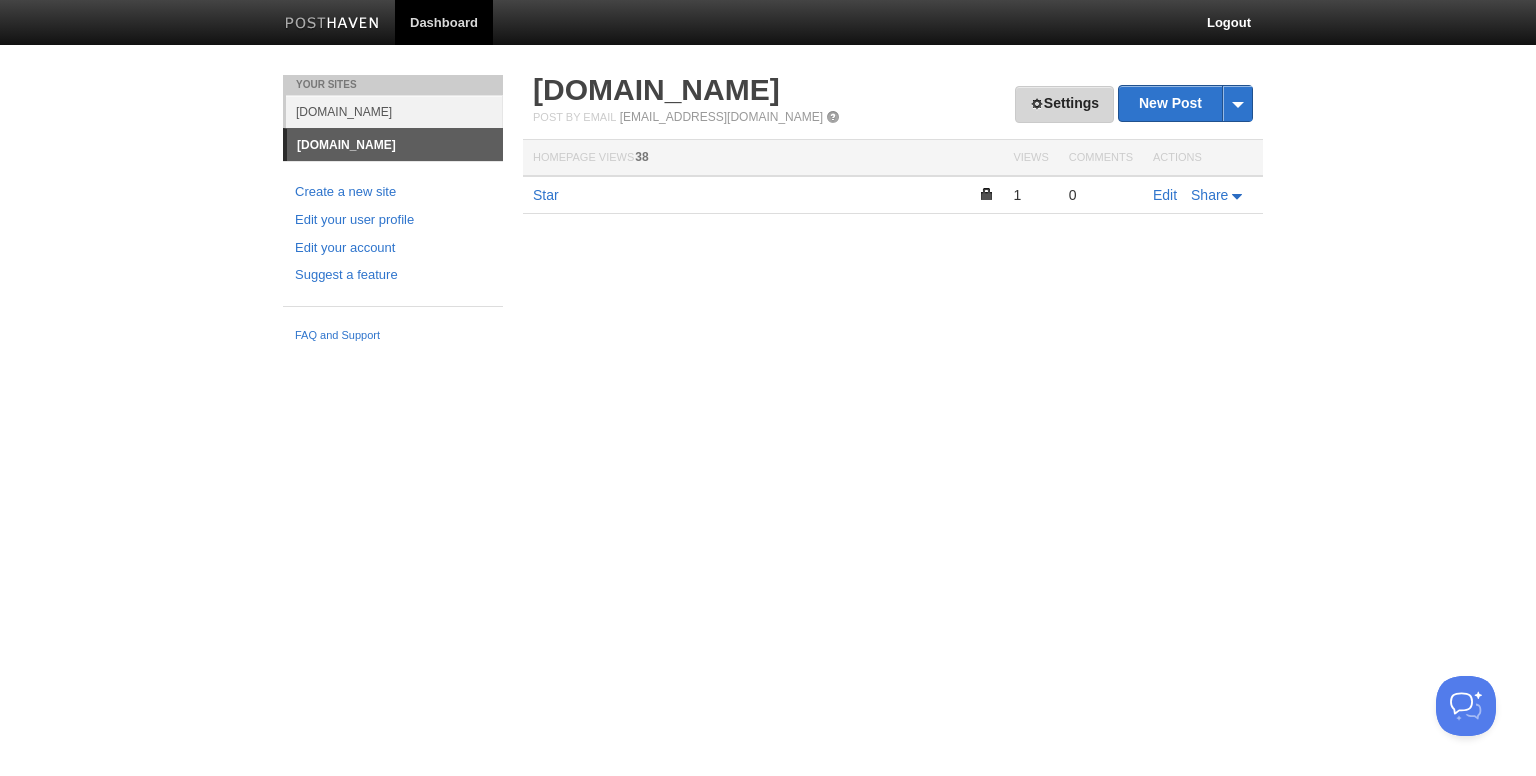 click on "Settings" at bounding box center [1064, 104] 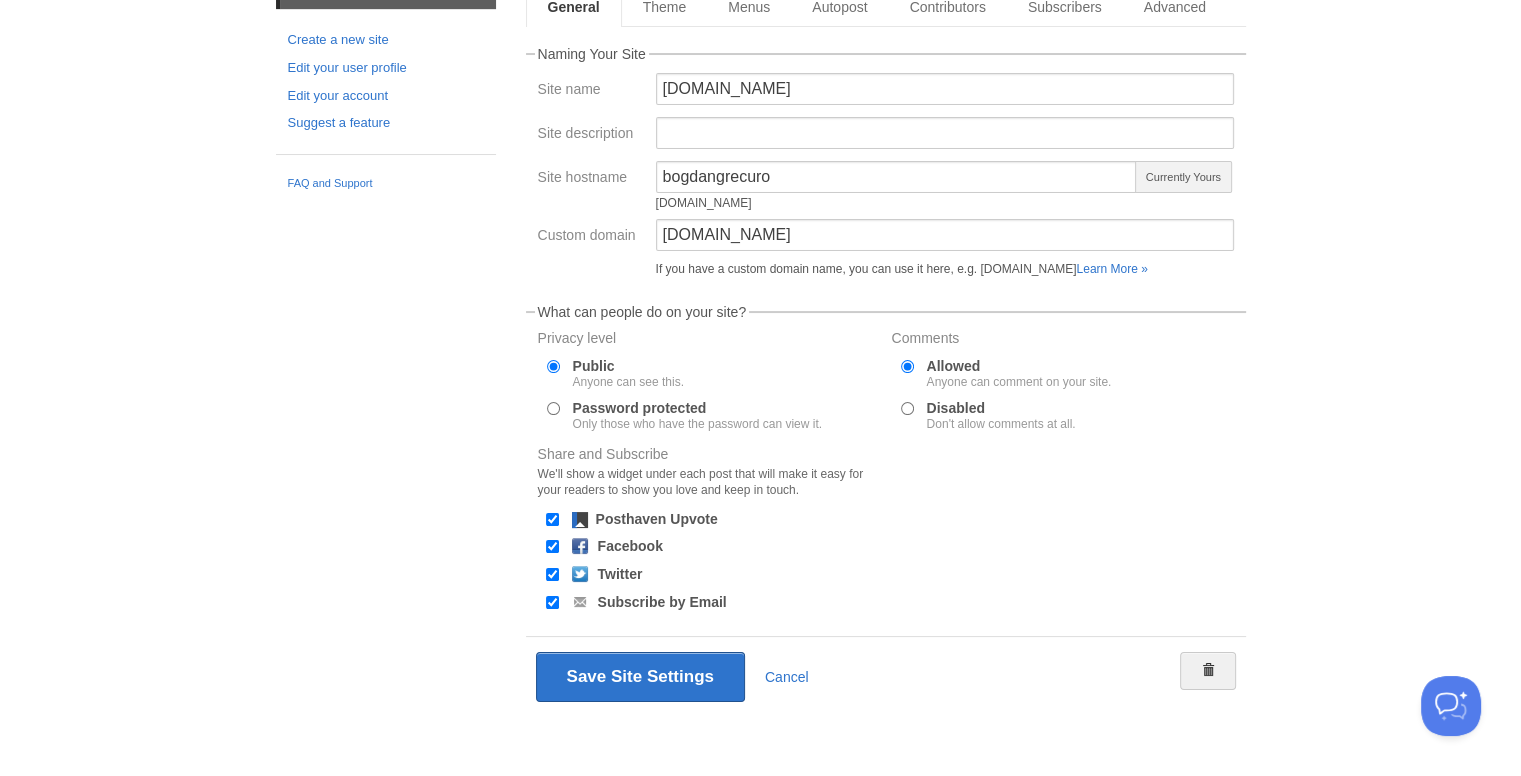 scroll, scrollTop: 0, scrollLeft: 0, axis: both 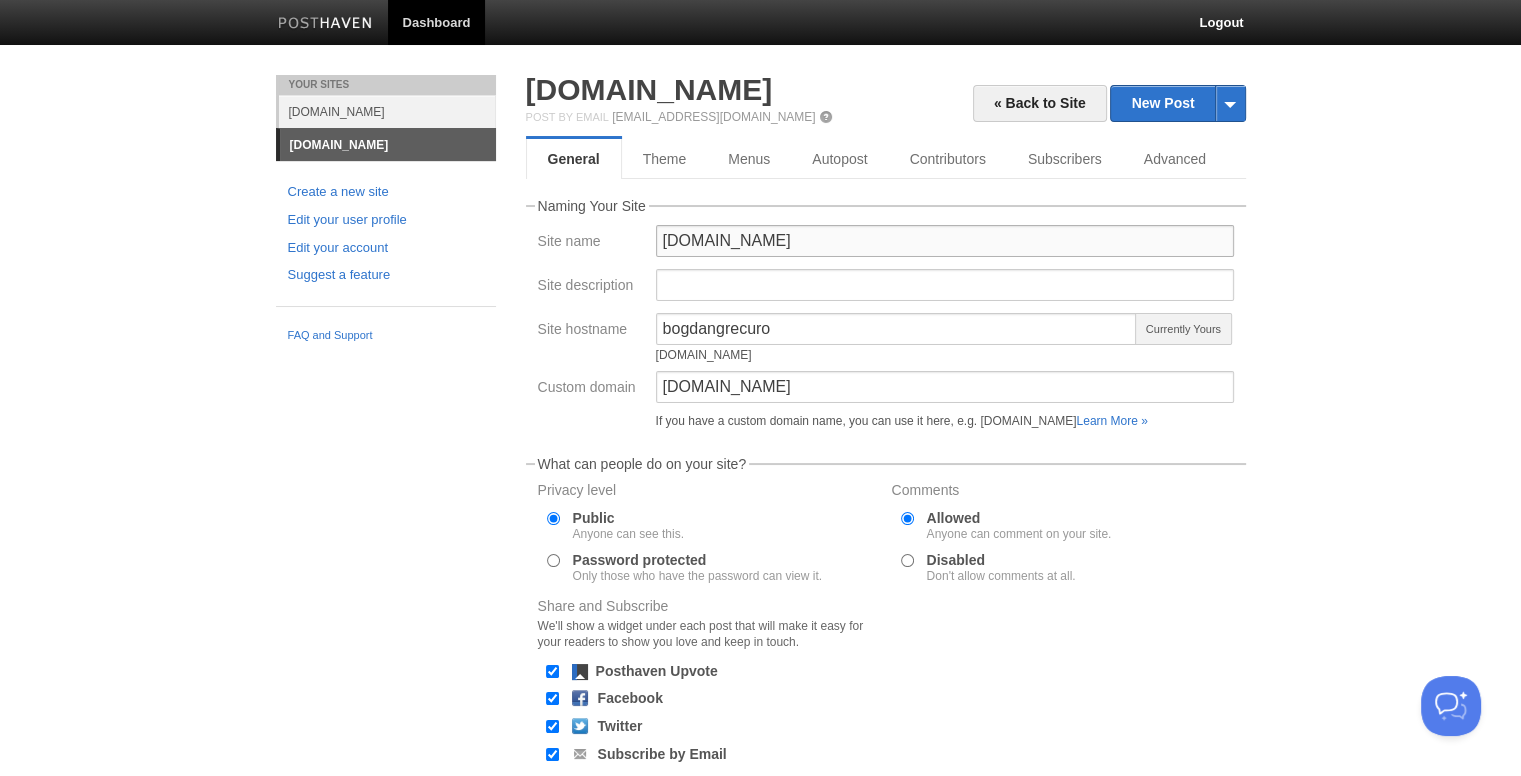 drag, startPoint x: 784, startPoint y: 241, endPoint x: 628, endPoint y: 234, distance: 156.15697 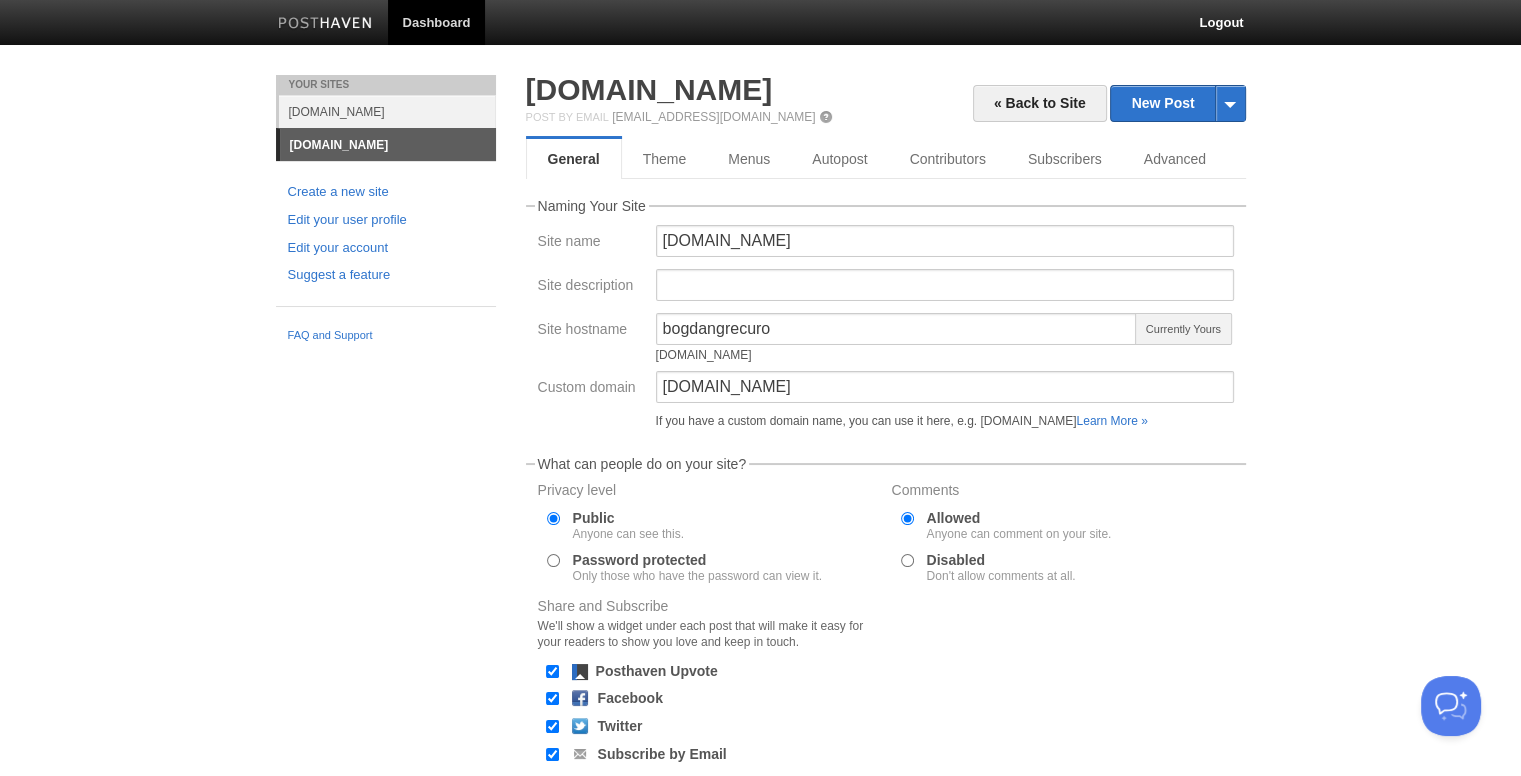 click on "Naming Your Site
Site name
bogdangrecu.ro
Site description
Site hostname
bogdangrecuro
bogdangrecuro.posthaven.com
Currently Yours
Custom domain
bogdangrecu.ro
If you have a custom domain name, you can use it here, e.g. blog.yourdomain.com
Learn More »" at bounding box center (886, 318) 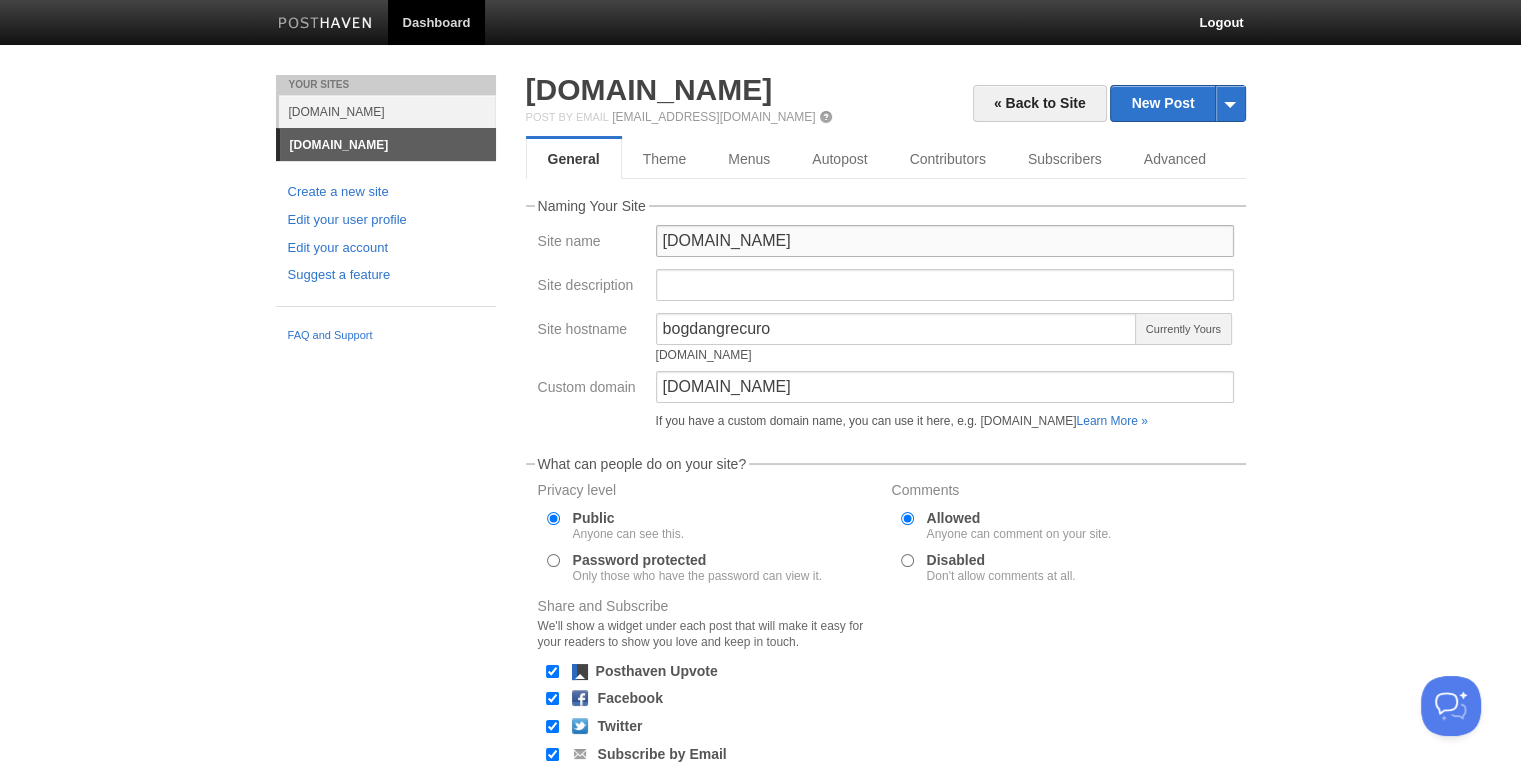 drag, startPoint x: 798, startPoint y: 237, endPoint x: 587, endPoint y: 237, distance: 211 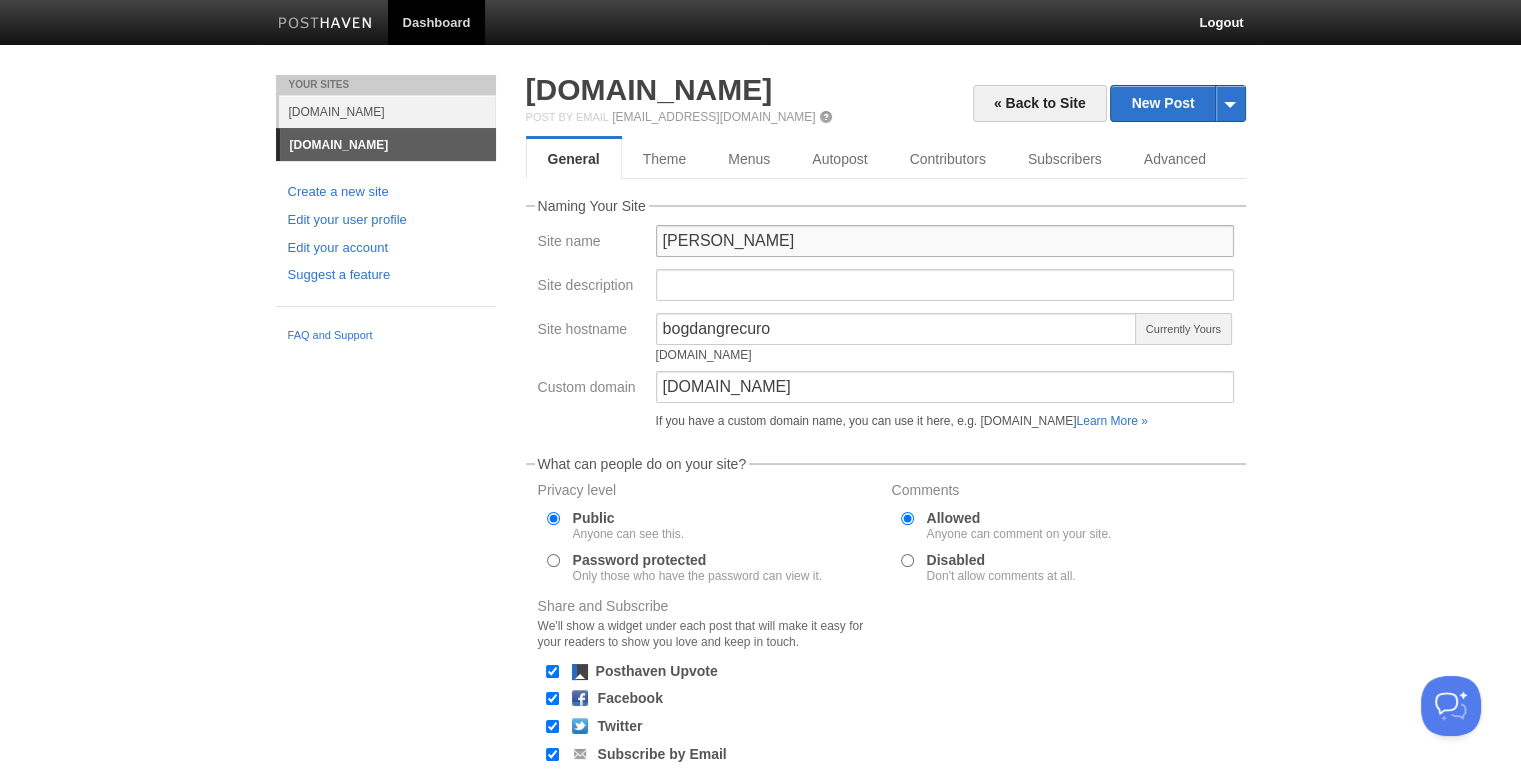 scroll, scrollTop: 153, scrollLeft: 0, axis: vertical 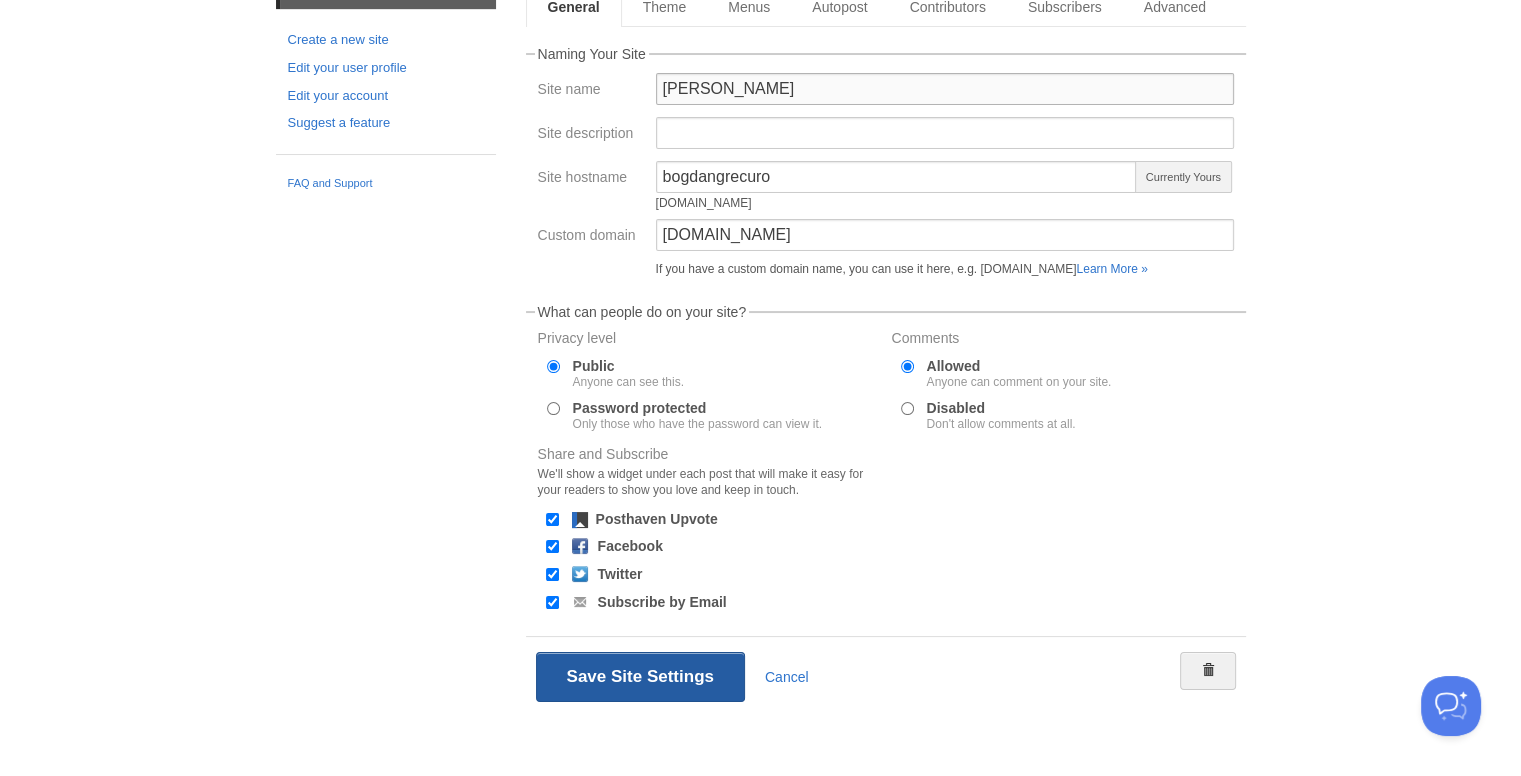 type on "[PERSON_NAME]" 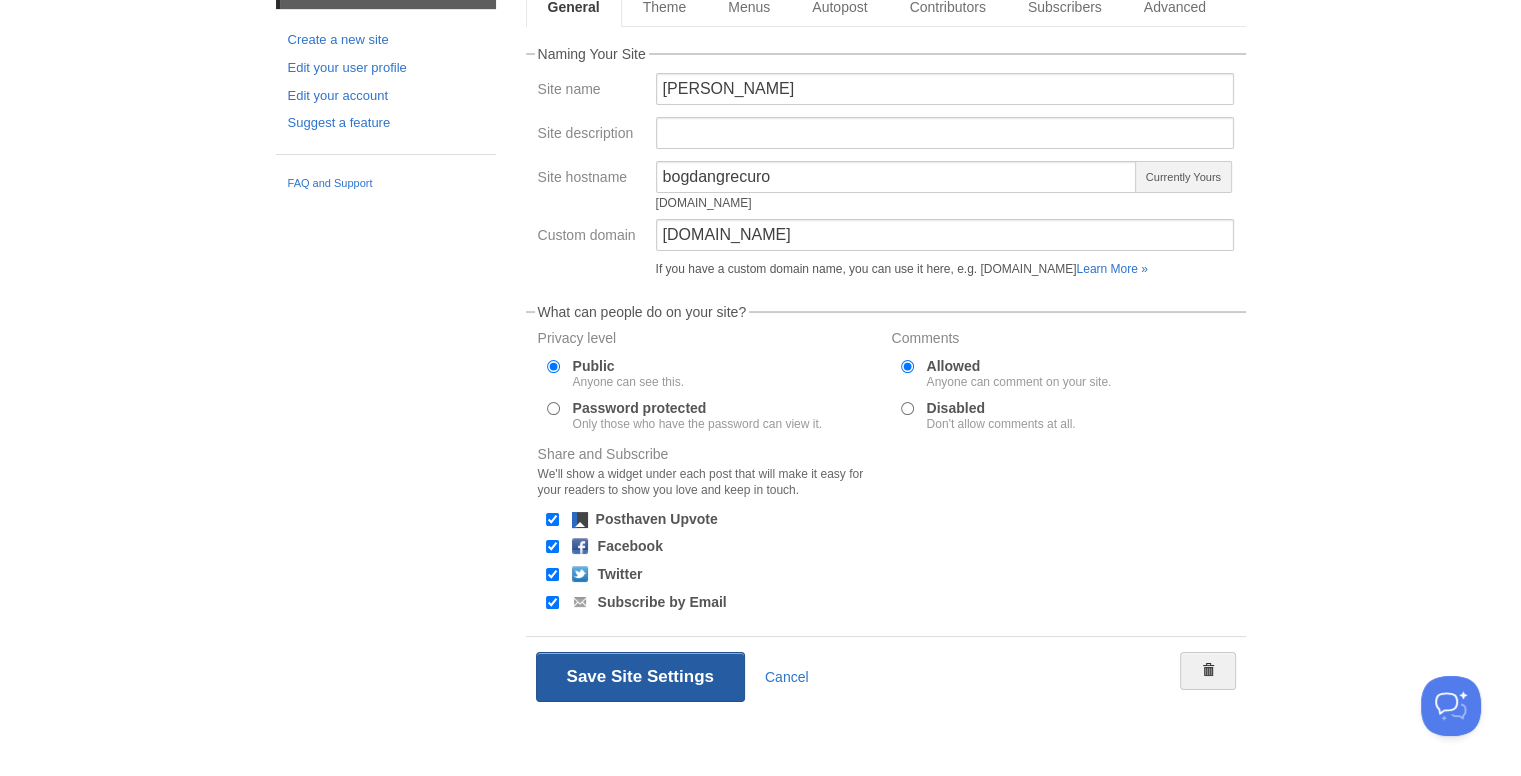 click on "Save Site Settings" at bounding box center [640, 677] 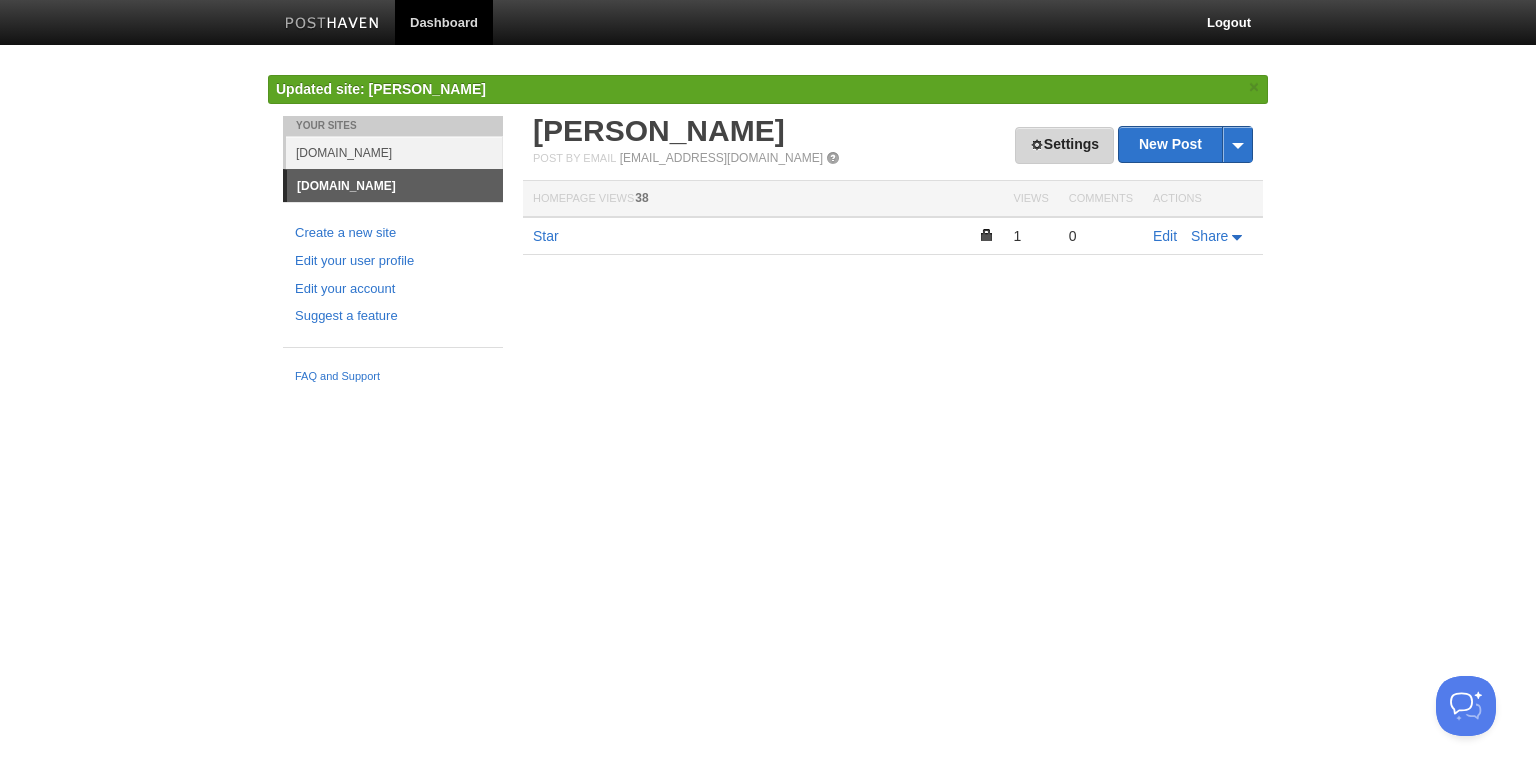 click at bounding box center [1037, 145] 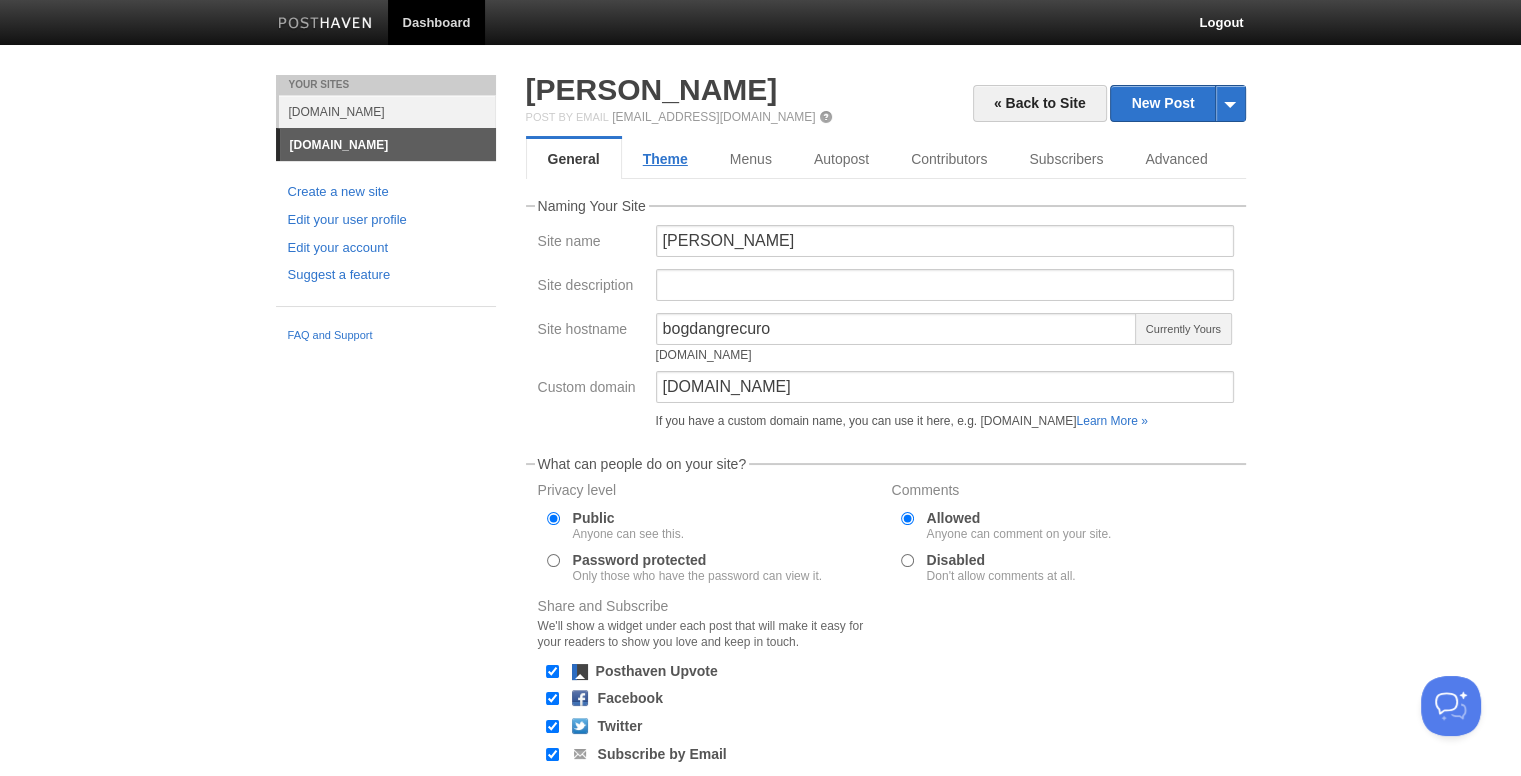 click on "Theme" at bounding box center (665, 159) 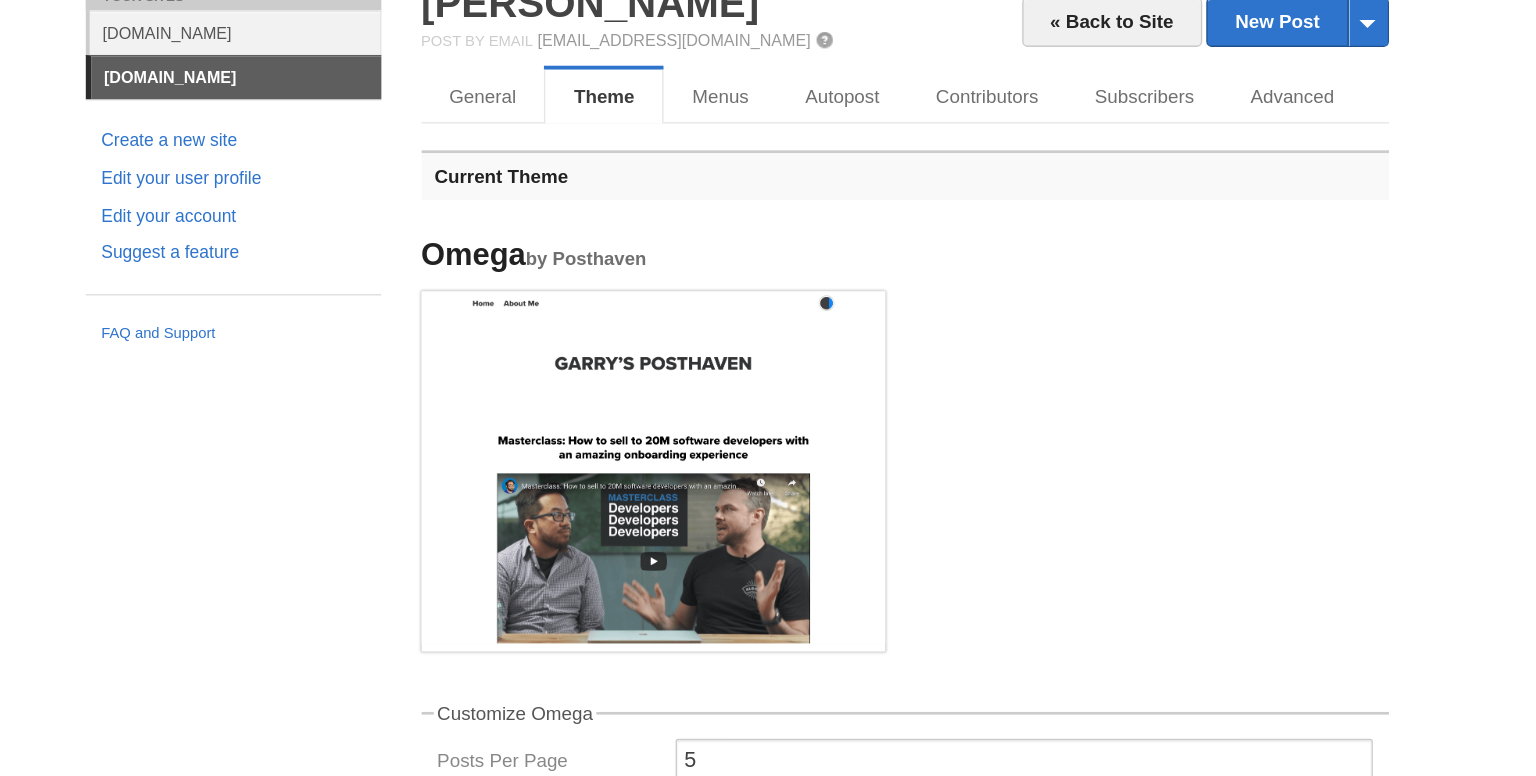 scroll, scrollTop: 0, scrollLeft: 0, axis: both 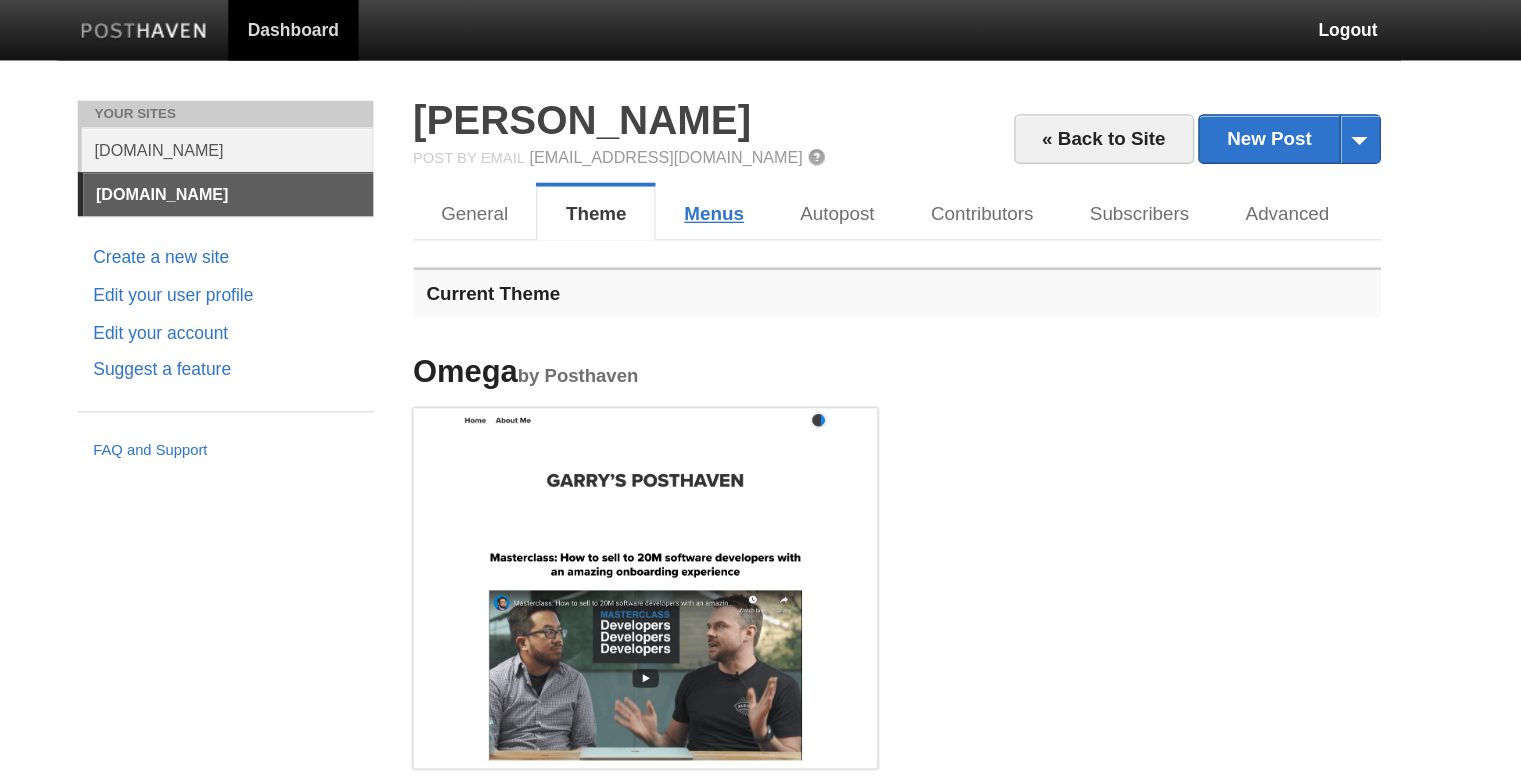 click on "Menus" at bounding box center [749, 159] 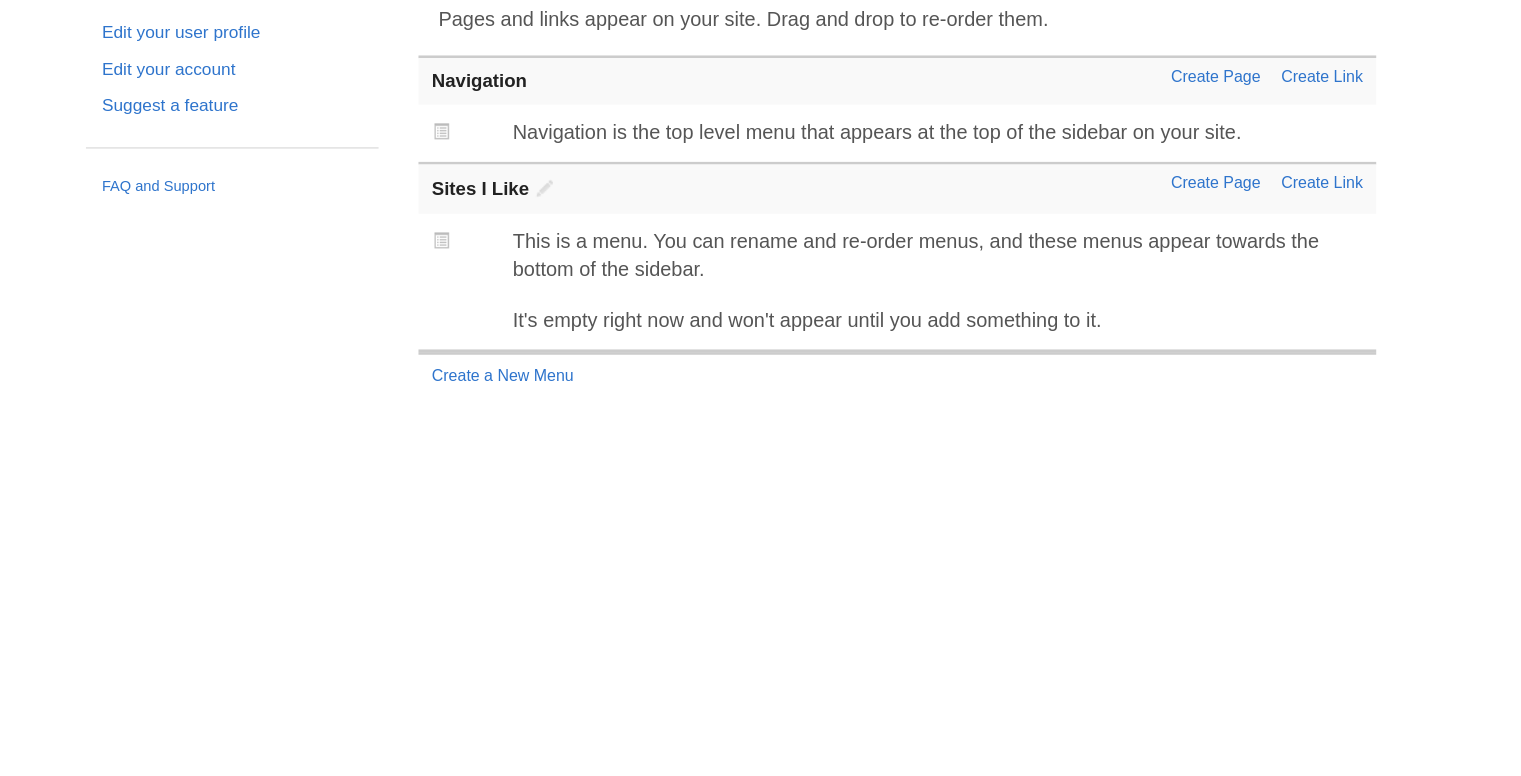 scroll, scrollTop: 0, scrollLeft: 0, axis: both 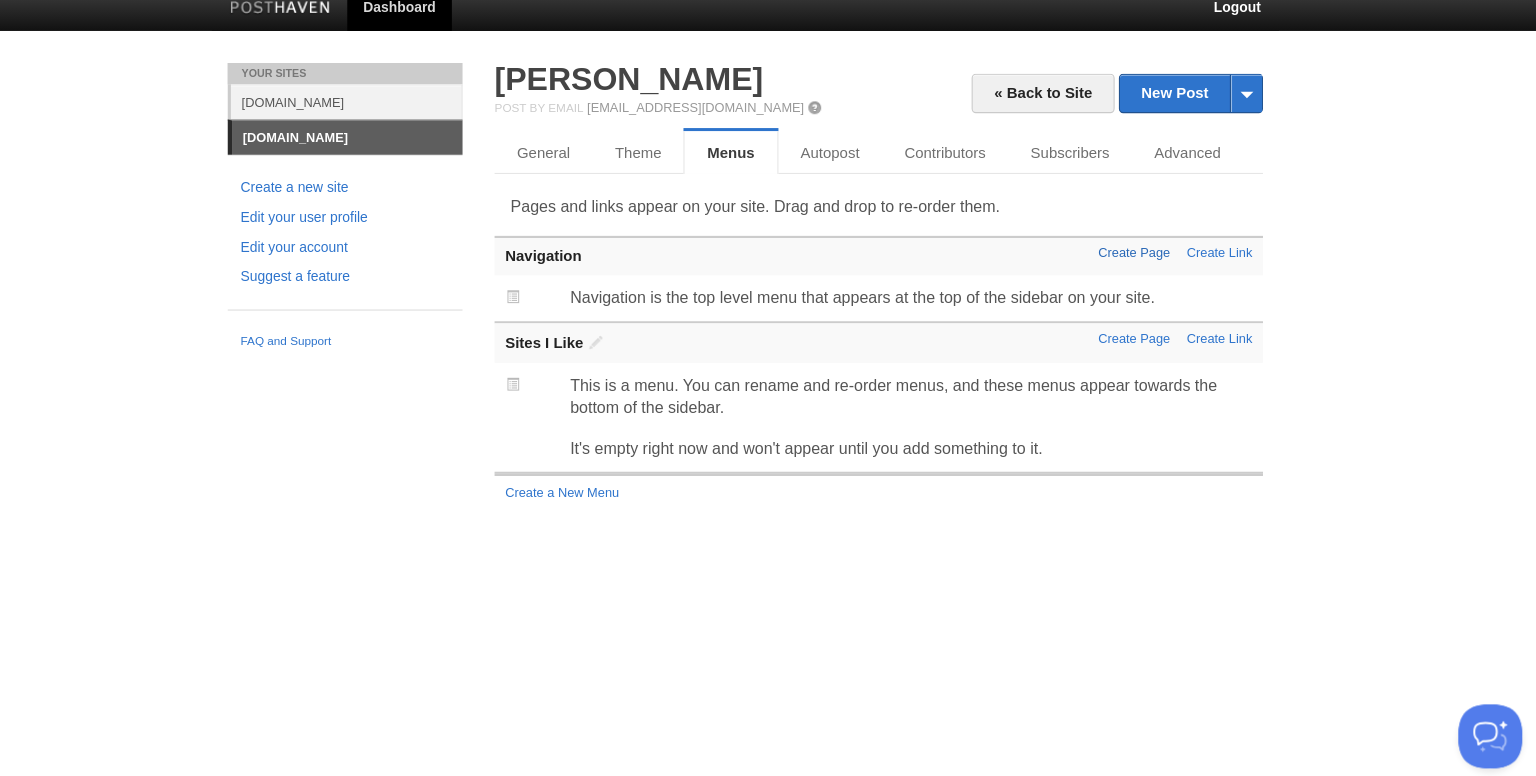 click on "Create Page" at bounding box center [1132, 253] 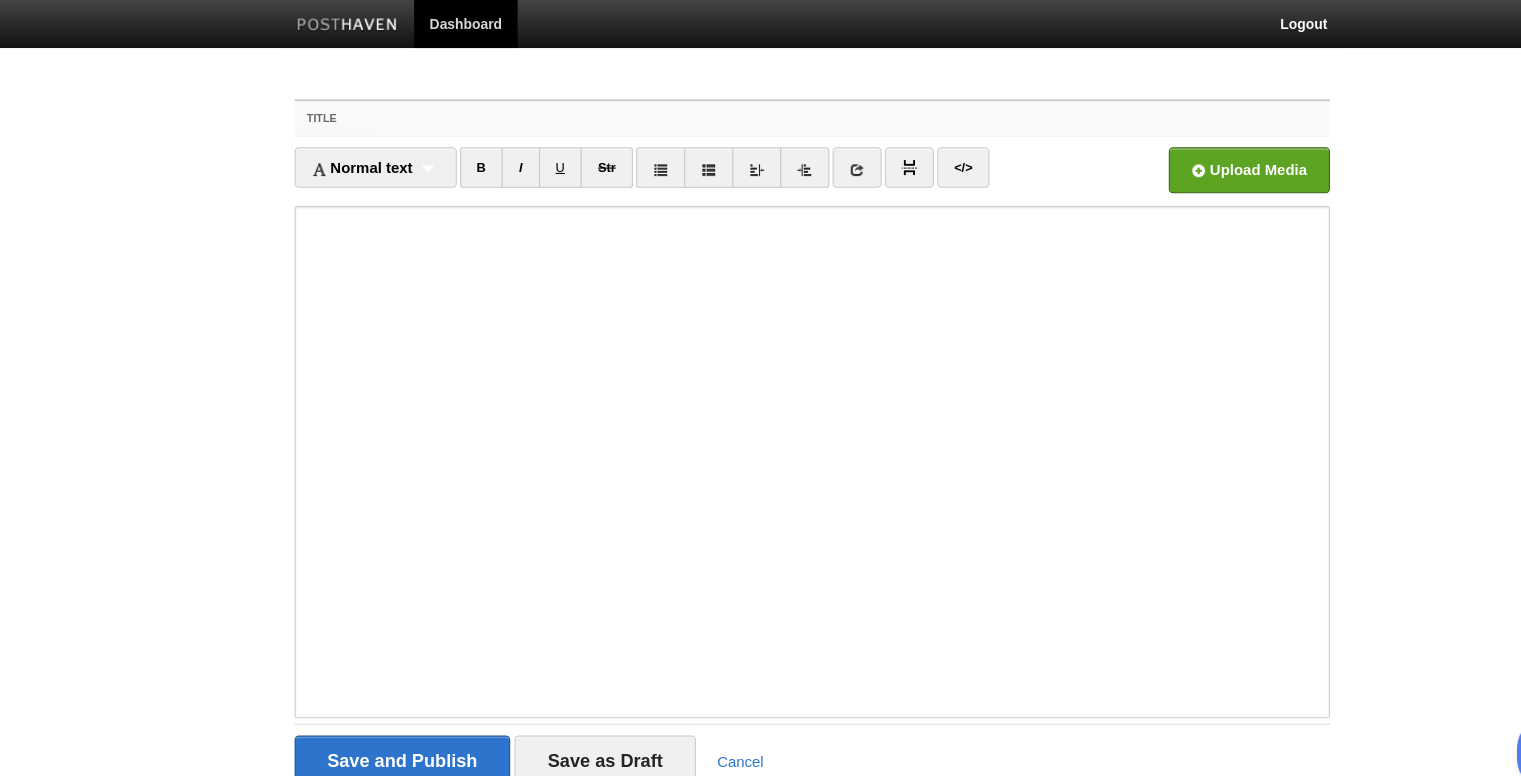 click on "Title" at bounding box center (800, 111) 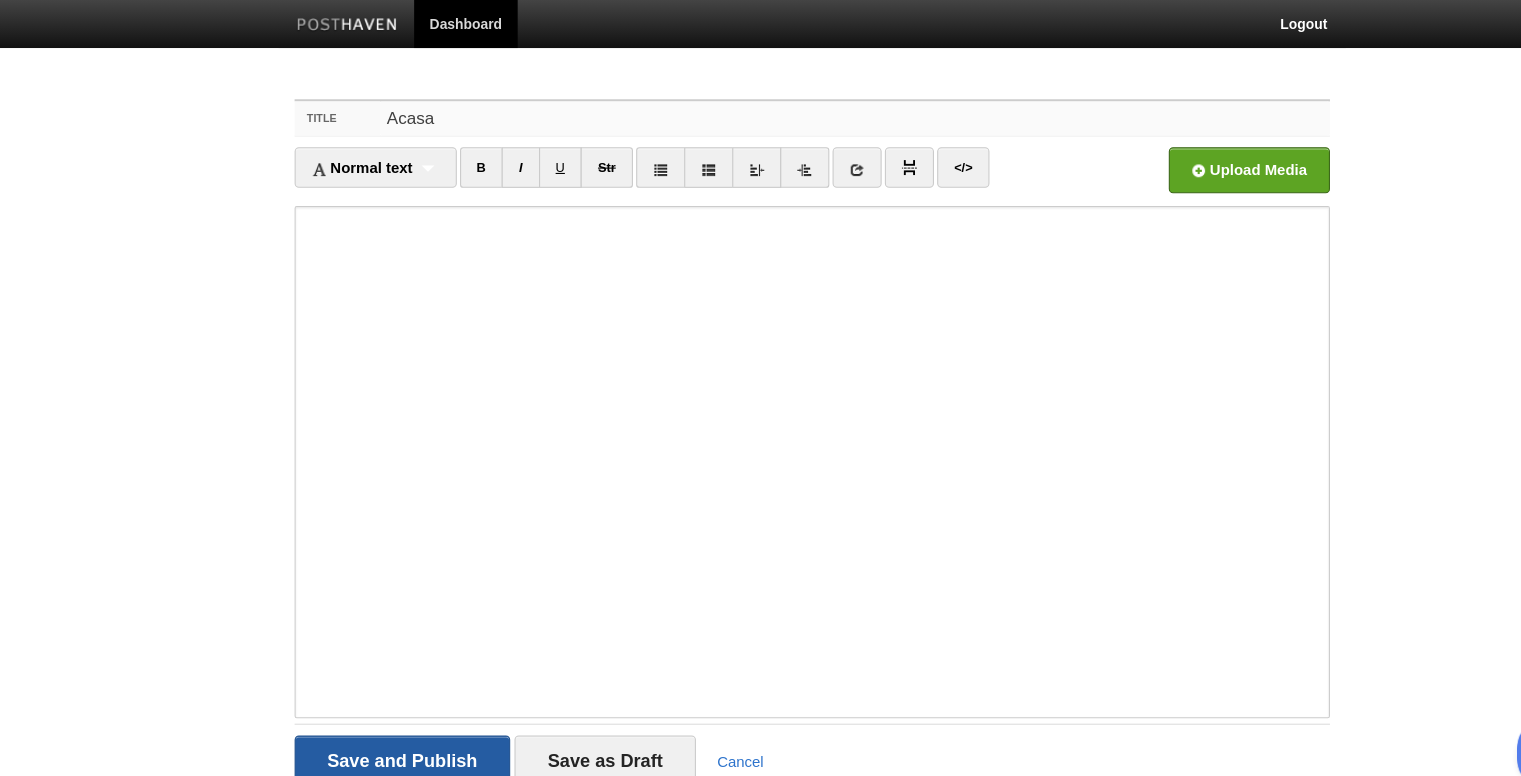type on "Acasa" 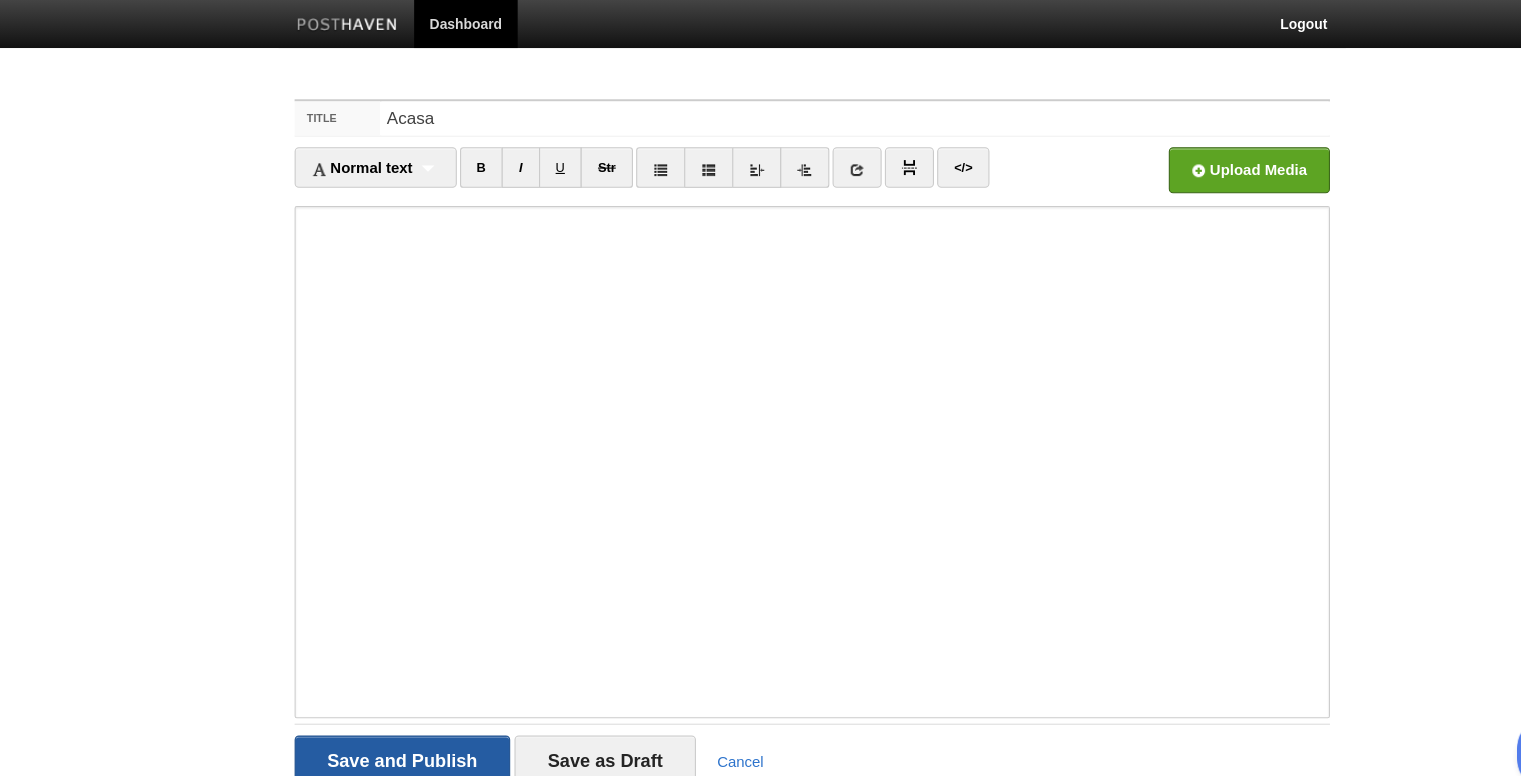 click on "Save and Publish" at bounding box center [377, 714] 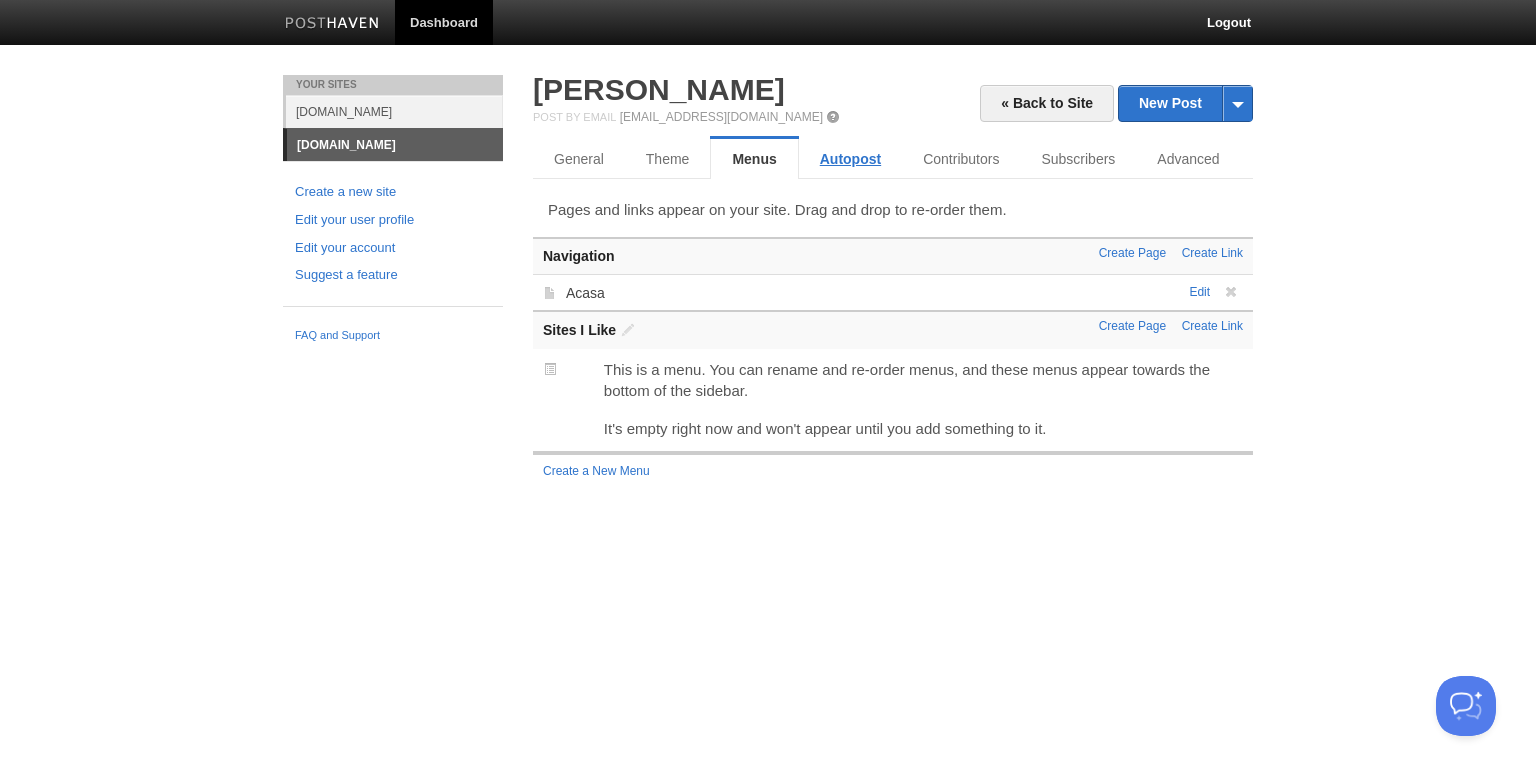 click on "Autopost" at bounding box center [850, 159] 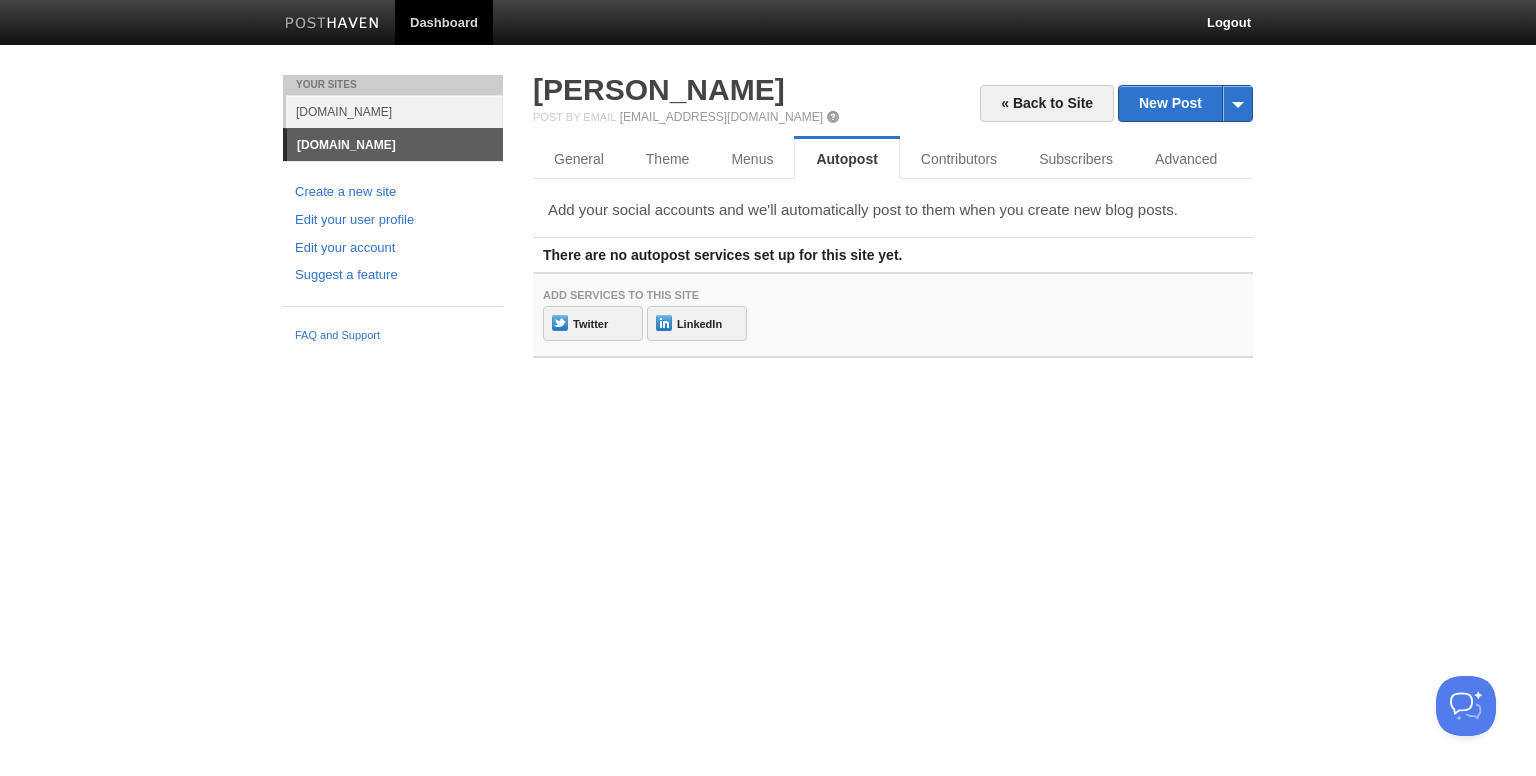 drag, startPoint x: 776, startPoint y: 209, endPoint x: 1142, endPoint y: 209, distance: 366 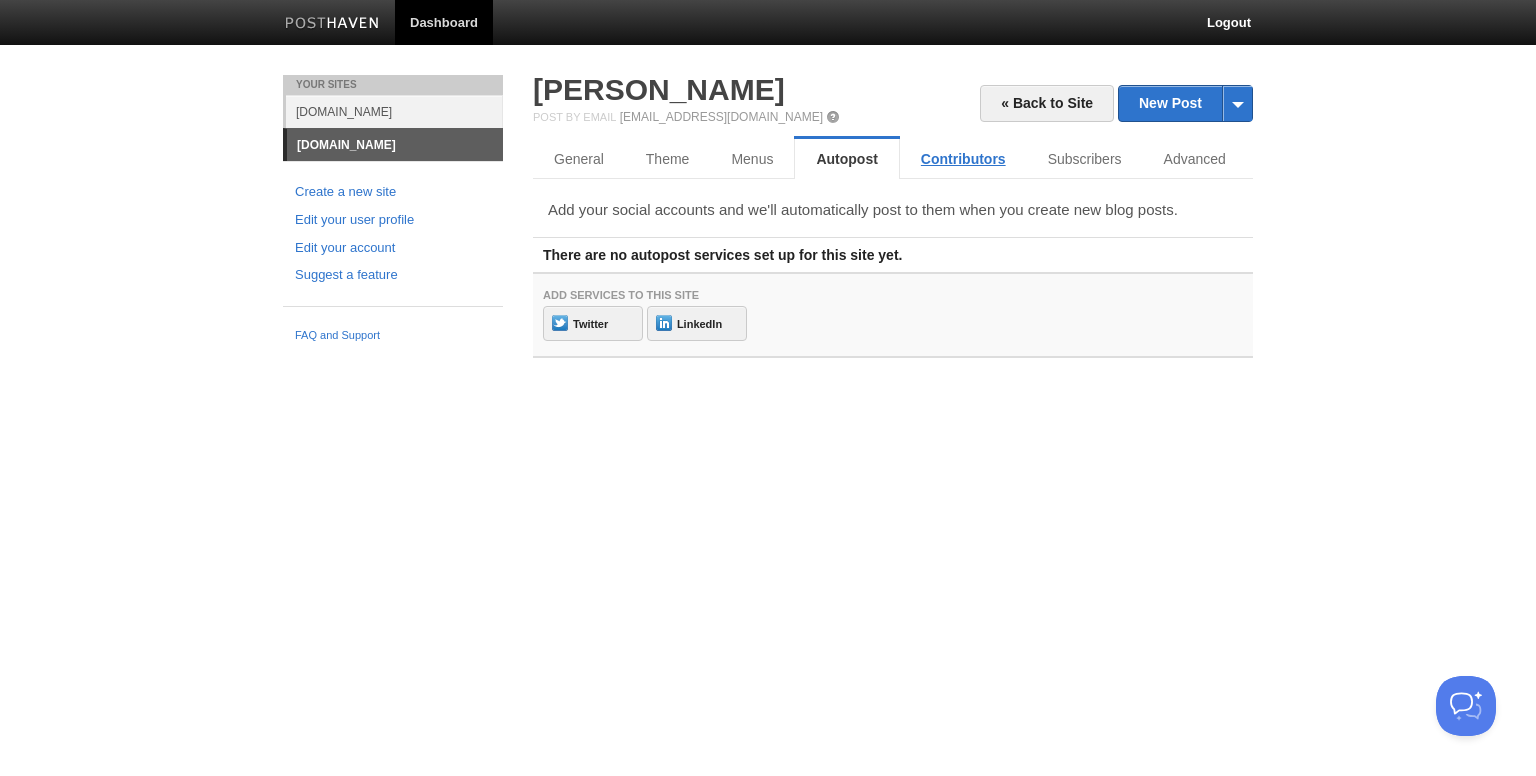 click on "Contributors" at bounding box center [963, 159] 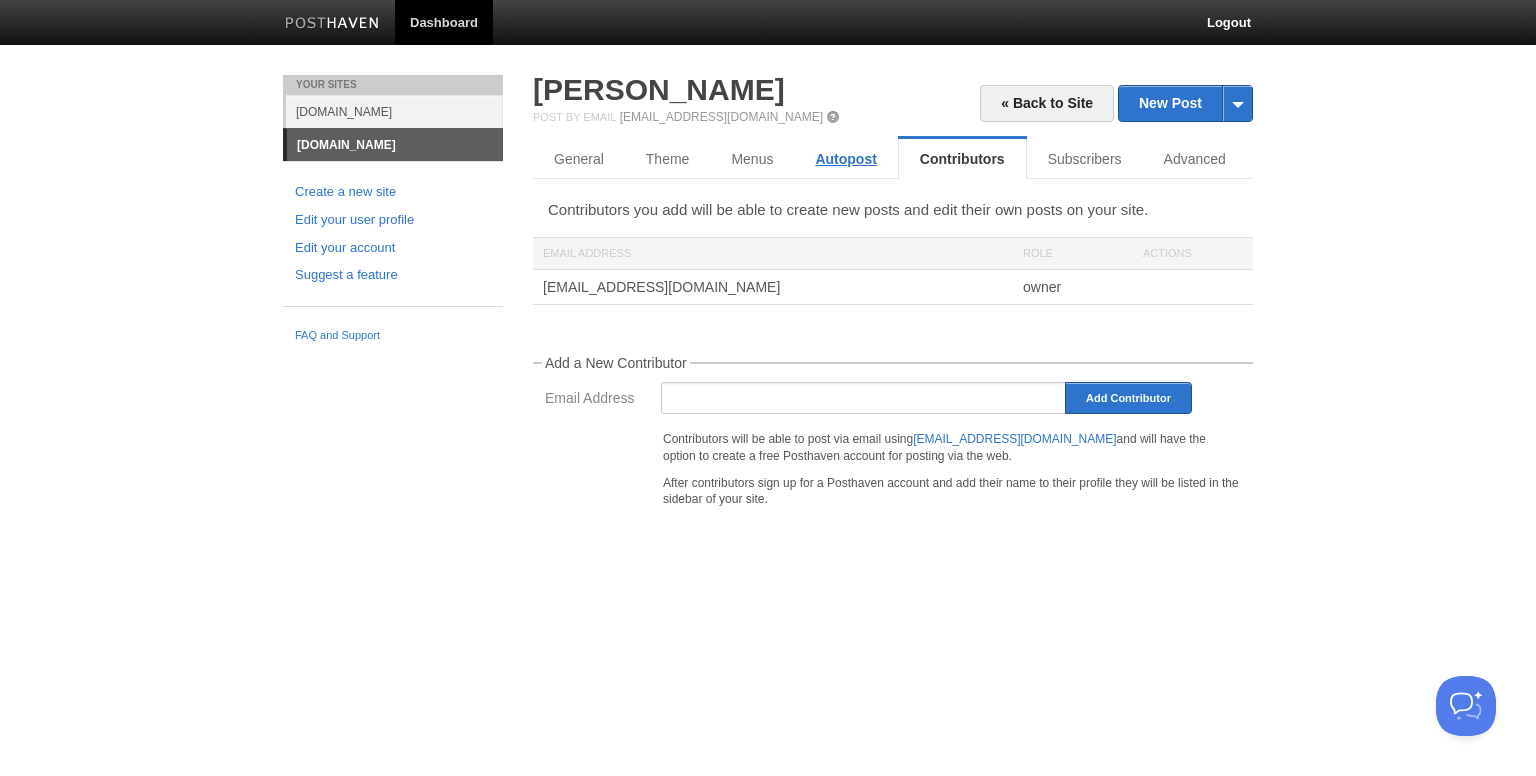 click on "Autopost" at bounding box center (845, 159) 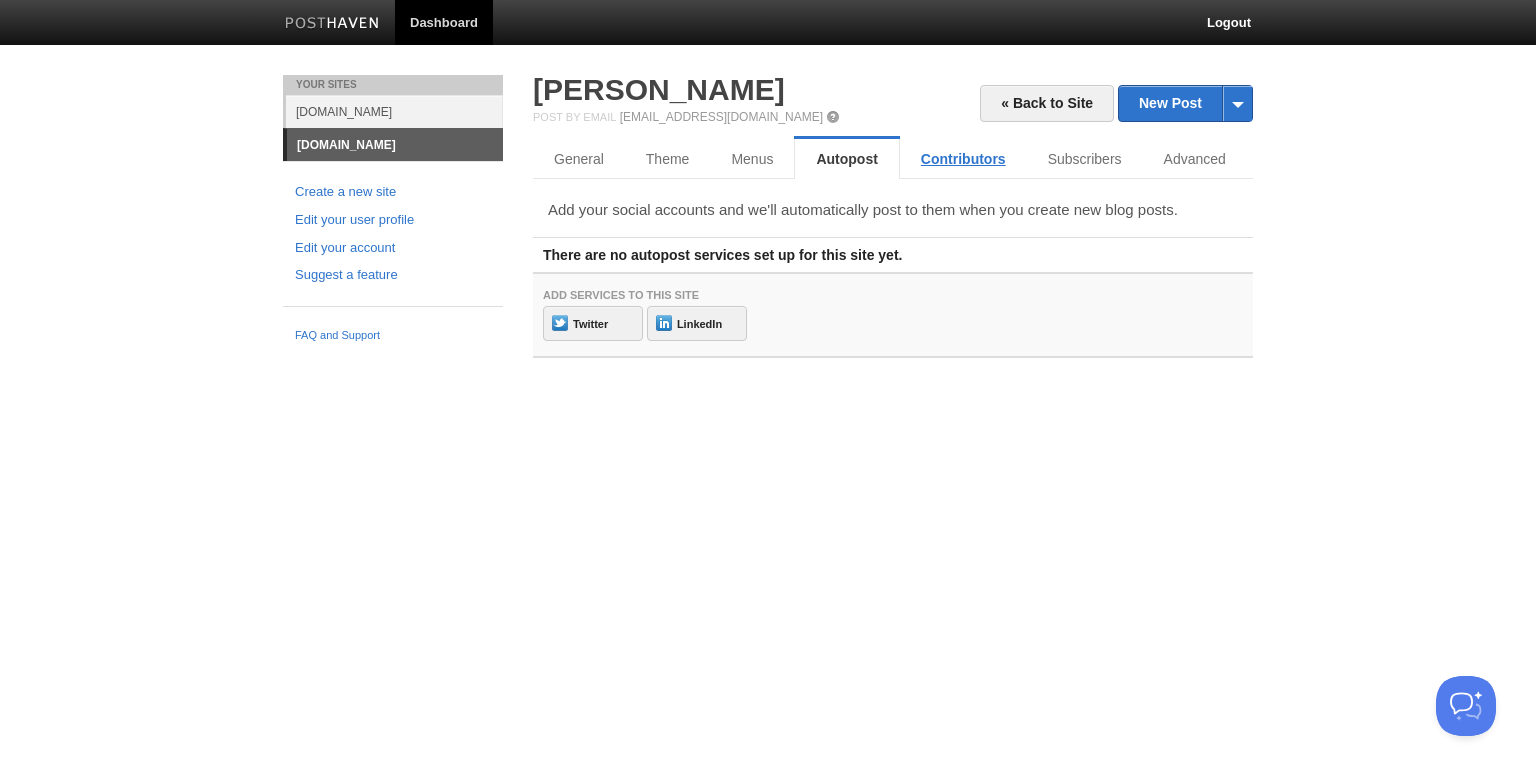 click on "Contributors" at bounding box center (963, 159) 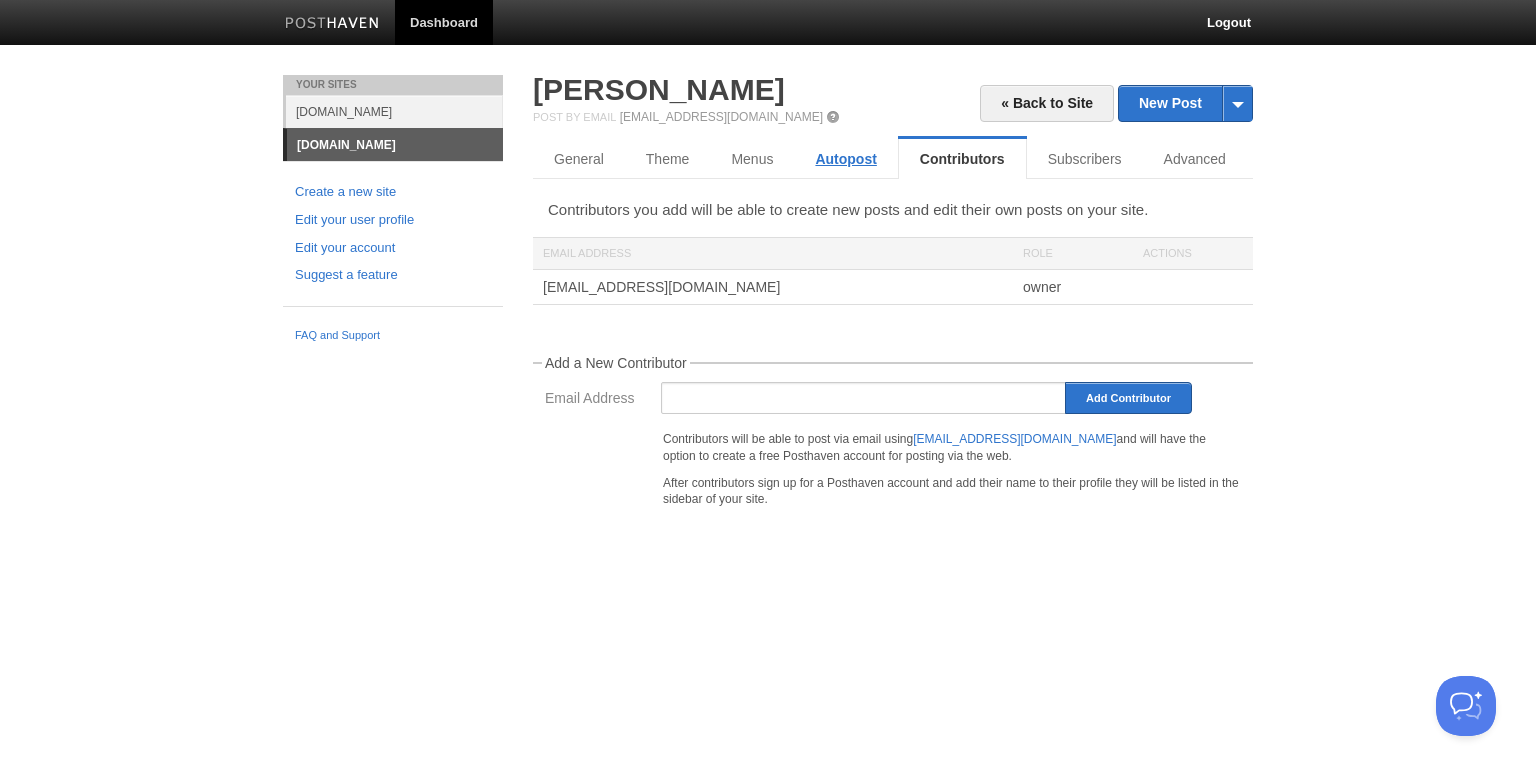 click on "Autopost" at bounding box center (845, 159) 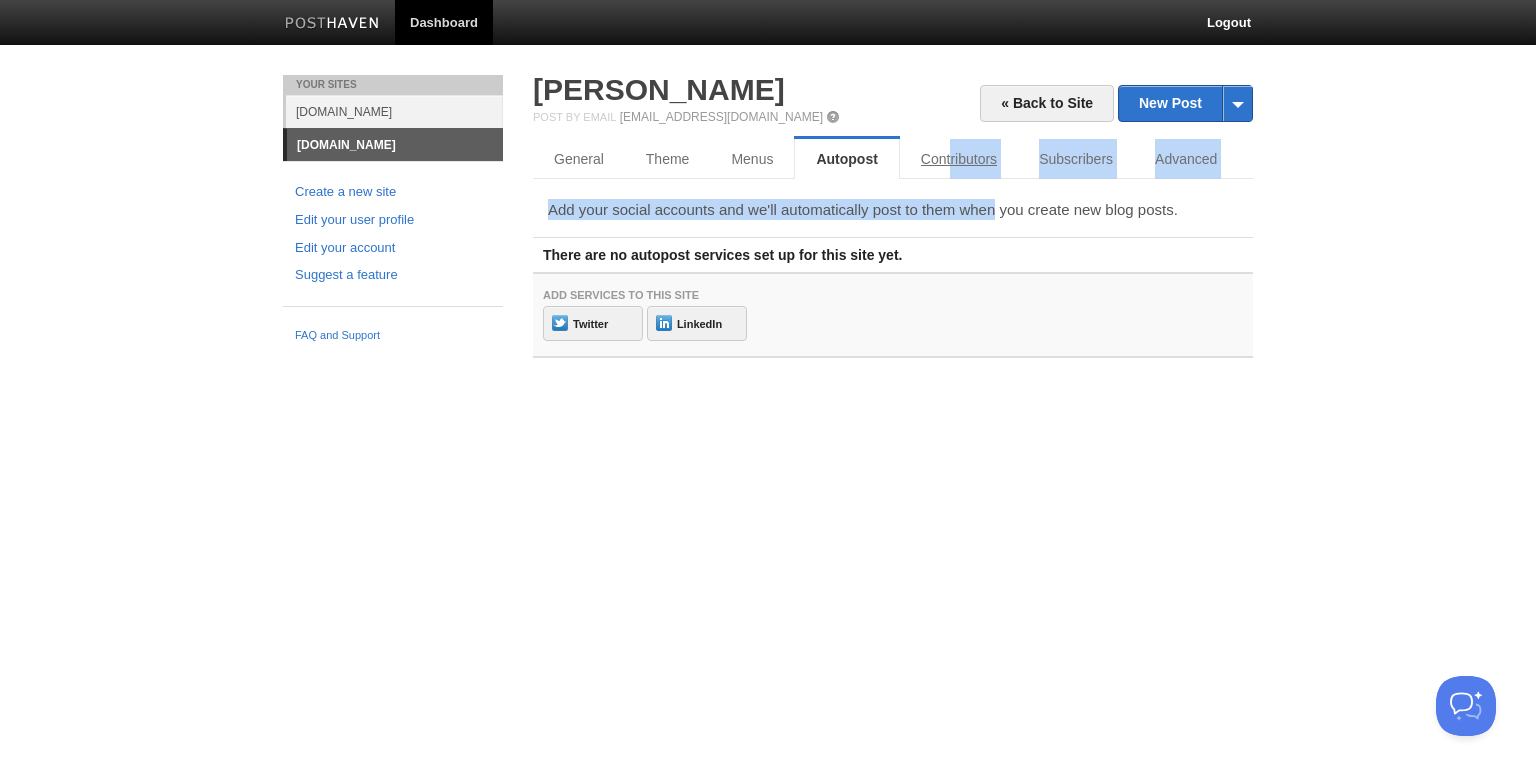 drag, startPoint x: 934, startPoint y: 180, endPoint x: 955, endPoint y: 159, distance: 29.698484 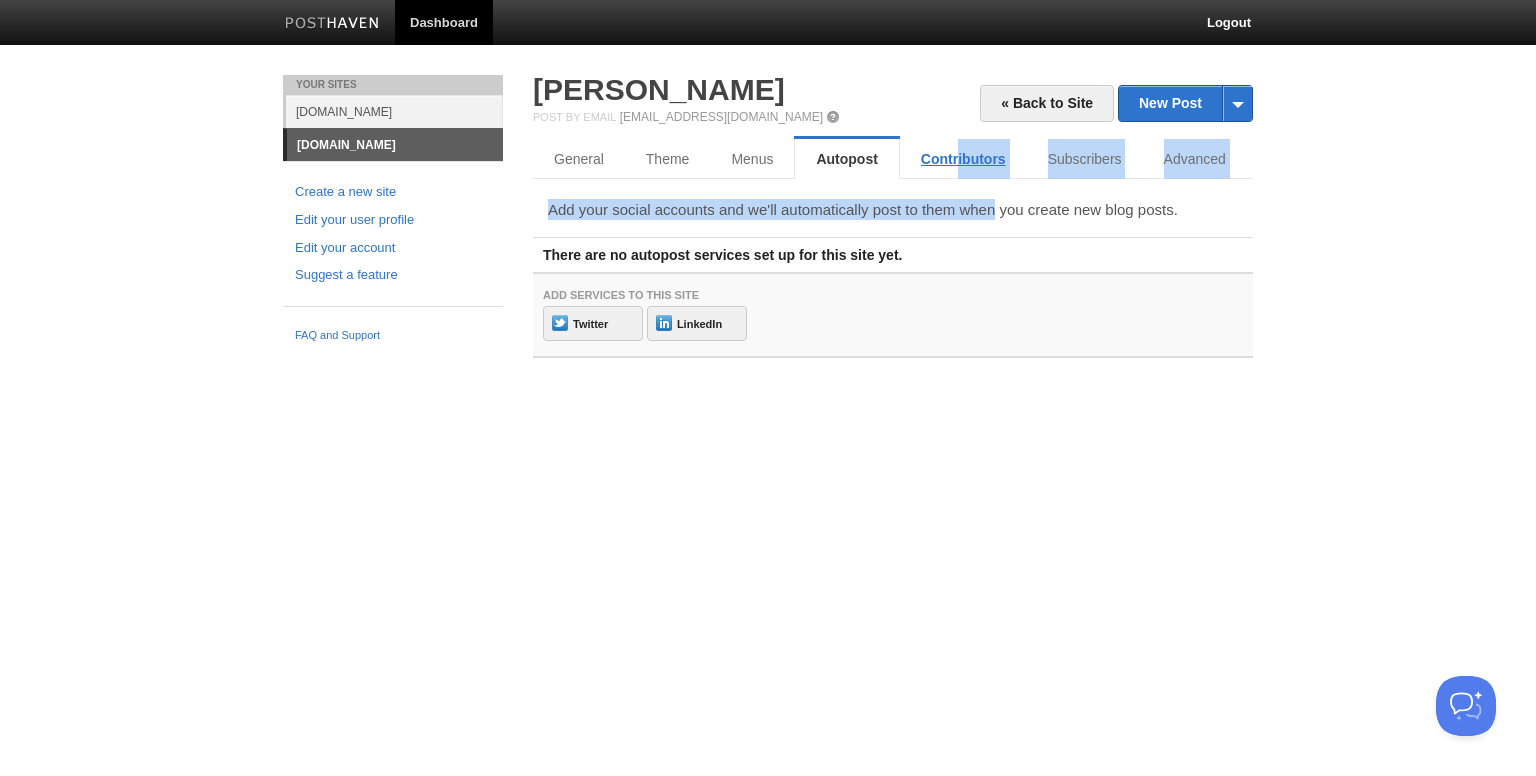 click on "Contributors" at bounding box center (963, 159) 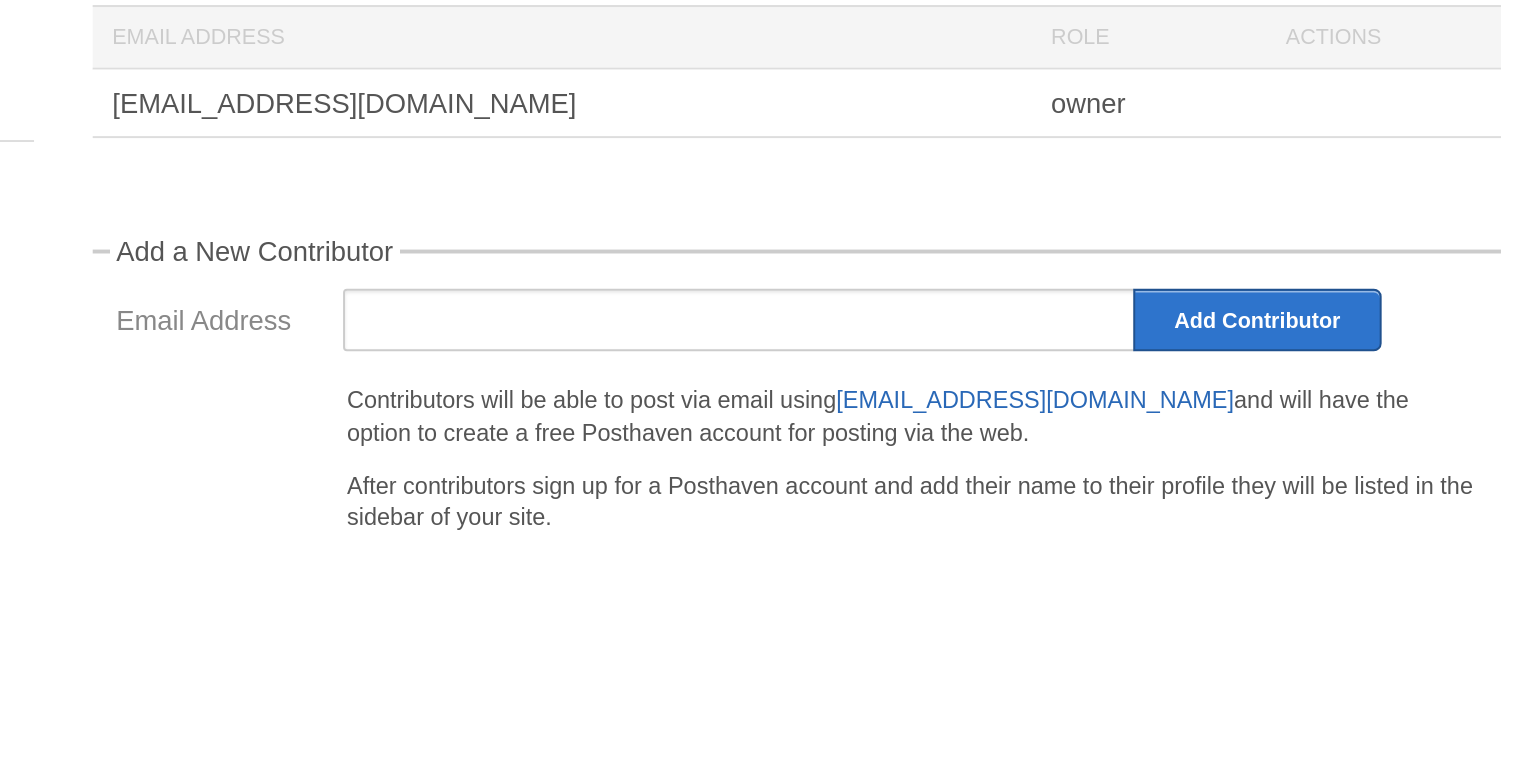 drag, startPoint x: 915, startPoint y: 430, endPoint x: 1115, endPoint y: 431, distance: 200.0025 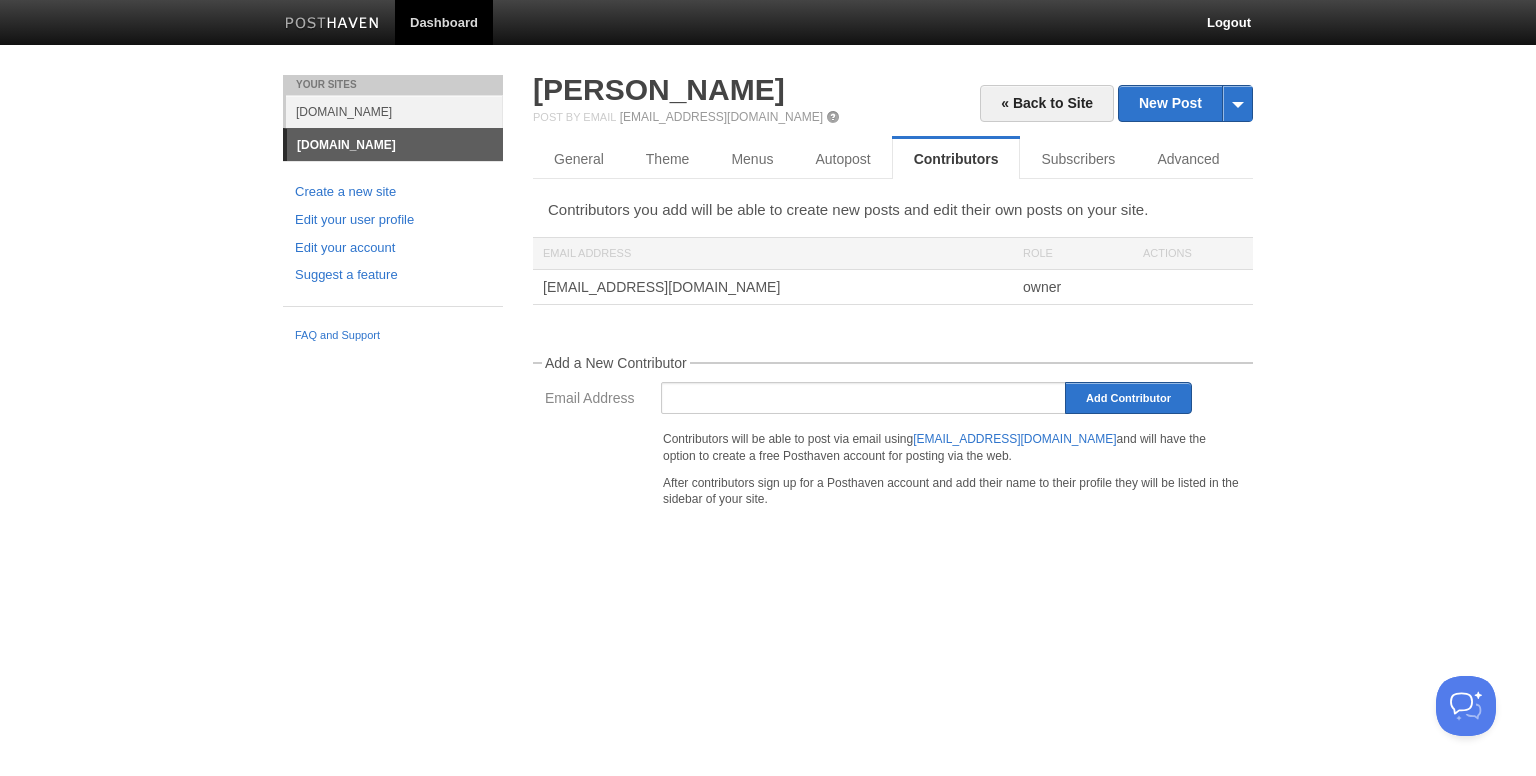click on "After contributors sign up for a Posthaven account and add their name to their profile
they will be listed in the sidebar of your site." at bounding box center [952, 492] 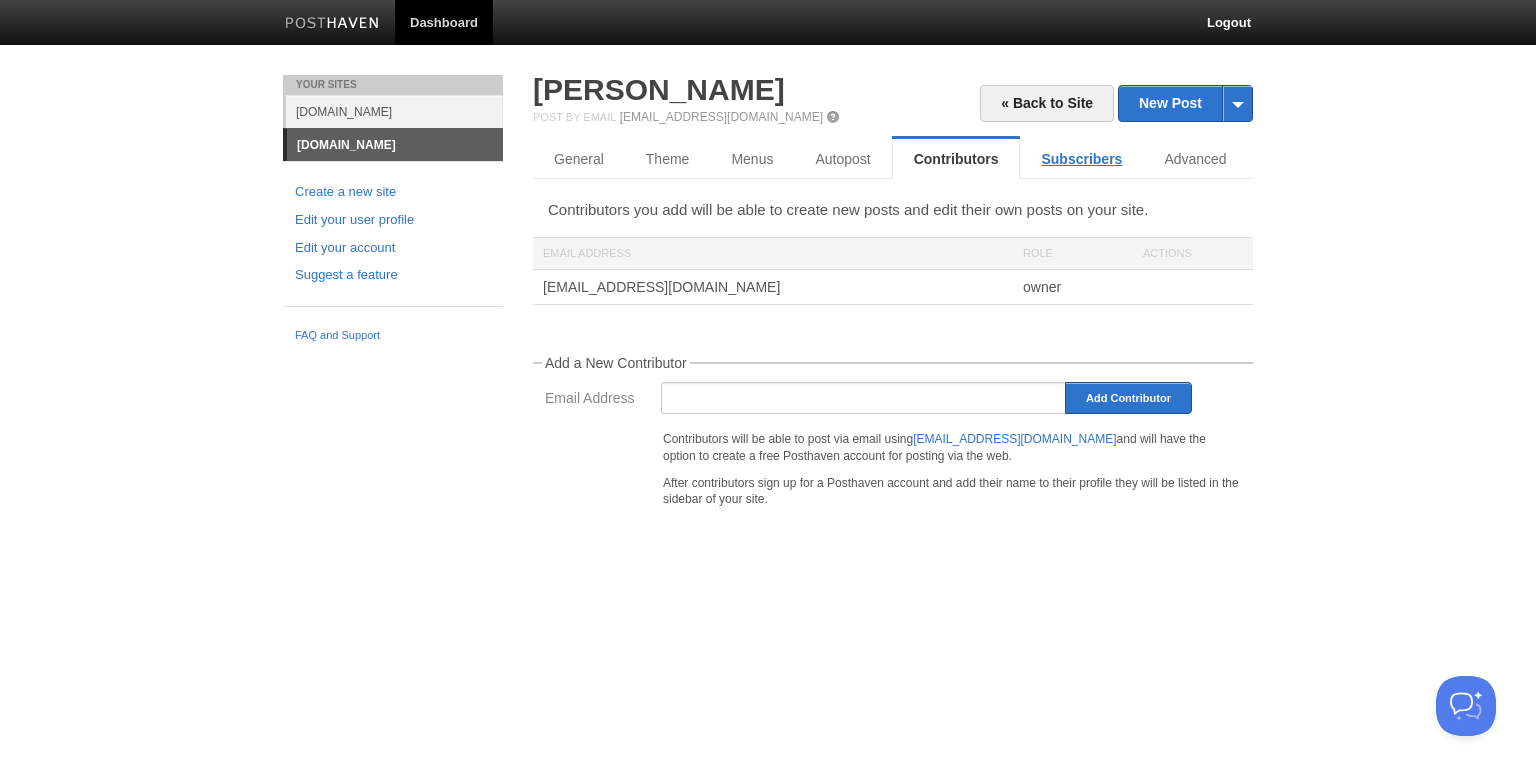 click on "Subscribers" at bounding box center (1081, 159) 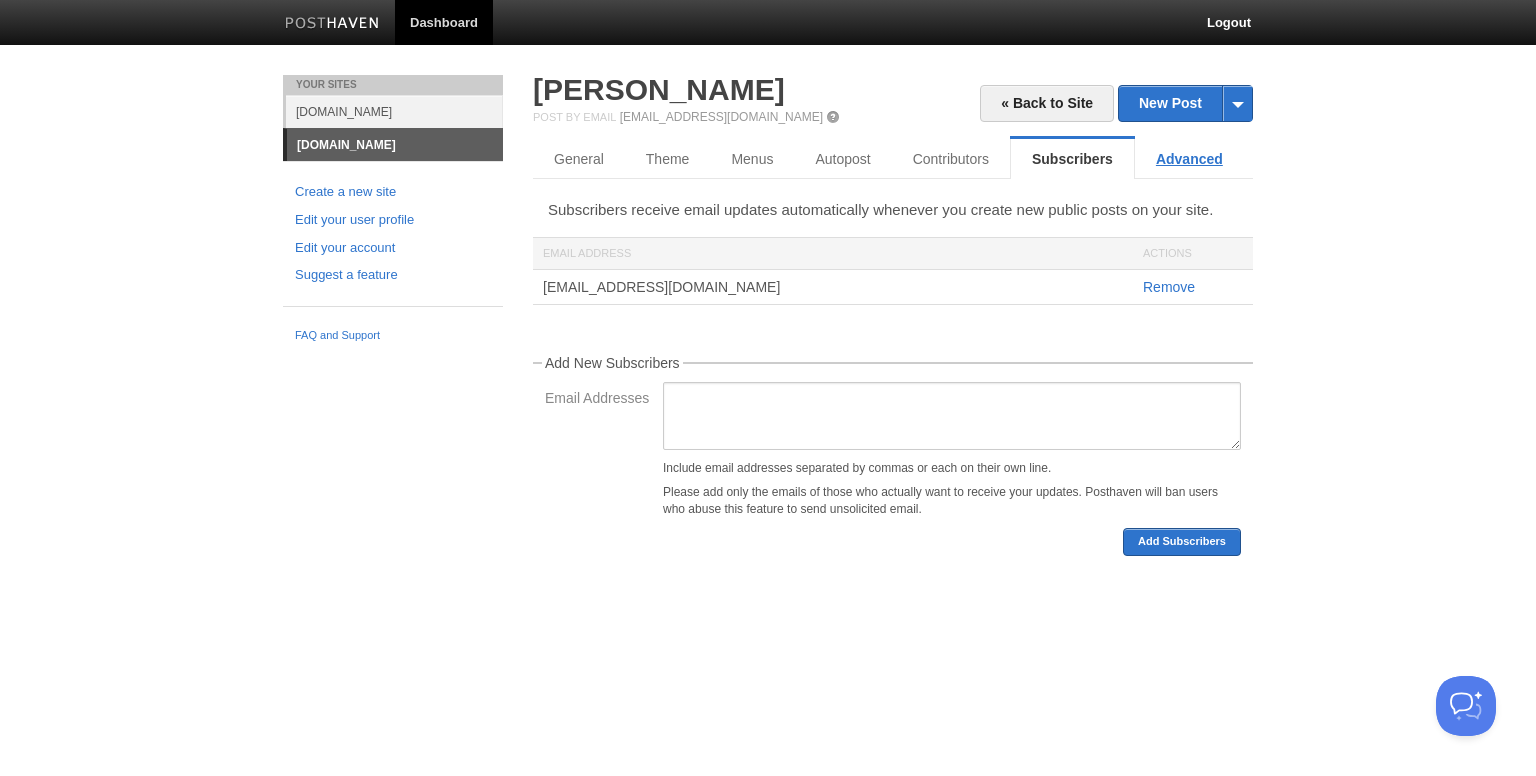 click on "Advanced" at bounding box center (1189, 159) 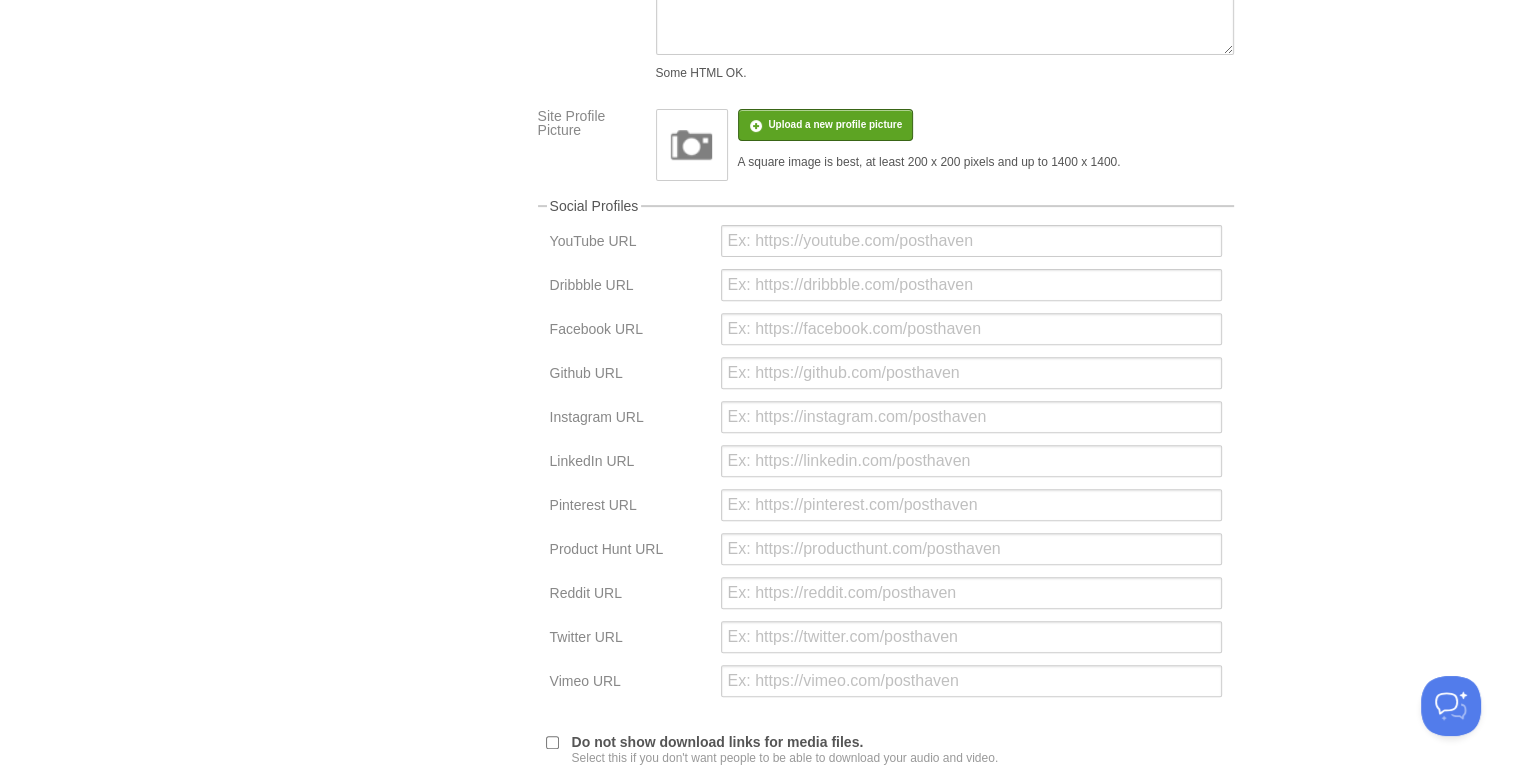 scroll, scrollTop: 452, scrollLeft: 0, axis: vertical 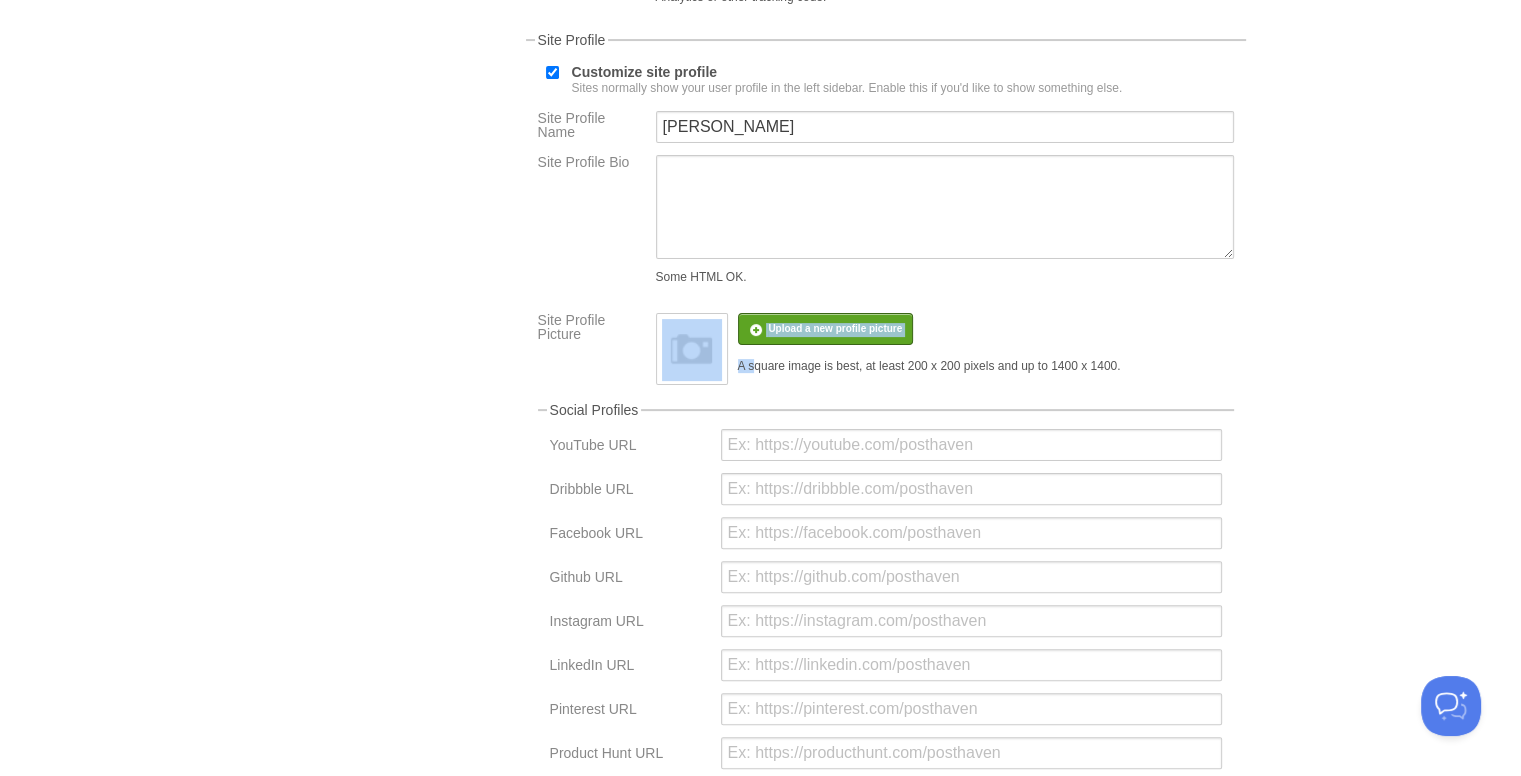 drag, startPoint x: 1133, startPoint y: 367, endPoint x: 752, endPoint y: 372, distance: 381.0328 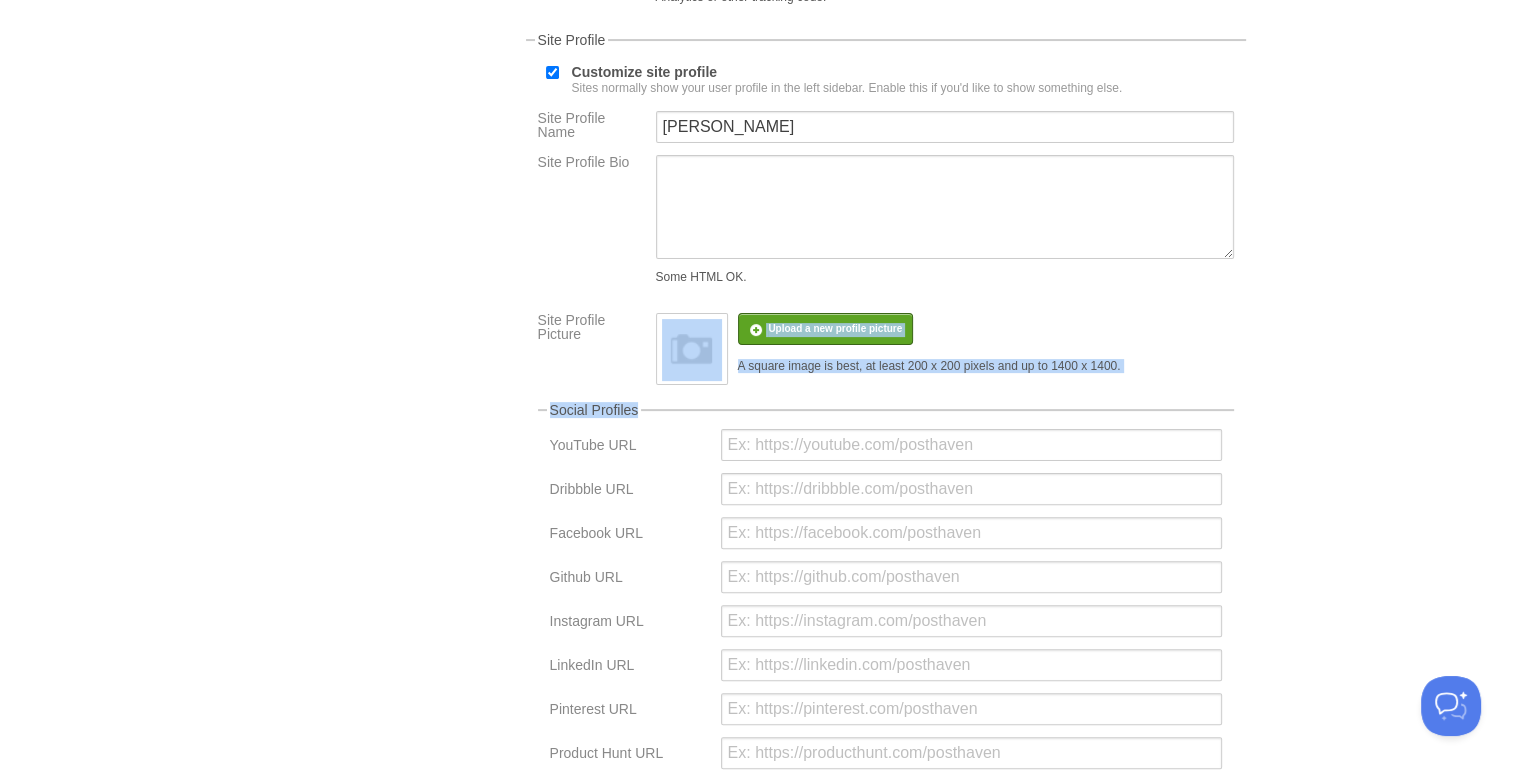 drag, startPoint x: 1126, startPoint y: 365, endPoint x: 1127, endPoint y: 412, distance: 47.010635 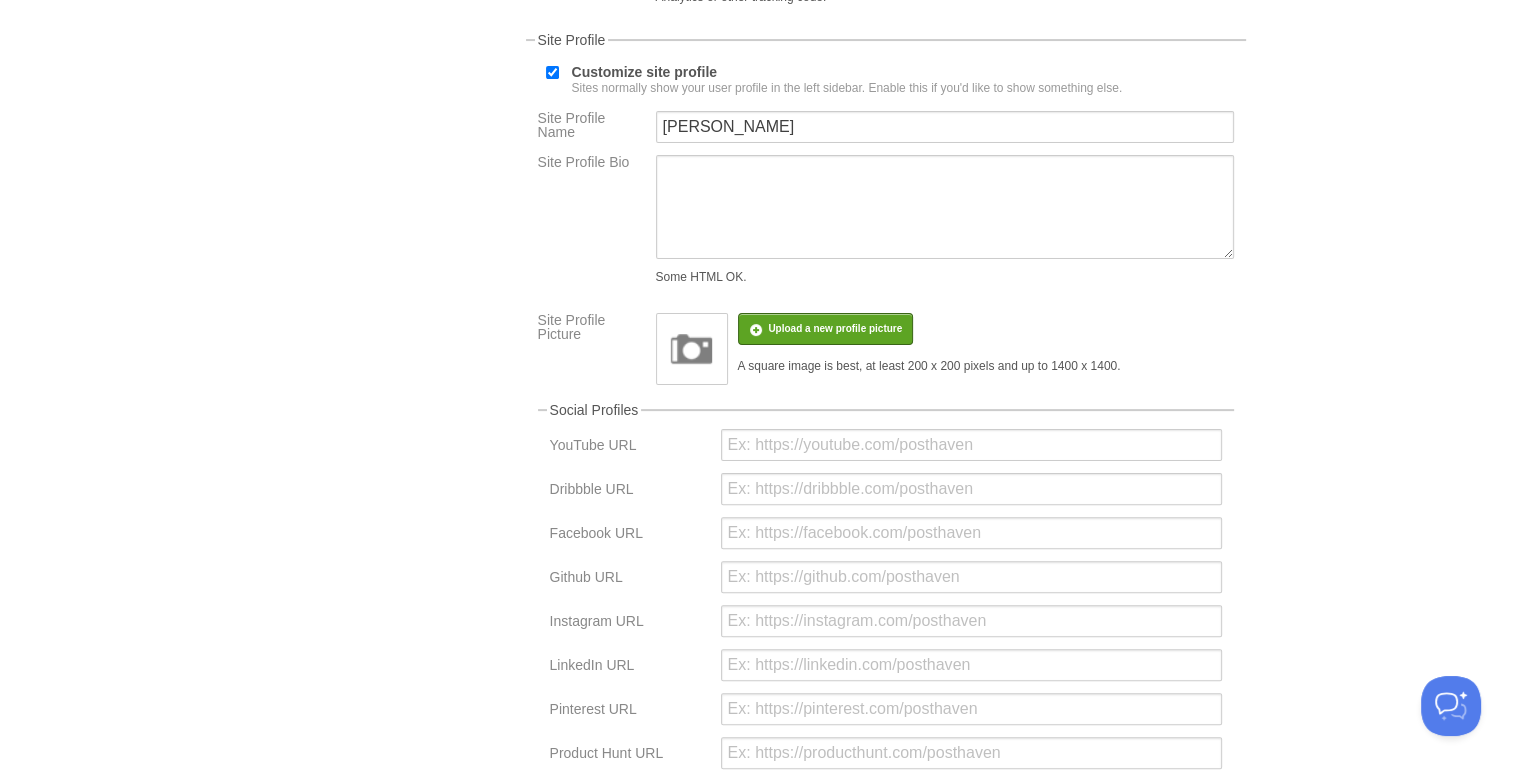 click on "Upload a new profile picture
Remove profile picture
A square image is best, at least 200 x 200 pixels and up to 1400 x 1400." at bounding box center (945, 349) 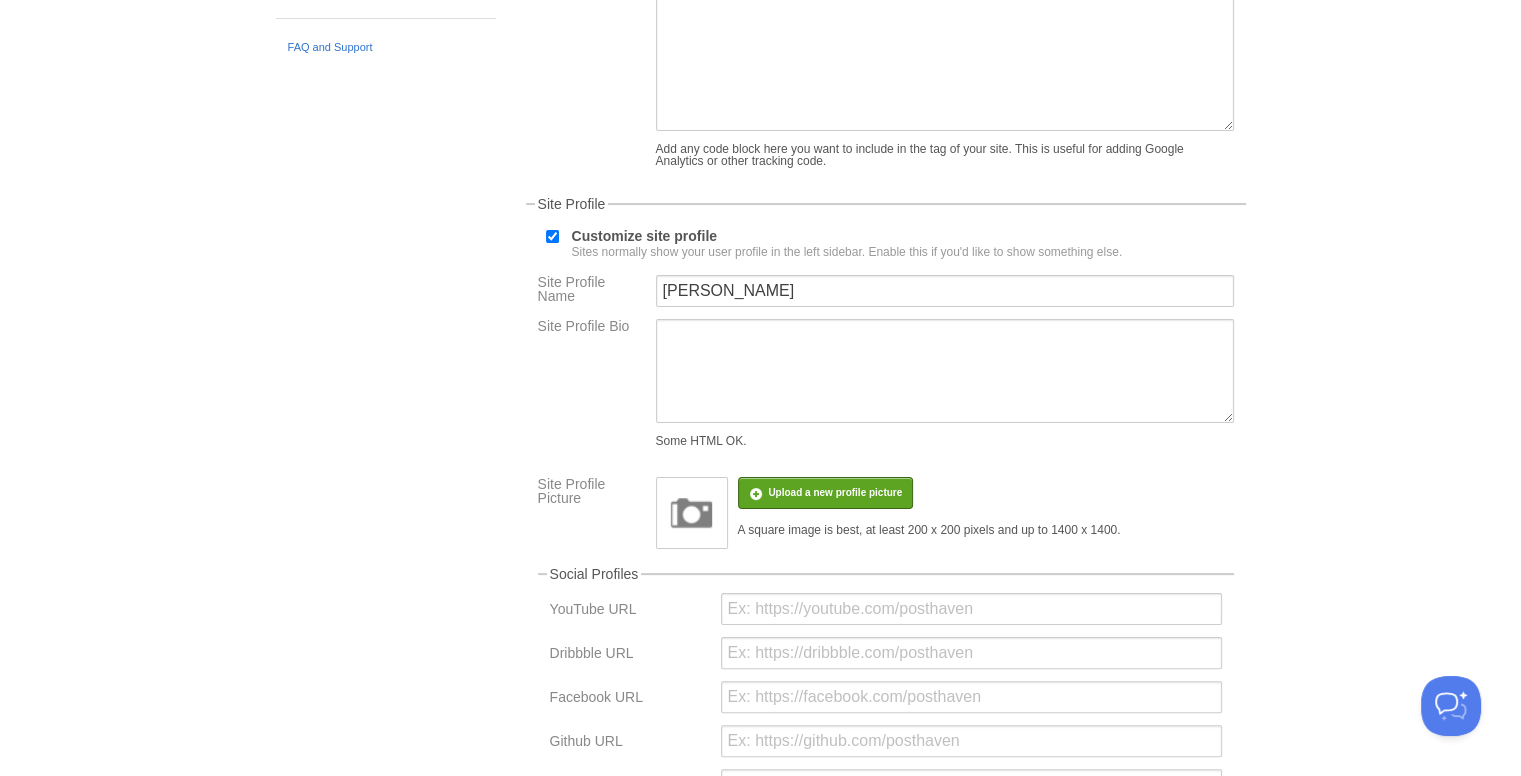 scroll, scrollTop: 0, scrollLeft: 0, axis: both 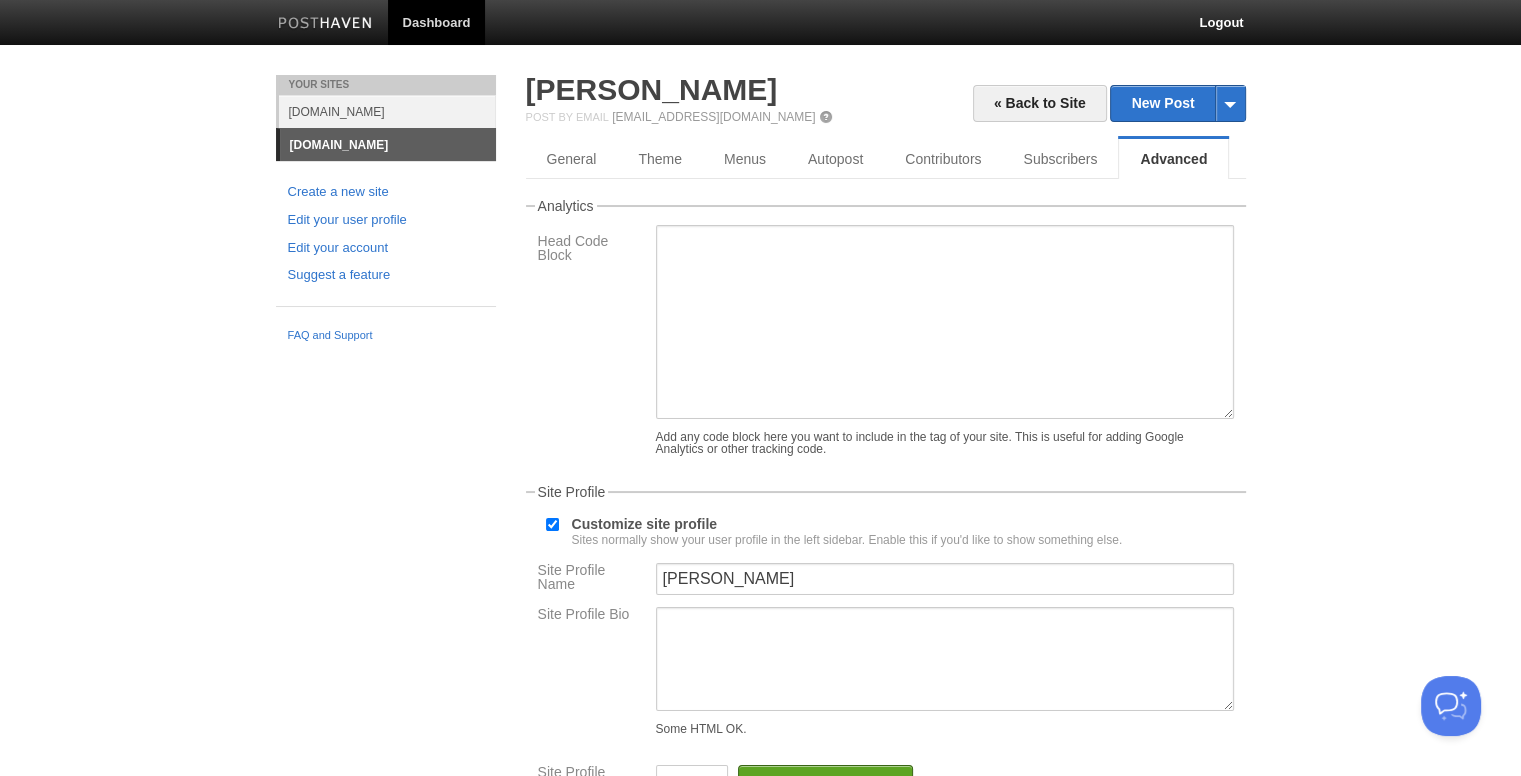 click on "bogdangrecu.ro" at bounding box center (388, 145) 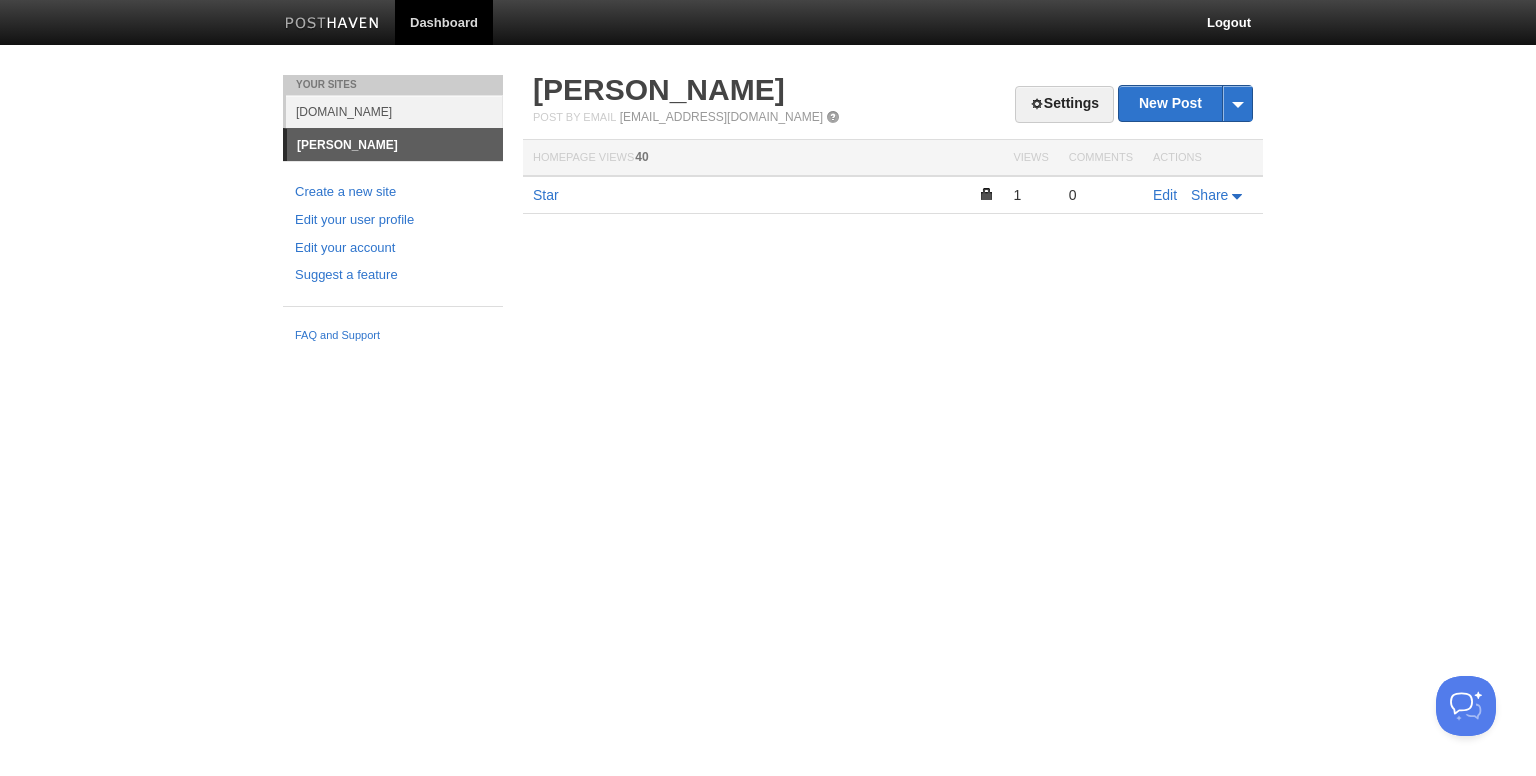 click on "[PERSON_NAME]" at bounding box center (395, 145) 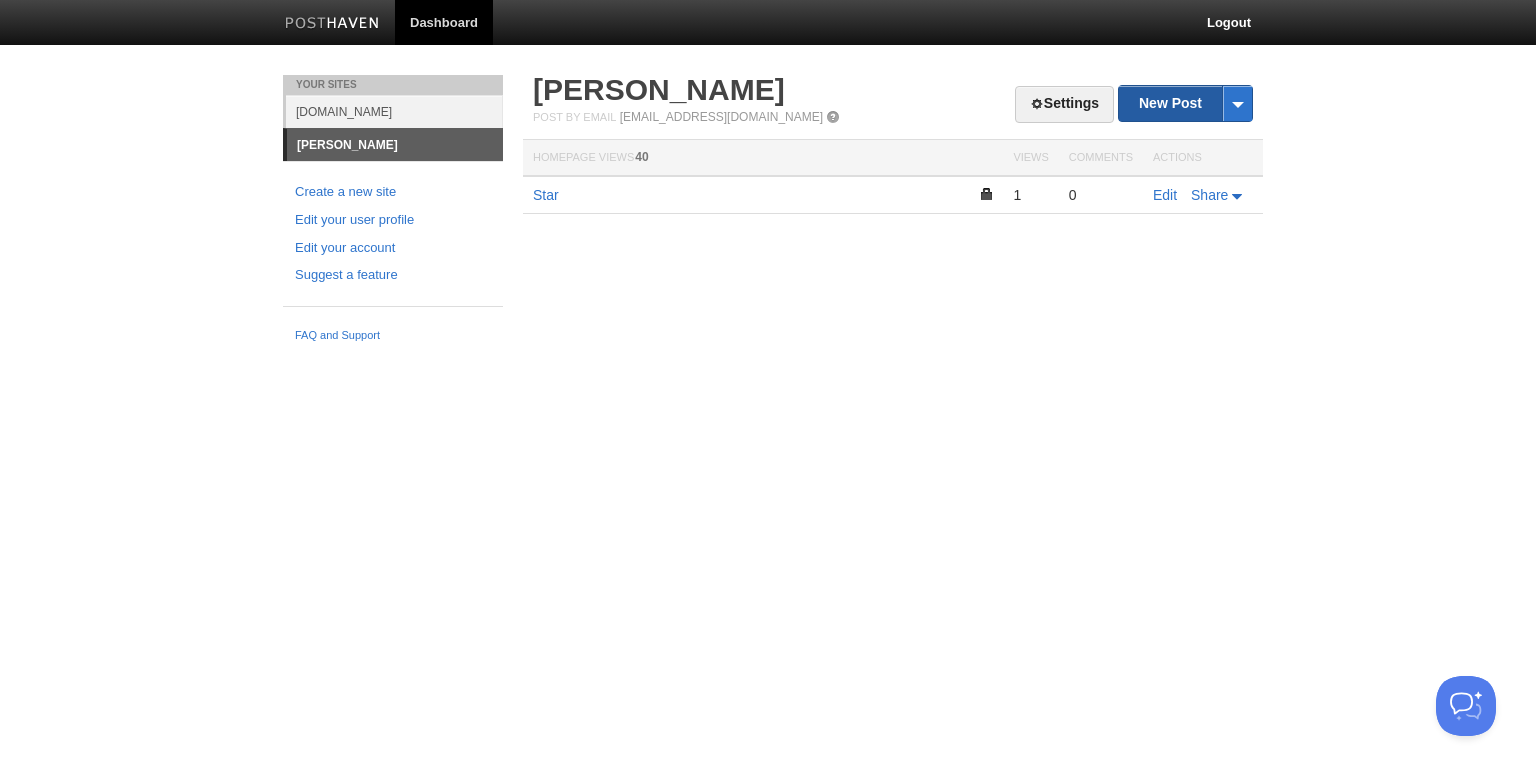 click on "New Post" at bounding box center [1185, 103] 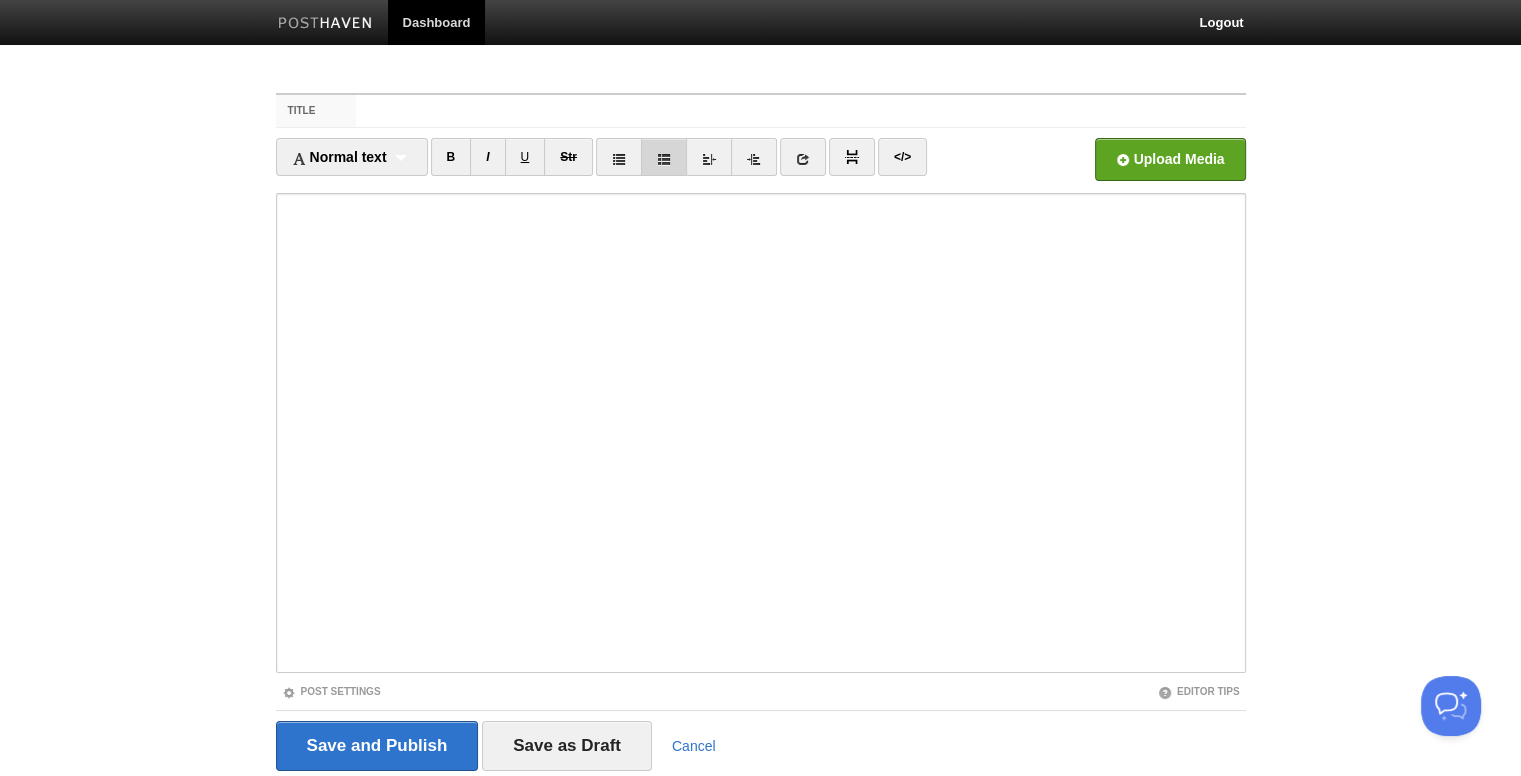 scroll, scrollTop: 68, scrollLeft: 0, axis: vertical 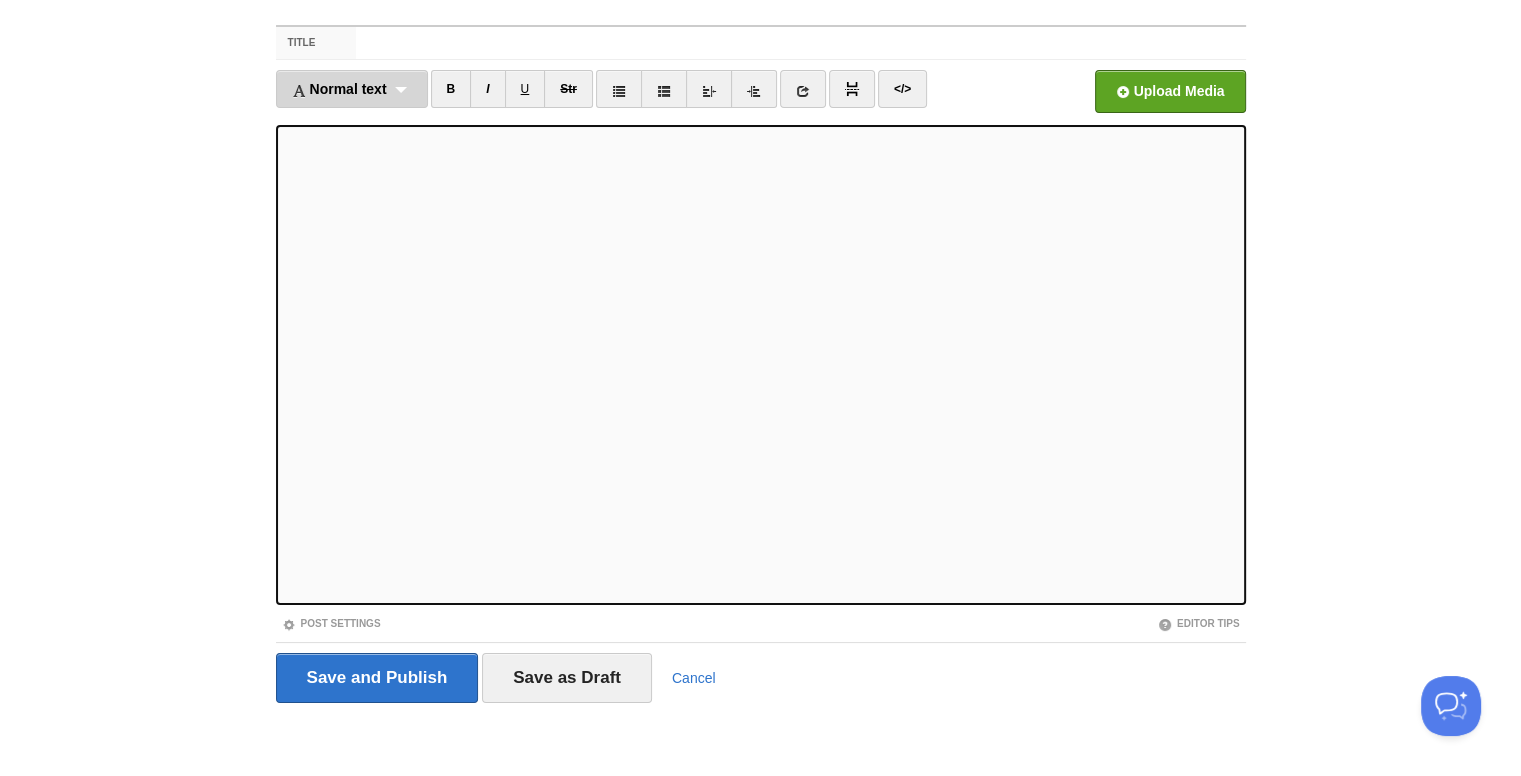 click on "Normal text" at bounding box center [339, 89] 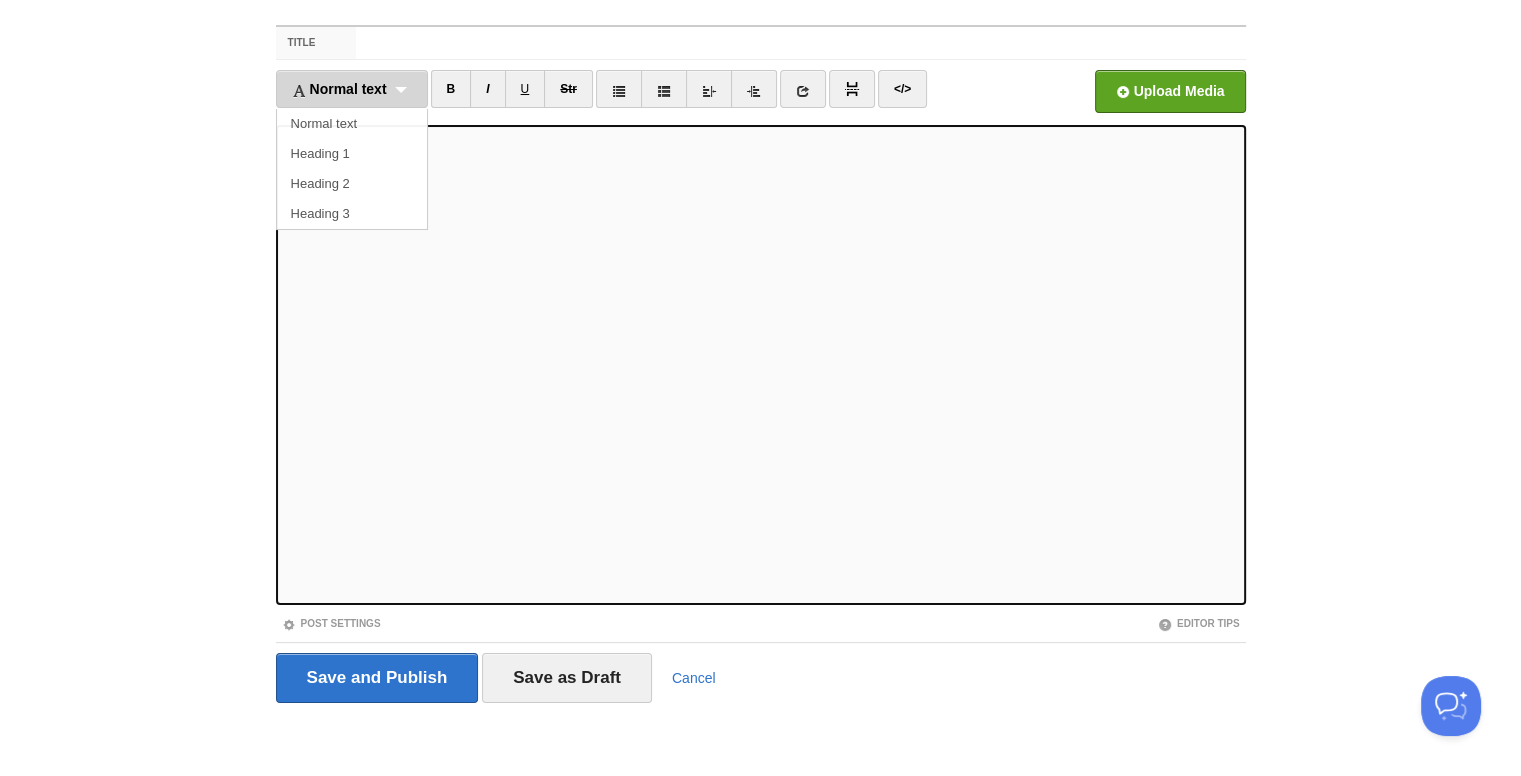 click on "Normal text" at bounding box center (339, 89) 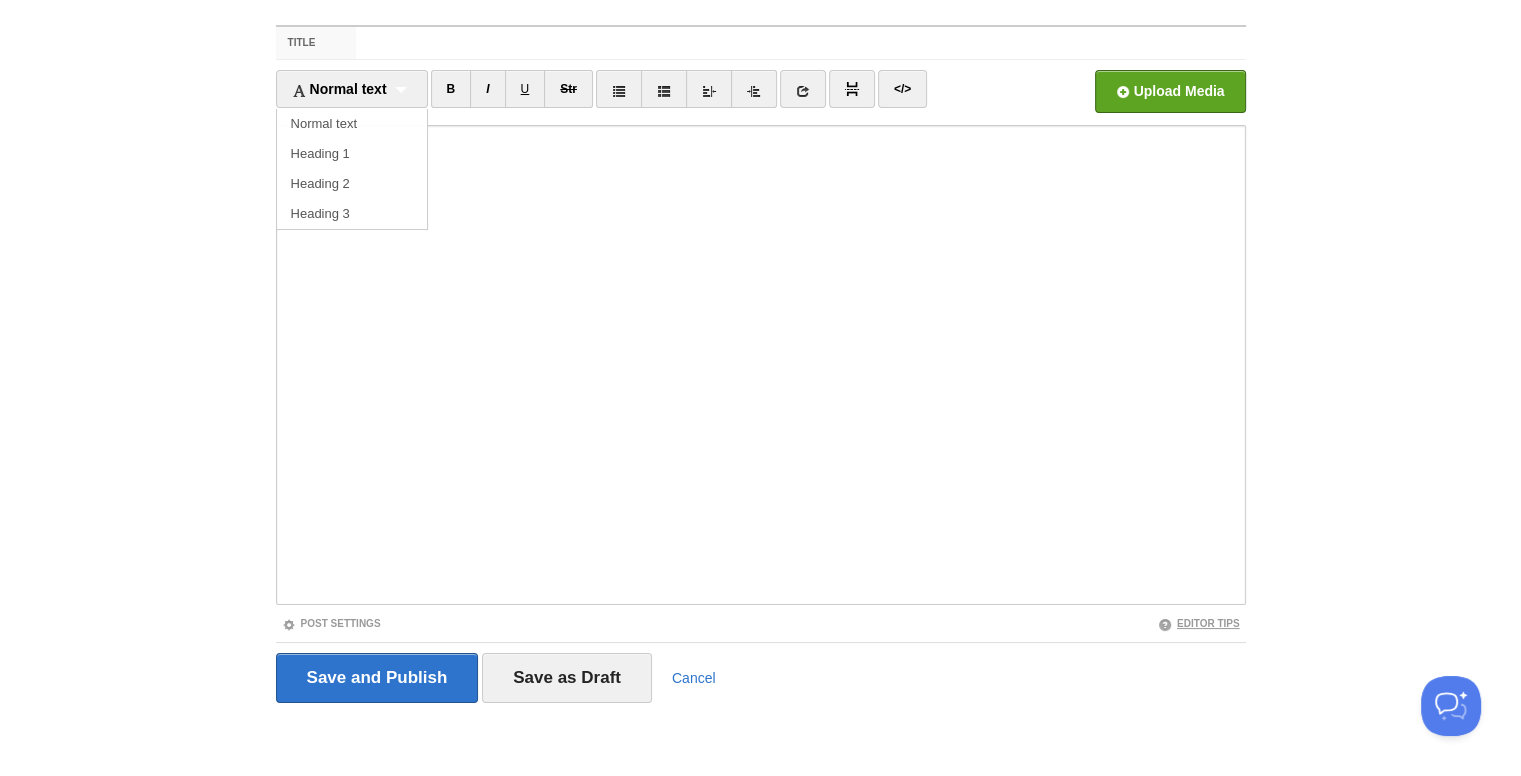 click on "Editor Tips" at bounding box center (1199, 623) 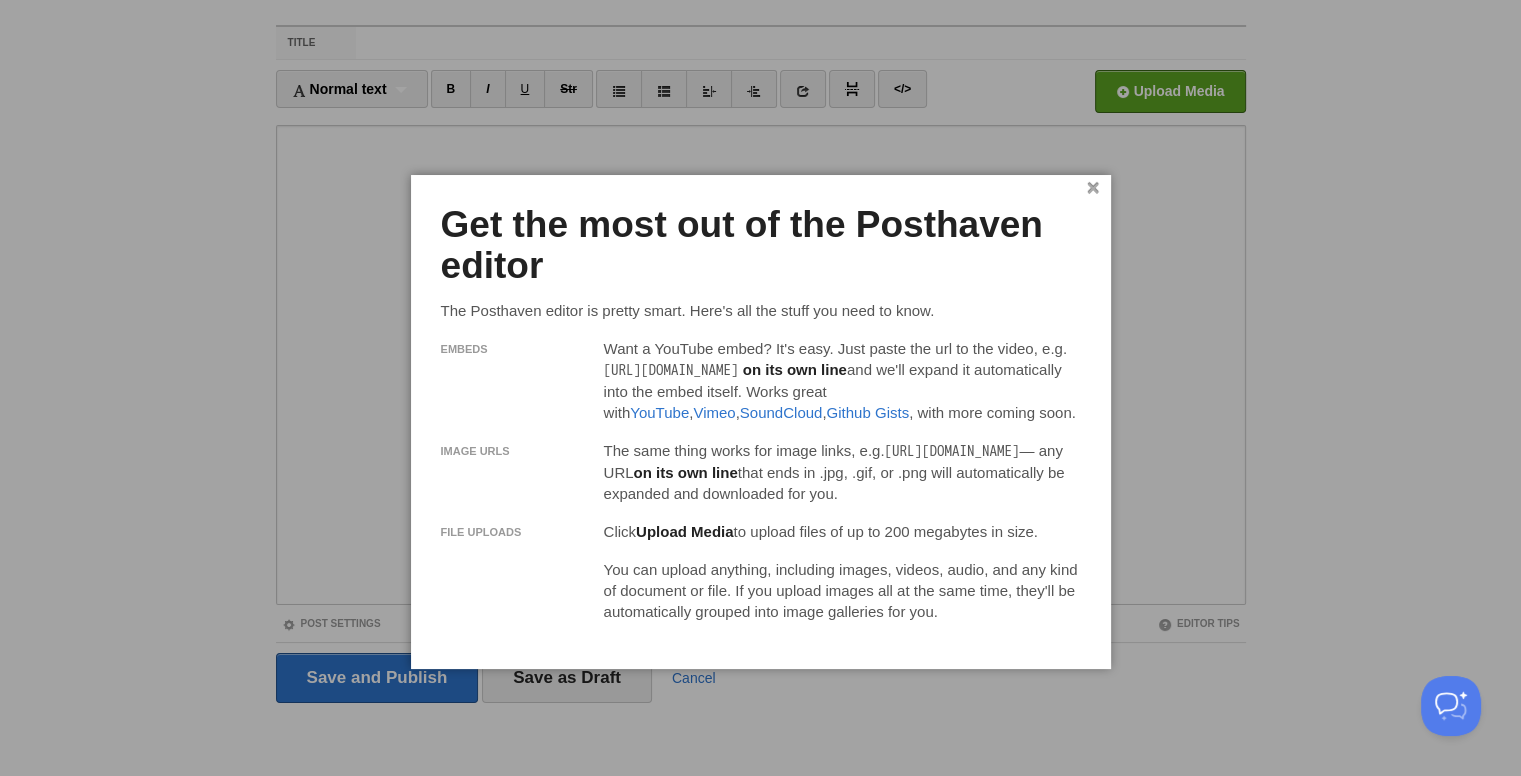 click on "Click  Upload Media  to upload files of up to 200 megabytes in size.
You can upload anything, including images, videos, audio, and any kind of document or file.
If you upload images all at the same time, they'll be automatically grouped into image
galleries for you." at bounding box center (842, 580) 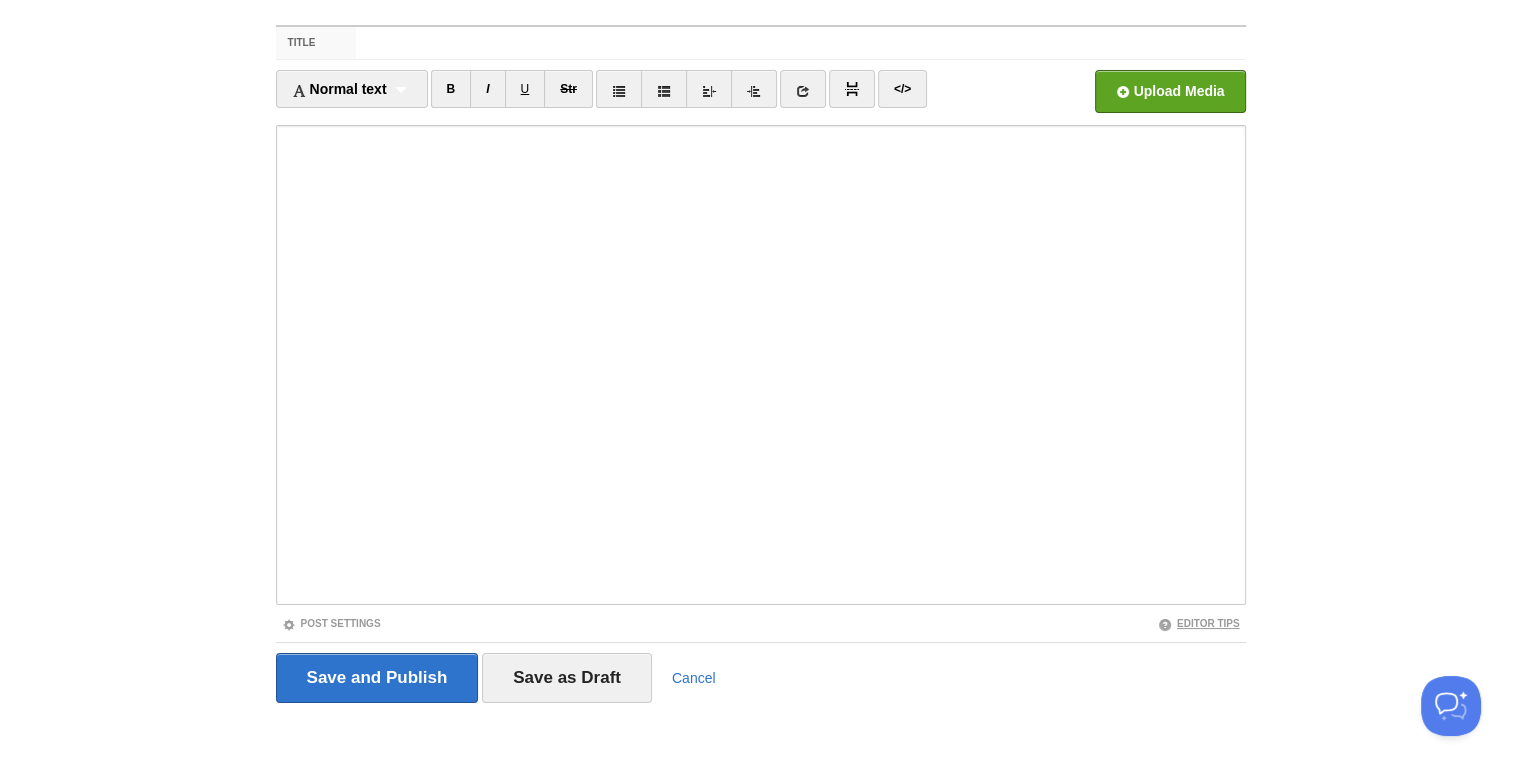 click on "Editor Tips" at bounding box center (1199, 623) 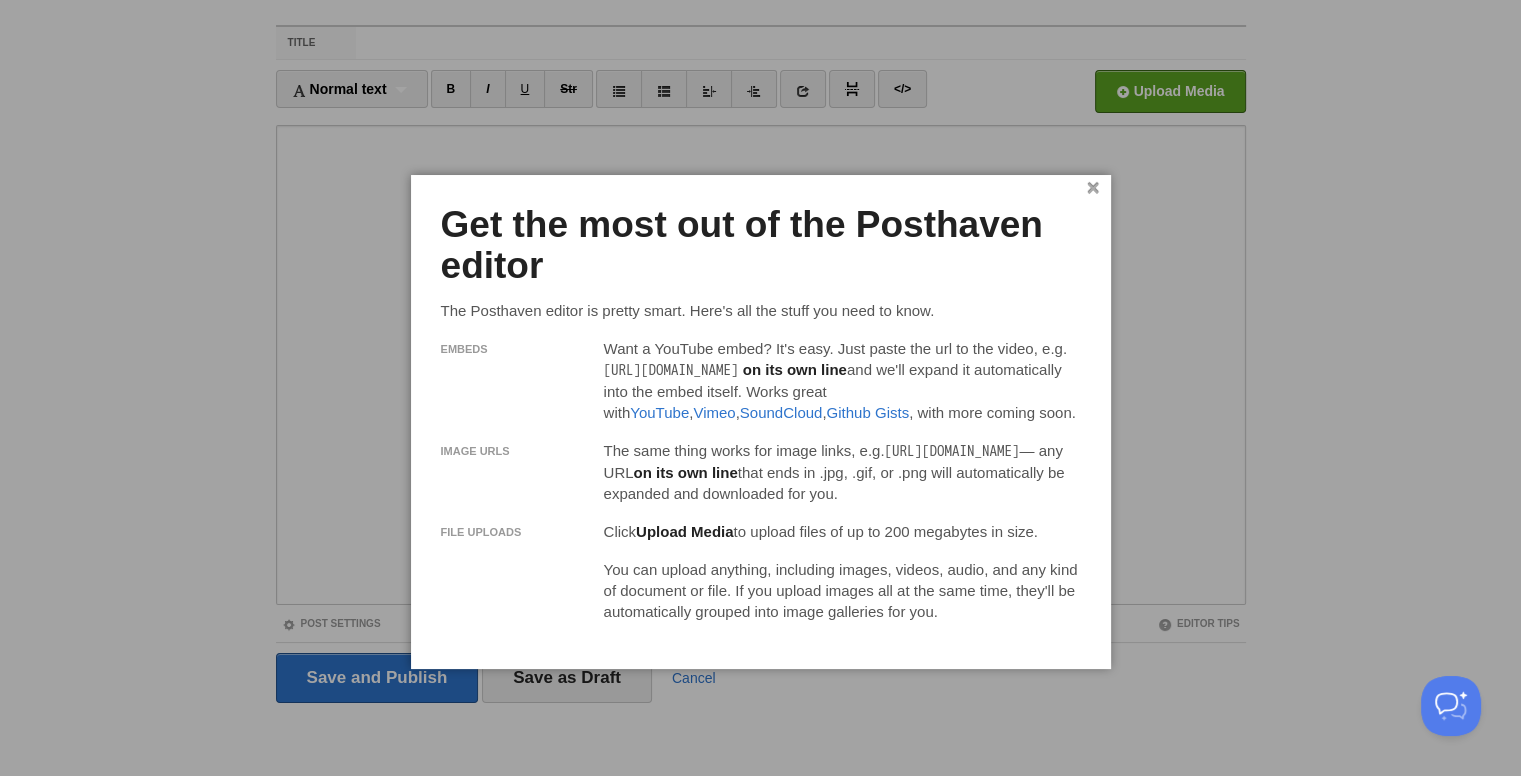 click on "×" at bounding box center [1093, 188] 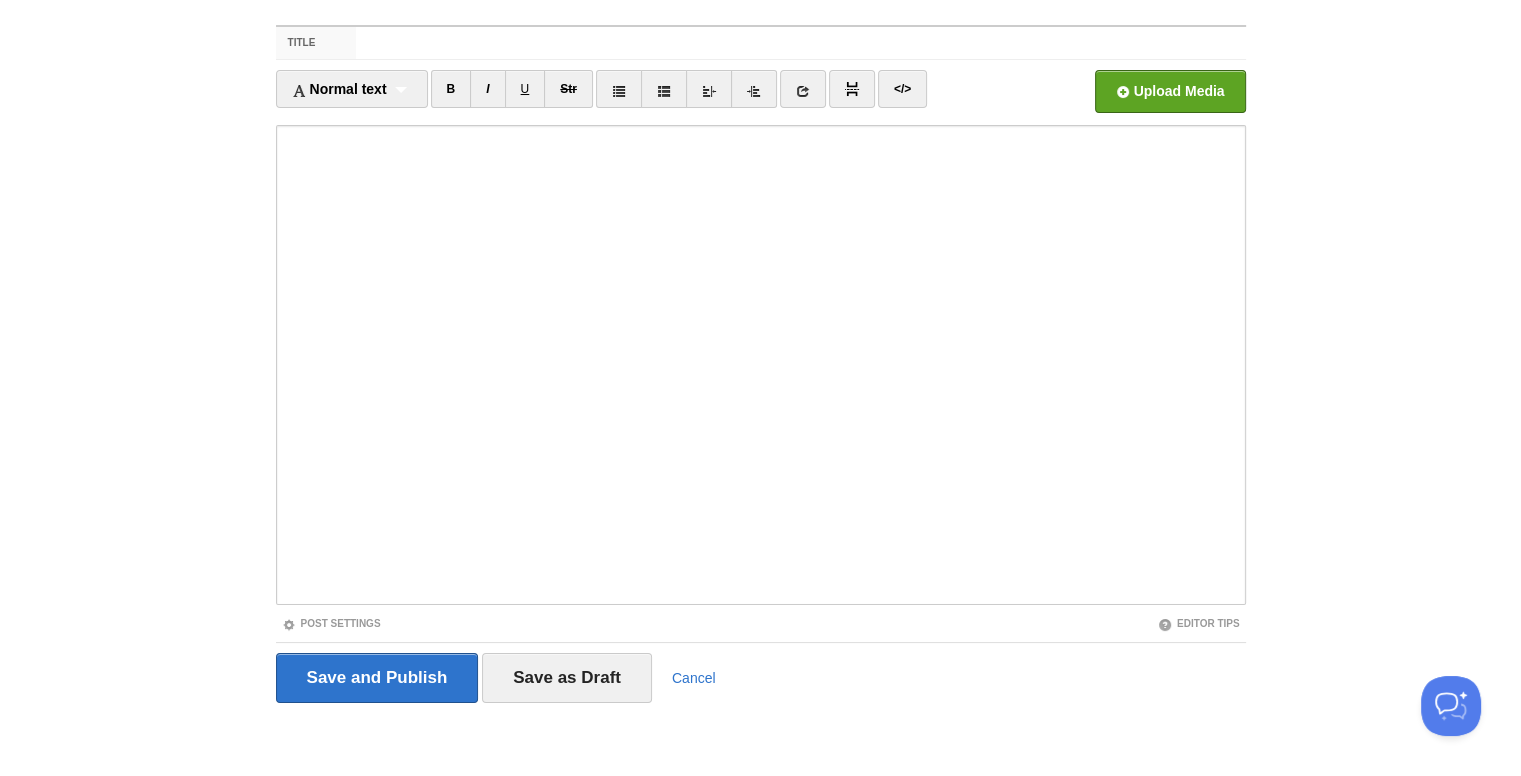 scroll, scrollTop: 0, scrollLeft: 0, axis: both 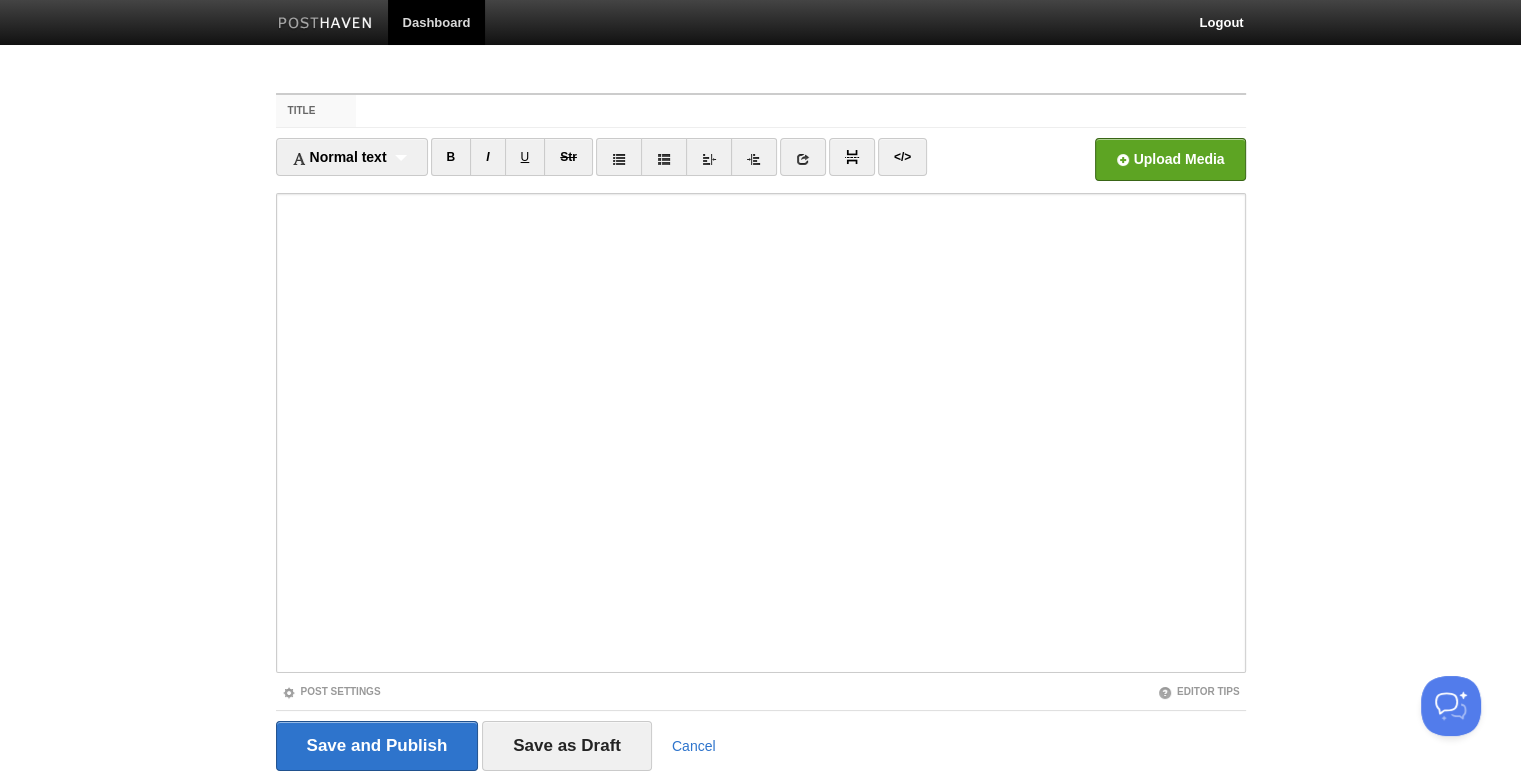 click on "Dashboard" at bounding box center (437, 22) 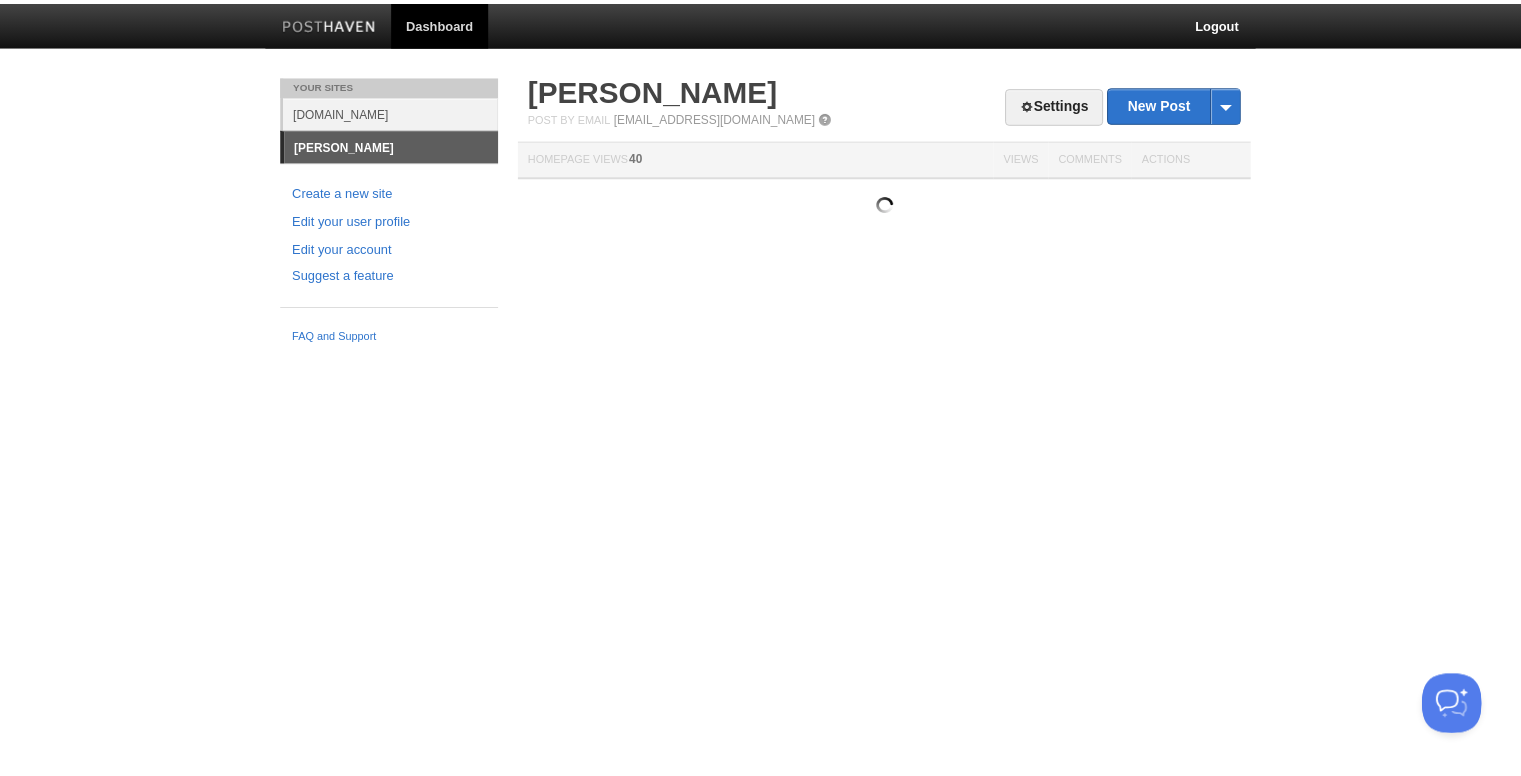 scroll, scrollTop: 0, scrollLeft: 0, axis: both 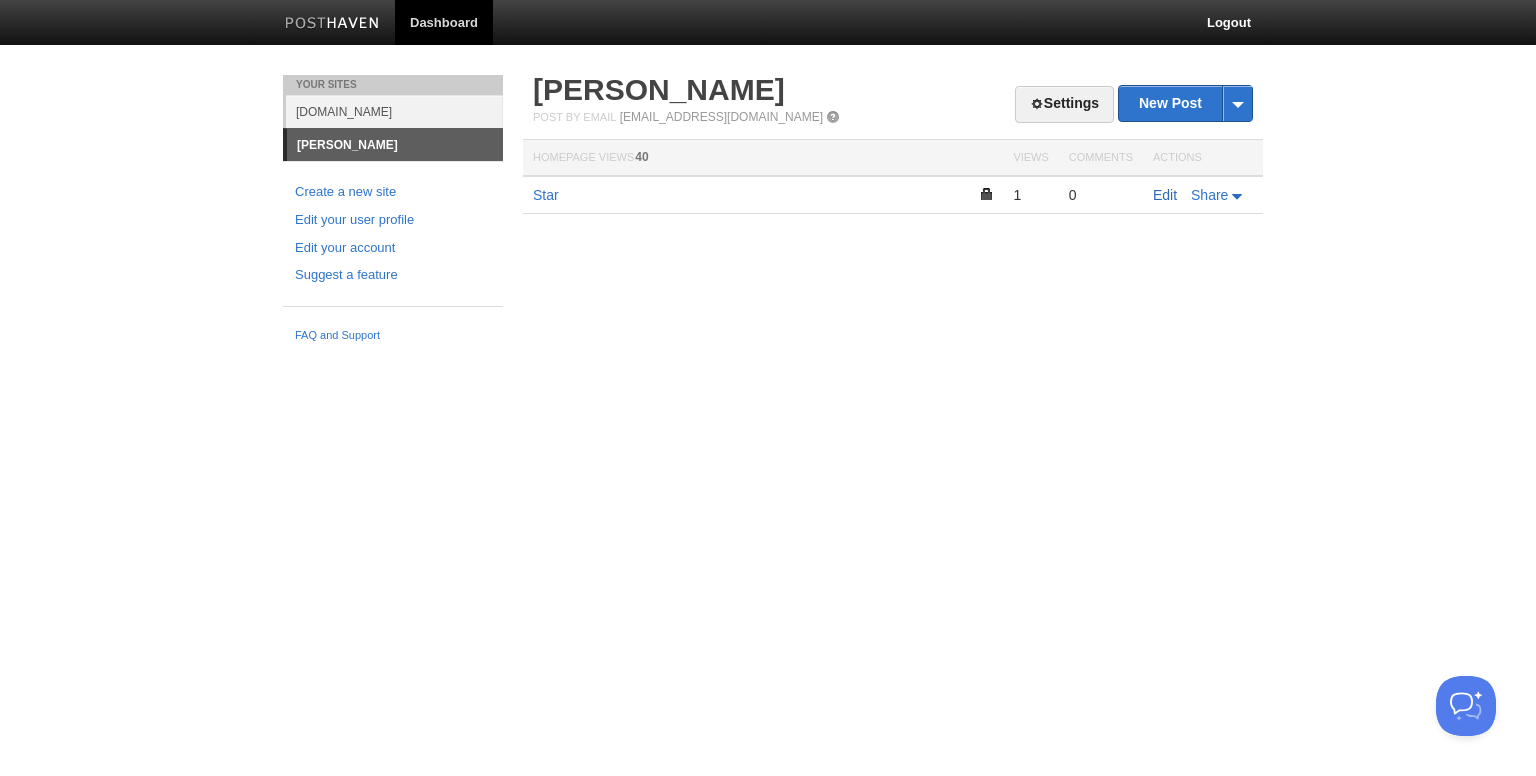 click on "Edit" at bounding box center [1165, 195] 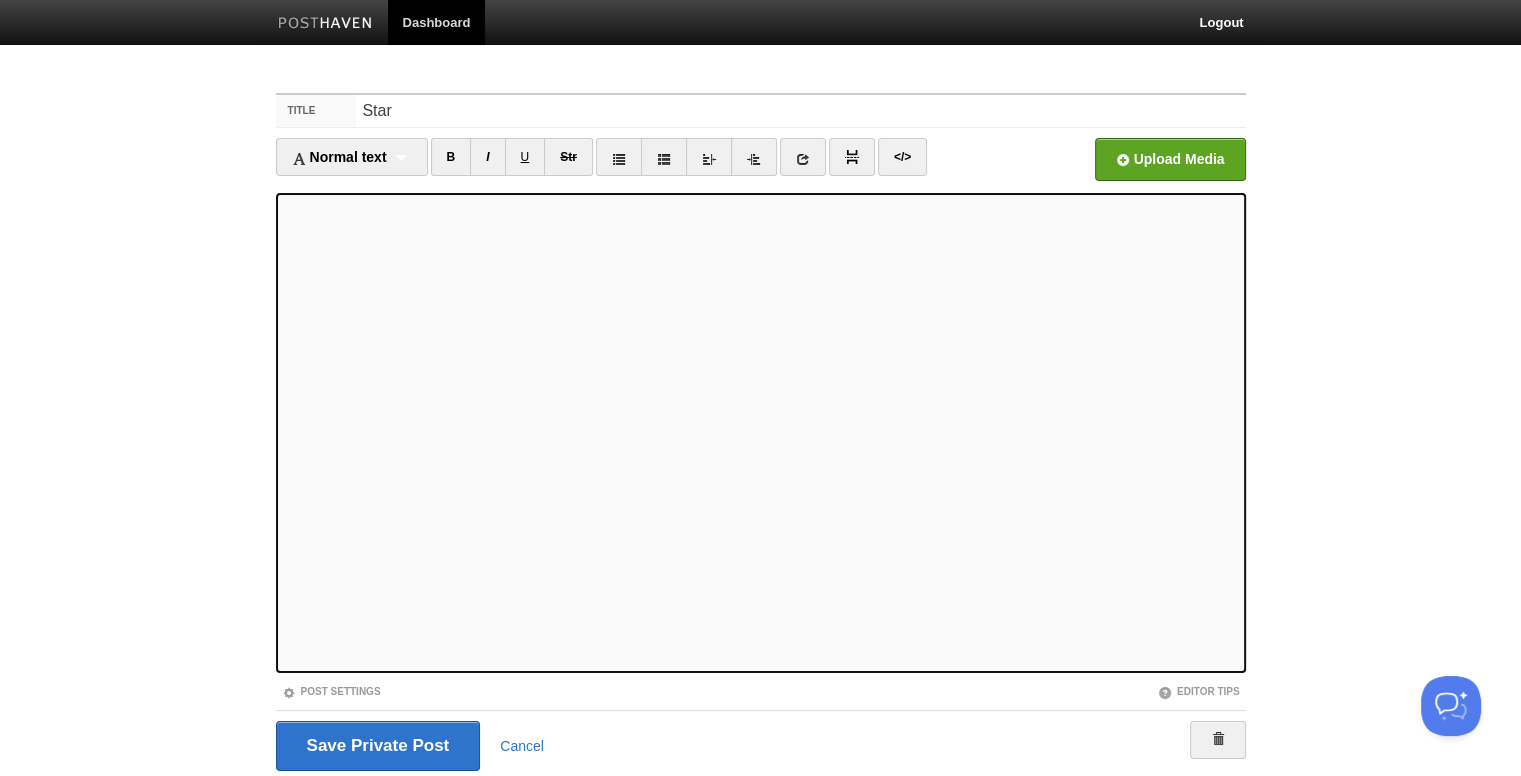 scroll, scrollTop: 68, scrollLeft: 0, axis: vertical 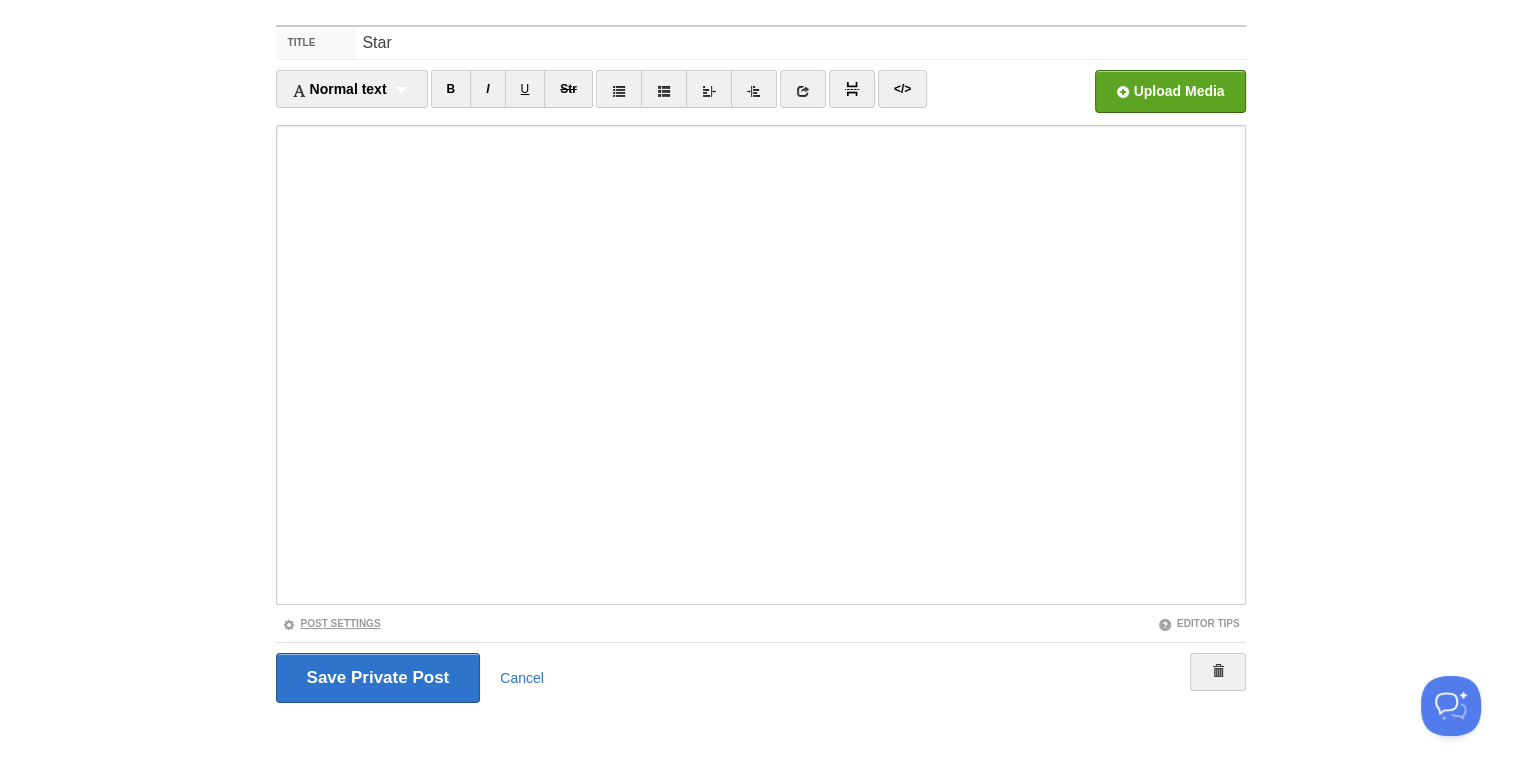 click on "Post Settings" at bounding box center [331, 623] 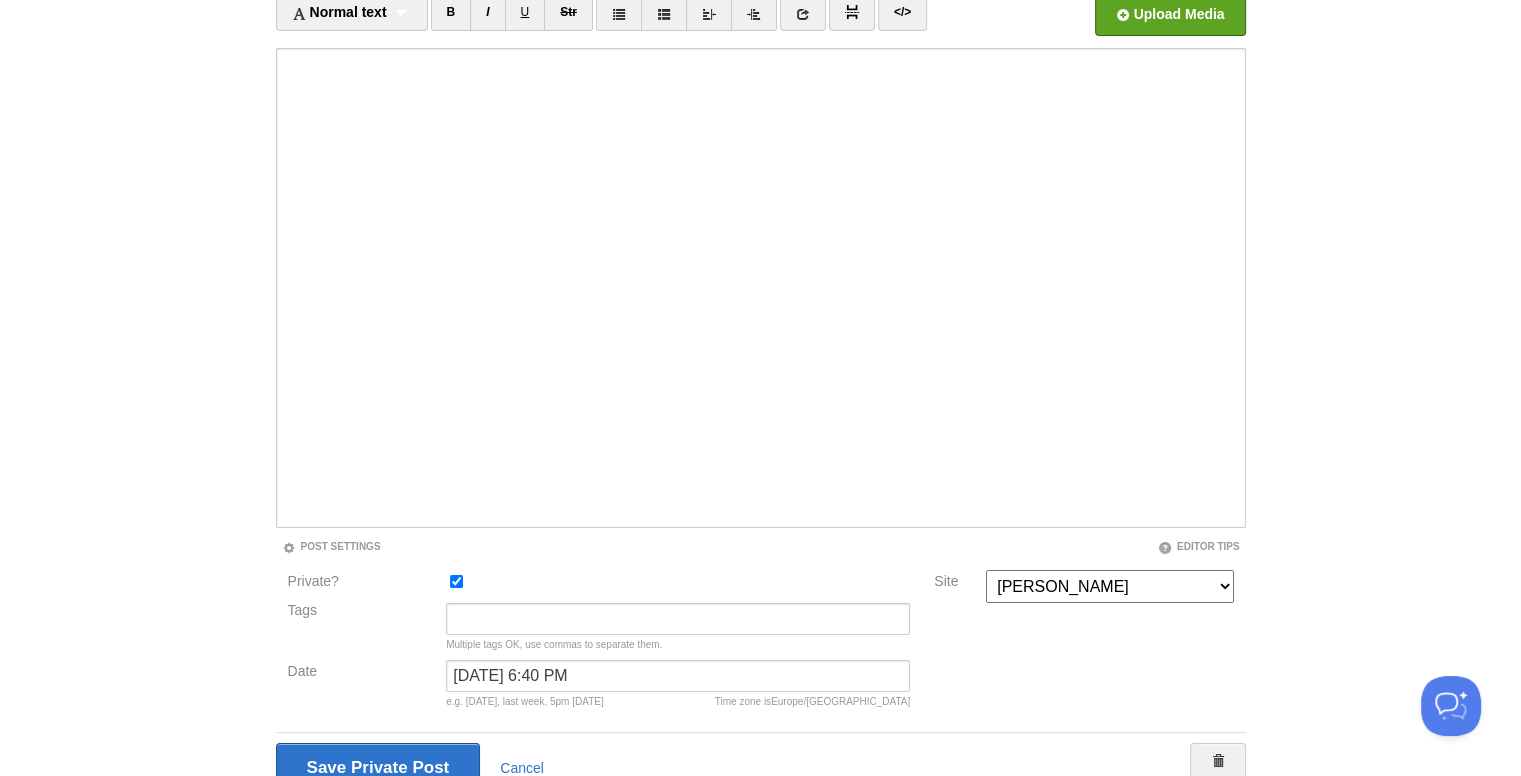 scroll, scrollTop: 144, scrollLeft: 0, axis: vertical 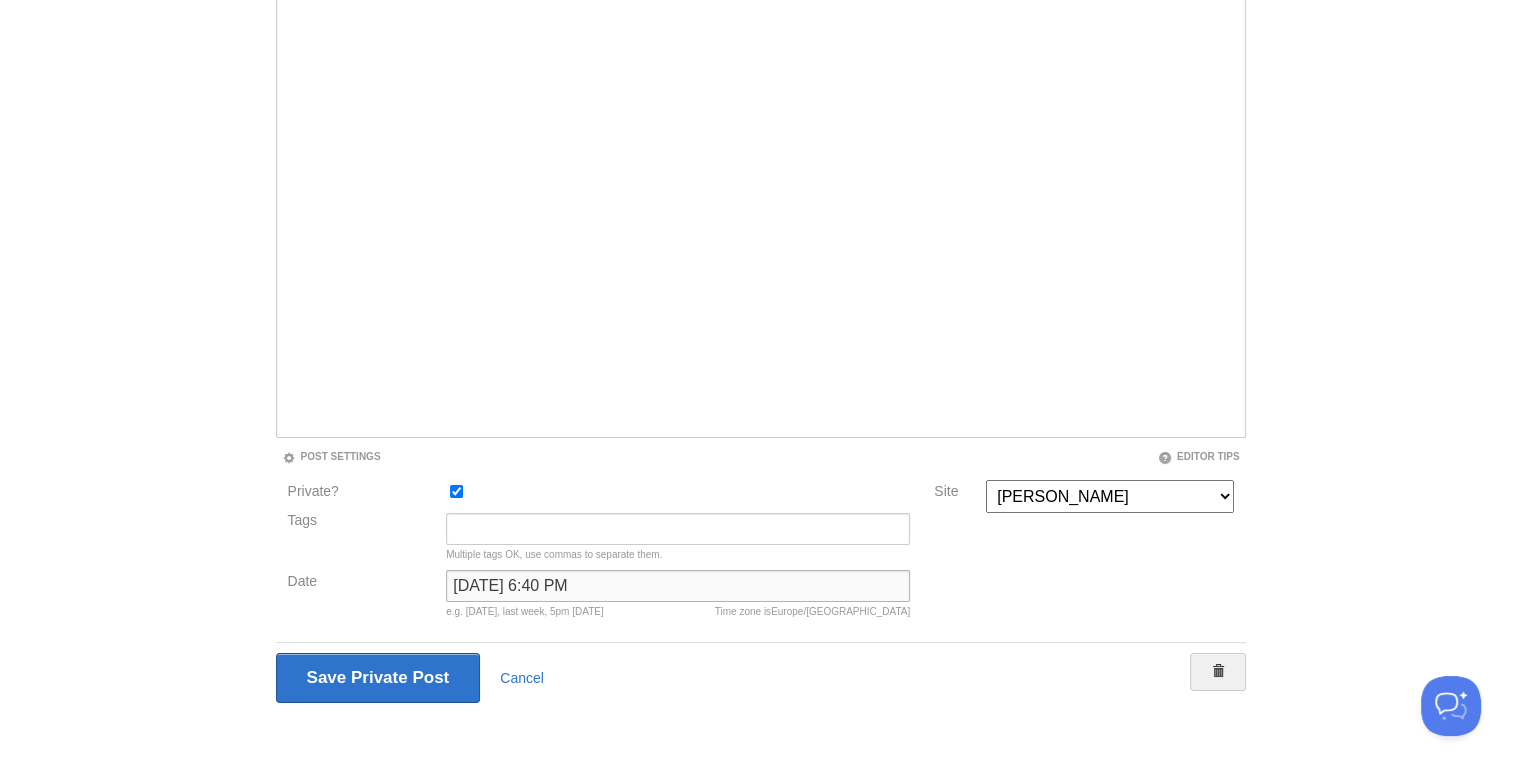 click on "July 10, 2025 at 6:40 PM" at bounding box center [678, 586] 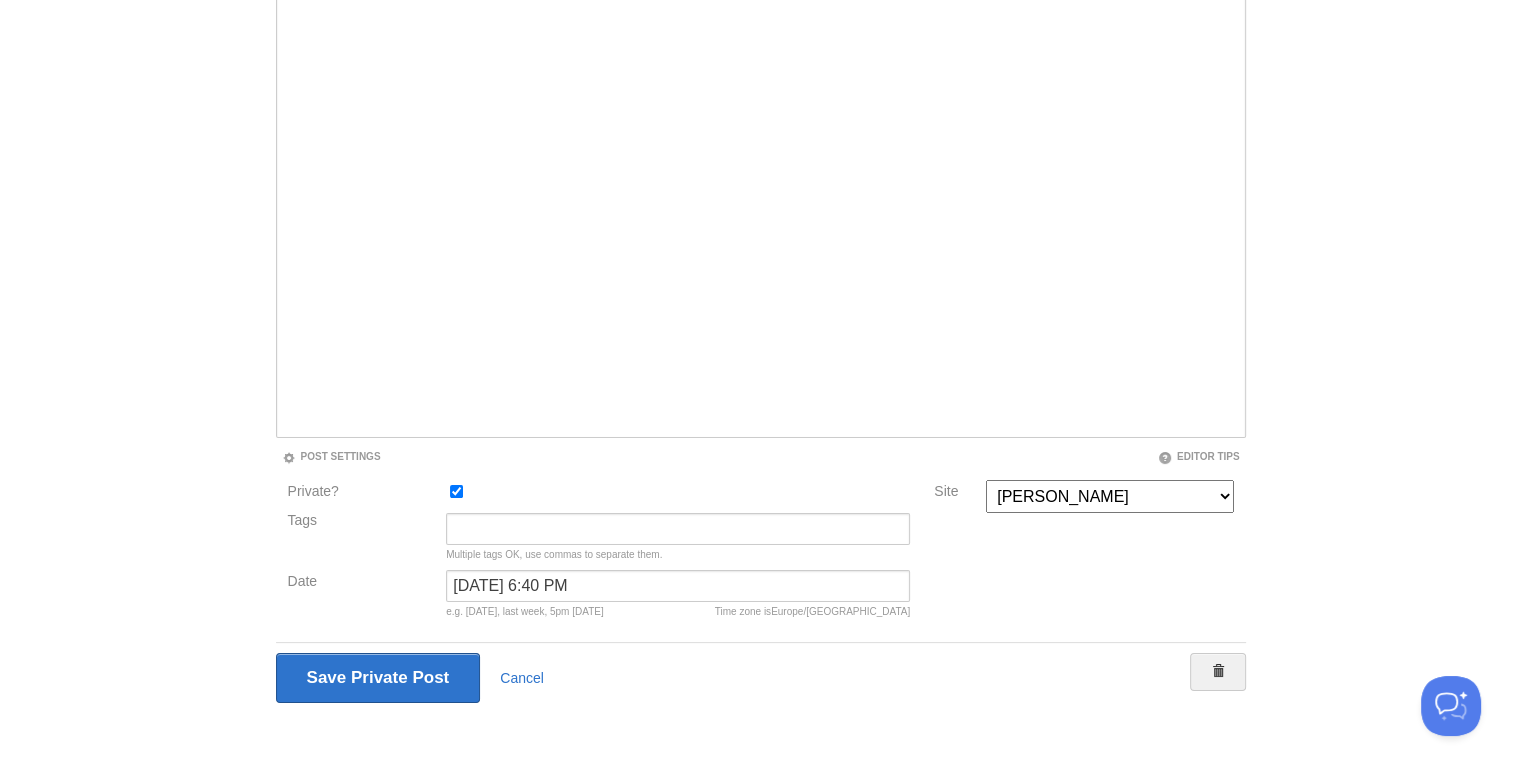 click on "Title
Star
Normal text
Normal text
Heading 1
Heading 2
Heading 3
B
I
U
Str" at bounding box center (761, 288) 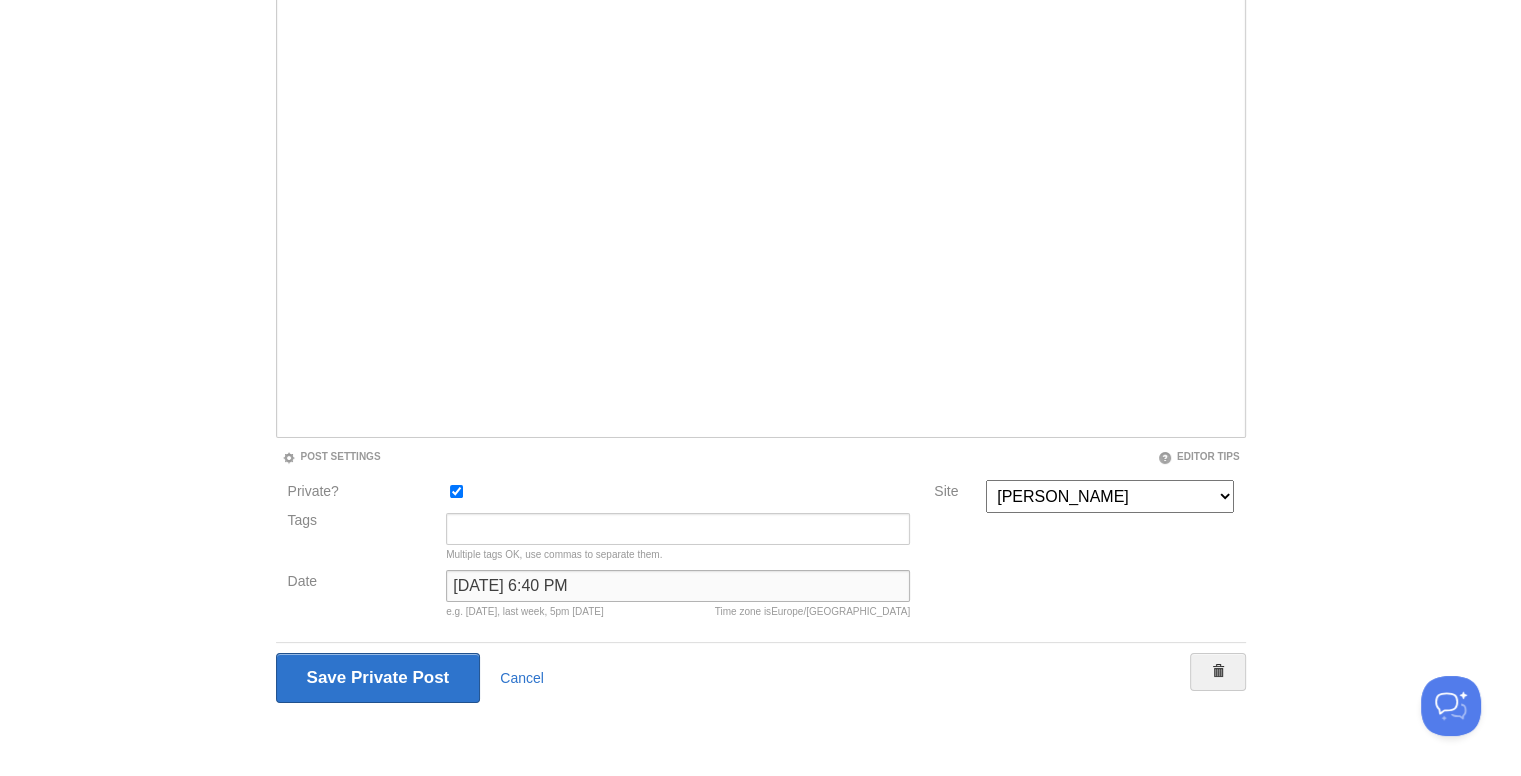 drag, startPoint x: 672, startPoint y: 579, endPoint x: 449, endPoint y: 581, distance: 223.00897 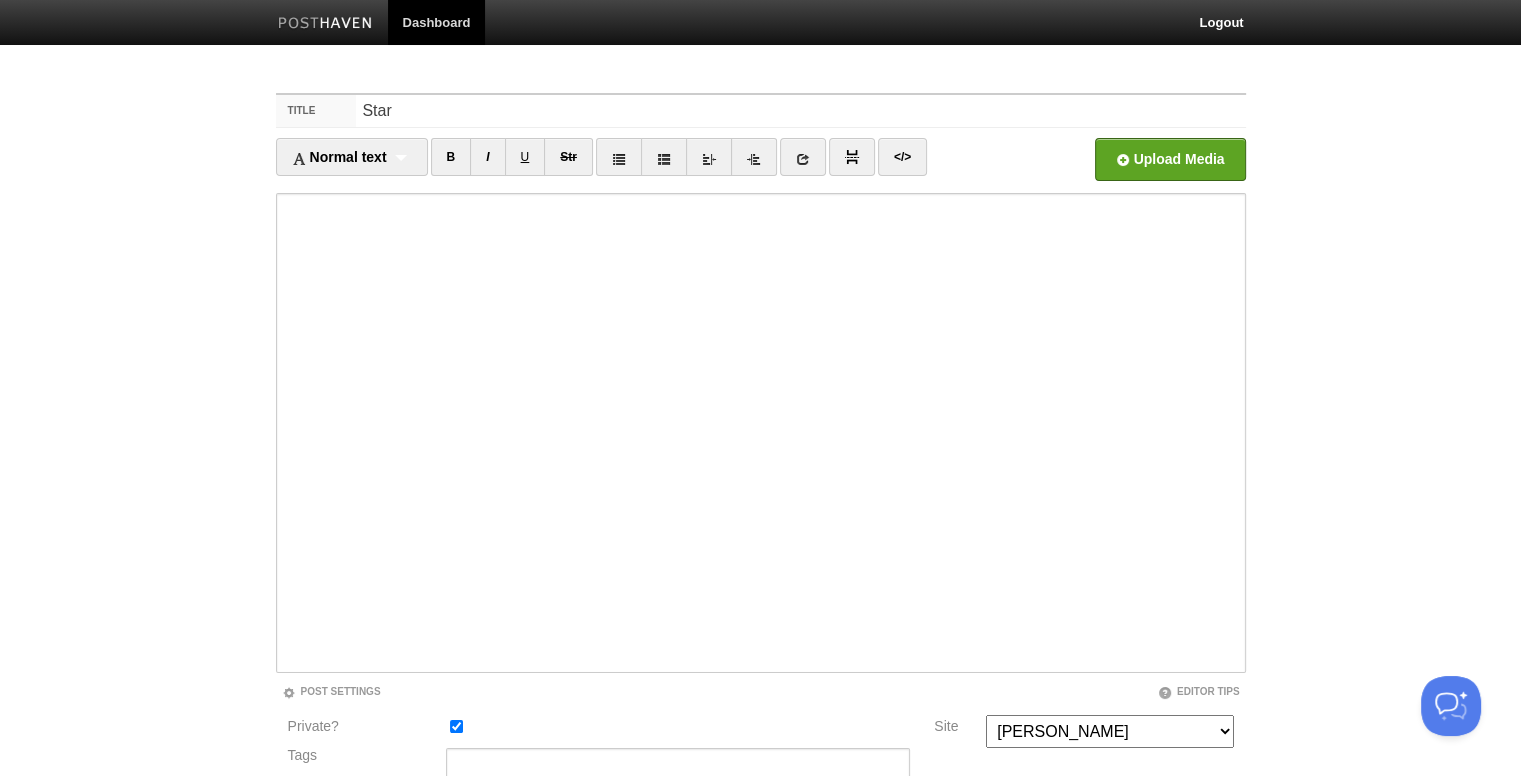 scroll, scrollTop: 235, scrollLeft: 0, axis: vertical 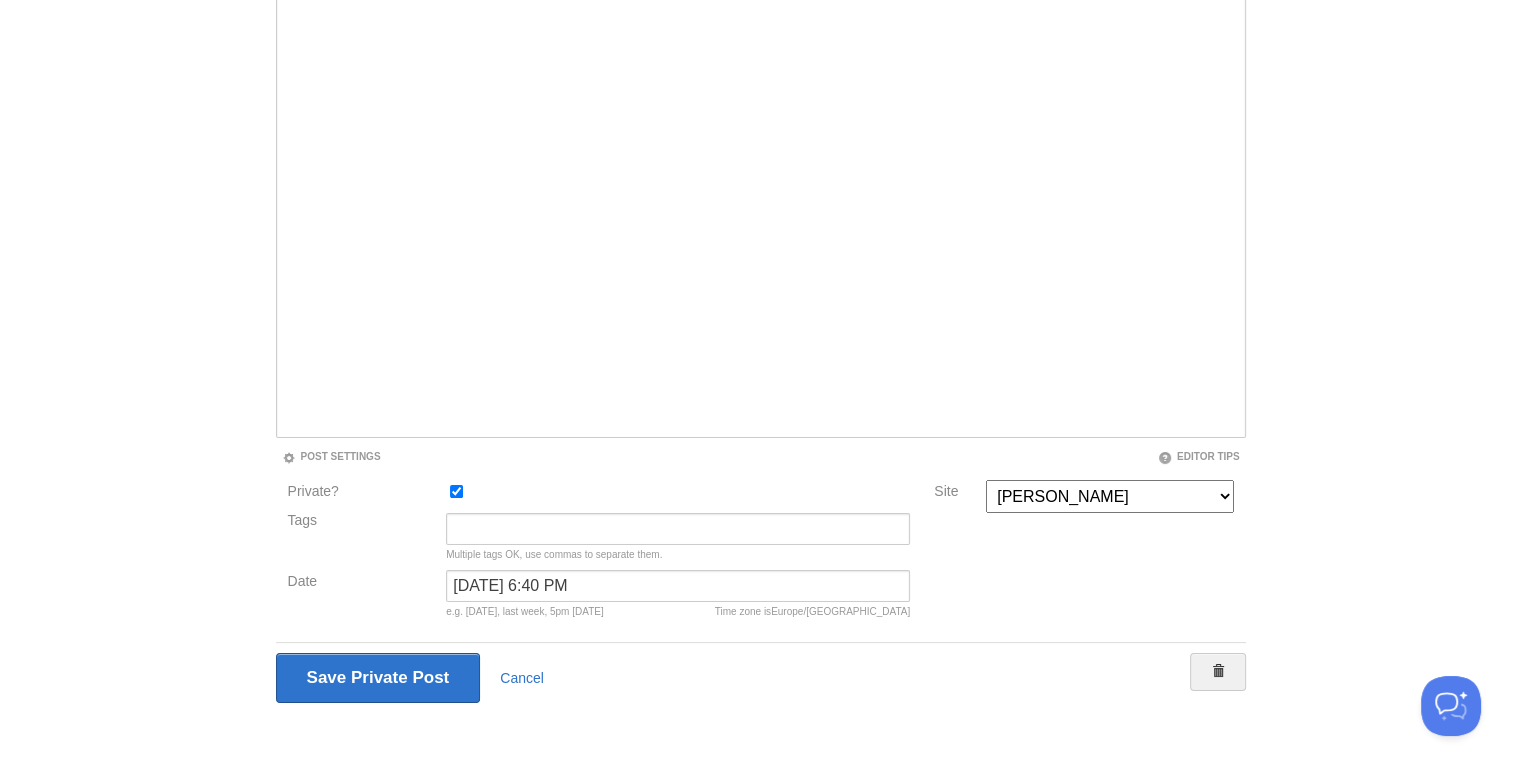 click on "July 10, 2025 at 6:40 PM
Time zone is
Europe/Helsinki
e.g. yesterday, last week, 5pm Tuesday" at bounding box center [678, 598] 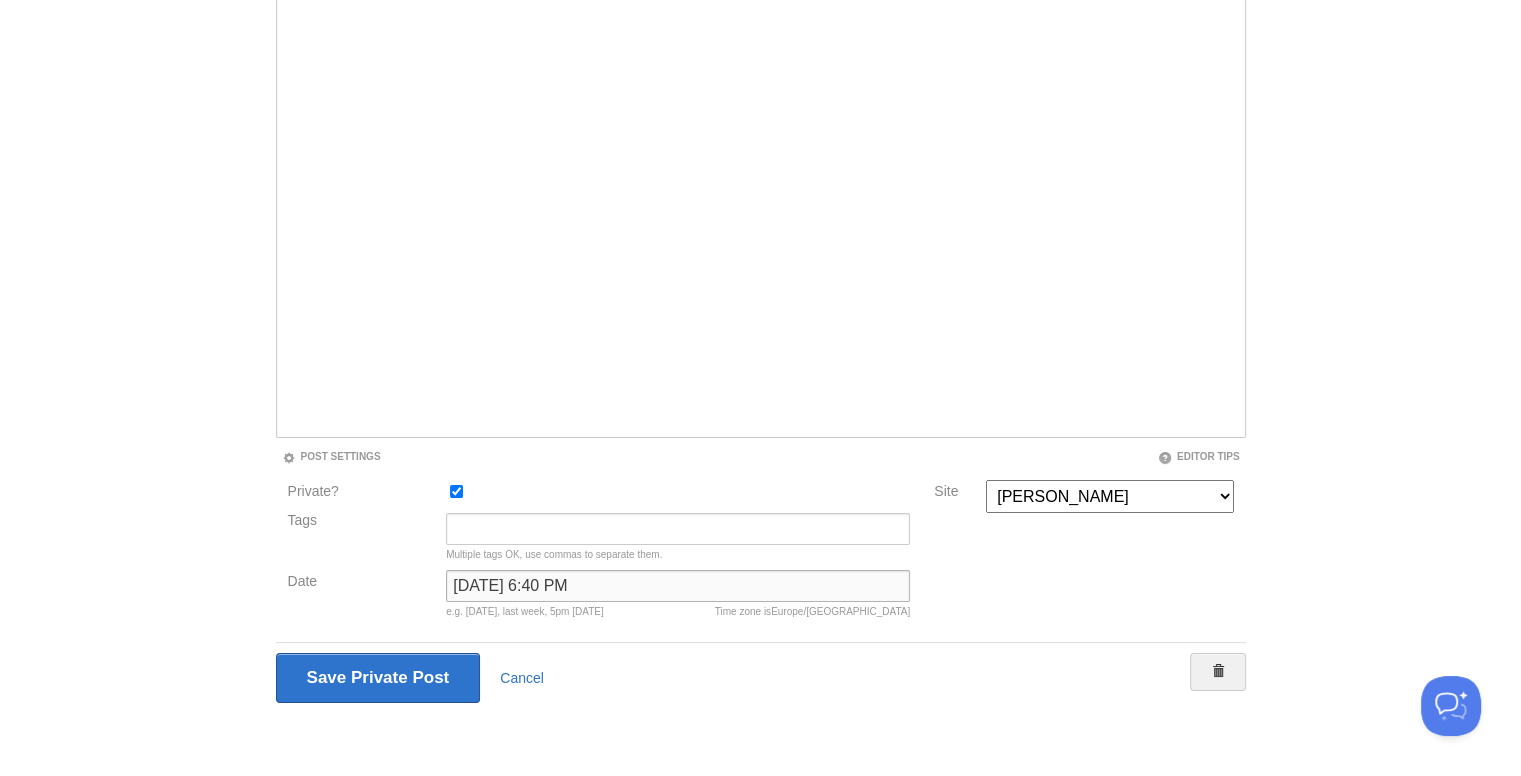 drag, startPoint x: 657, startPoint y: 572, endPoint x: 443, endPoint y: 583, distance: 214.28252 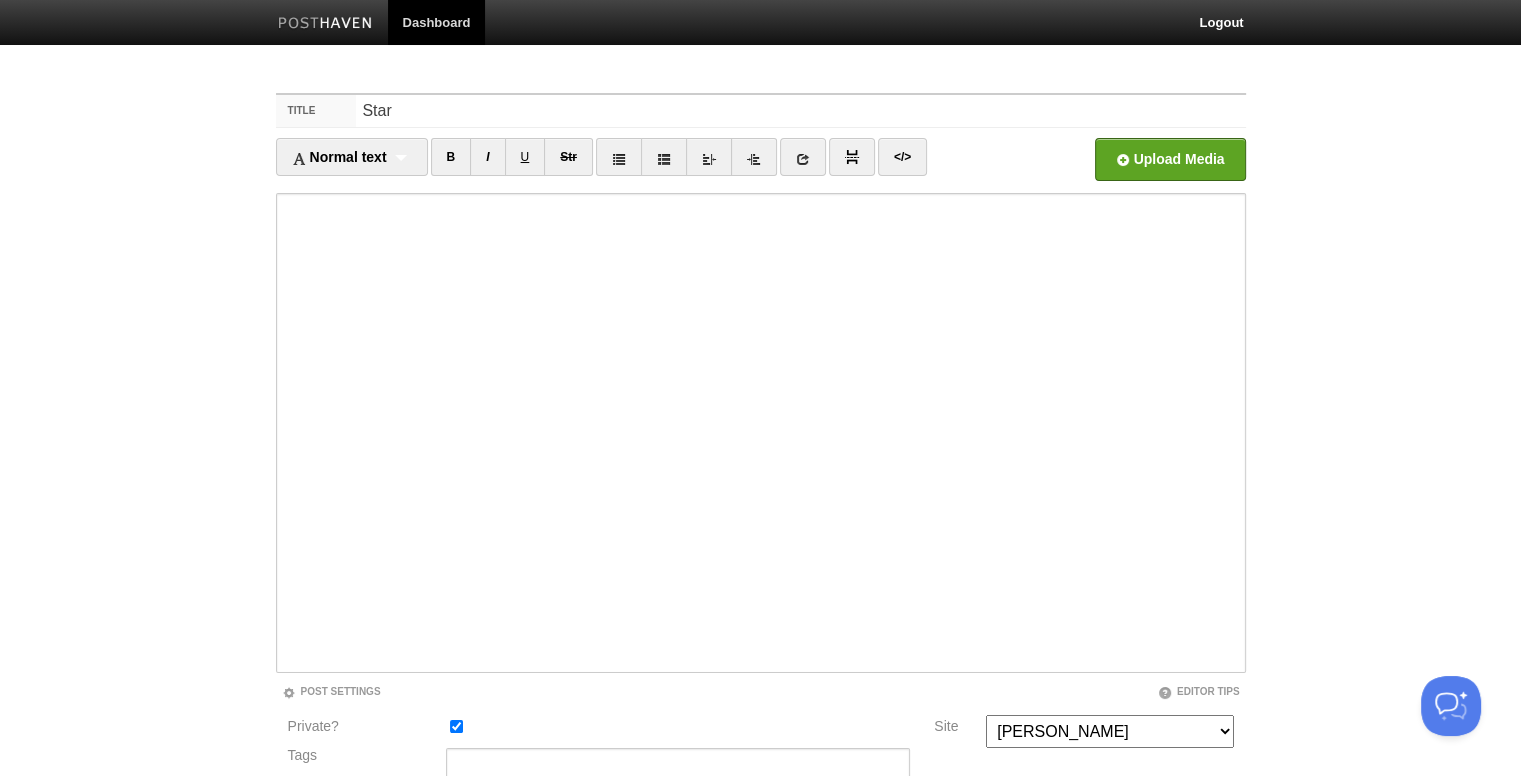 click on "Dashboard" at bounding box center [437, 22] 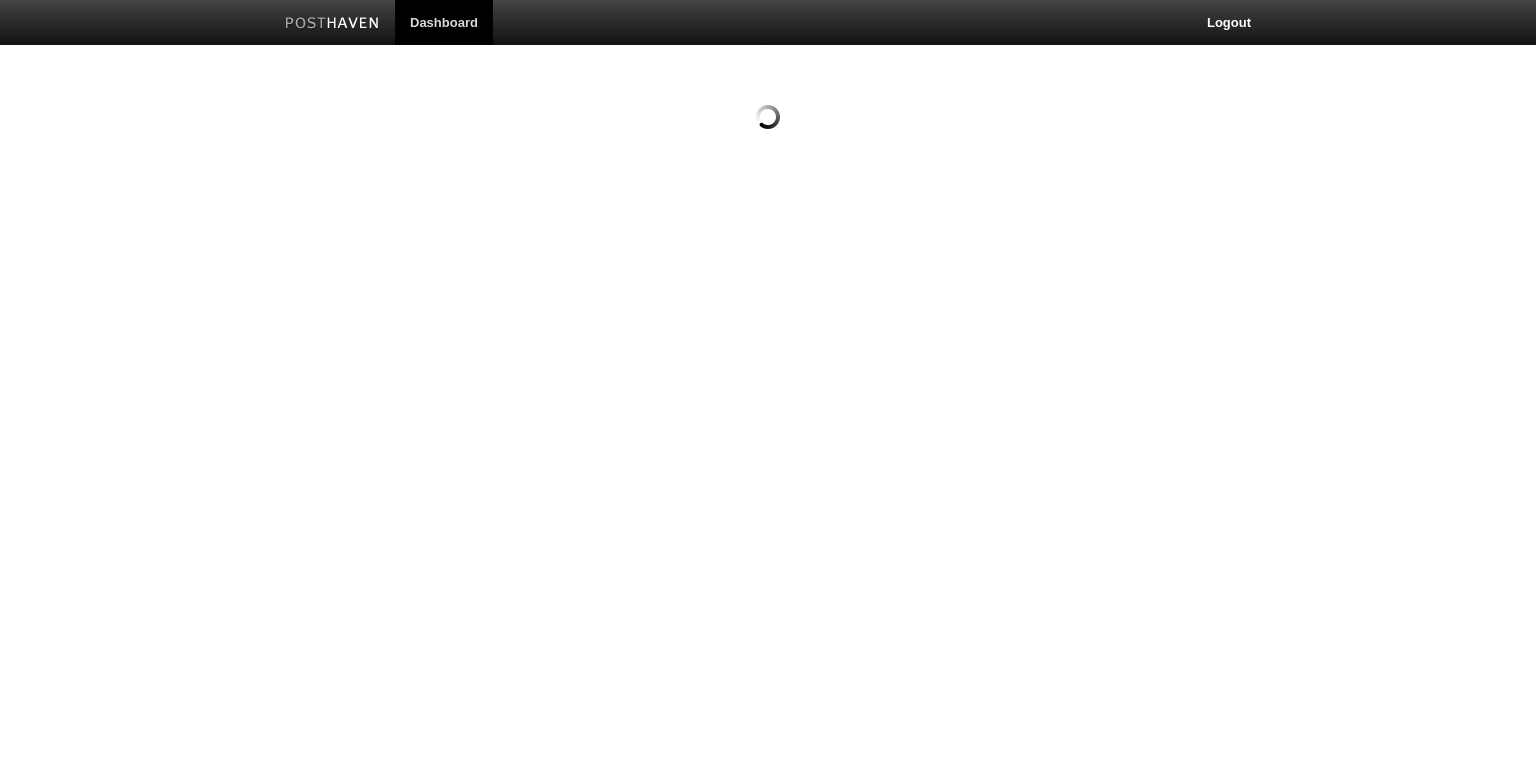 scroll, scrollTop: 0, scrollLeft: 0, axis: both 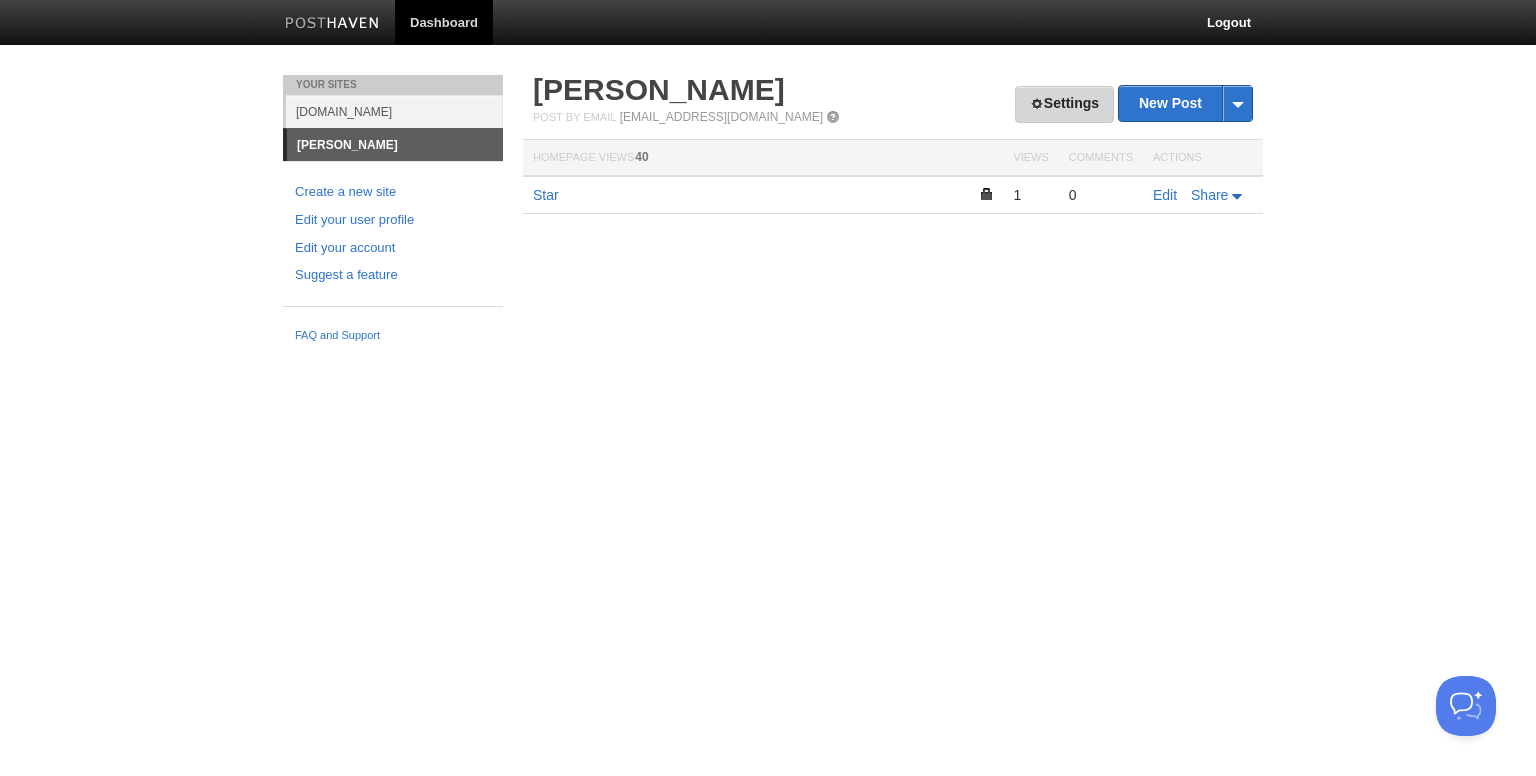 click on "Settings" at bounding box center (1064, 104) 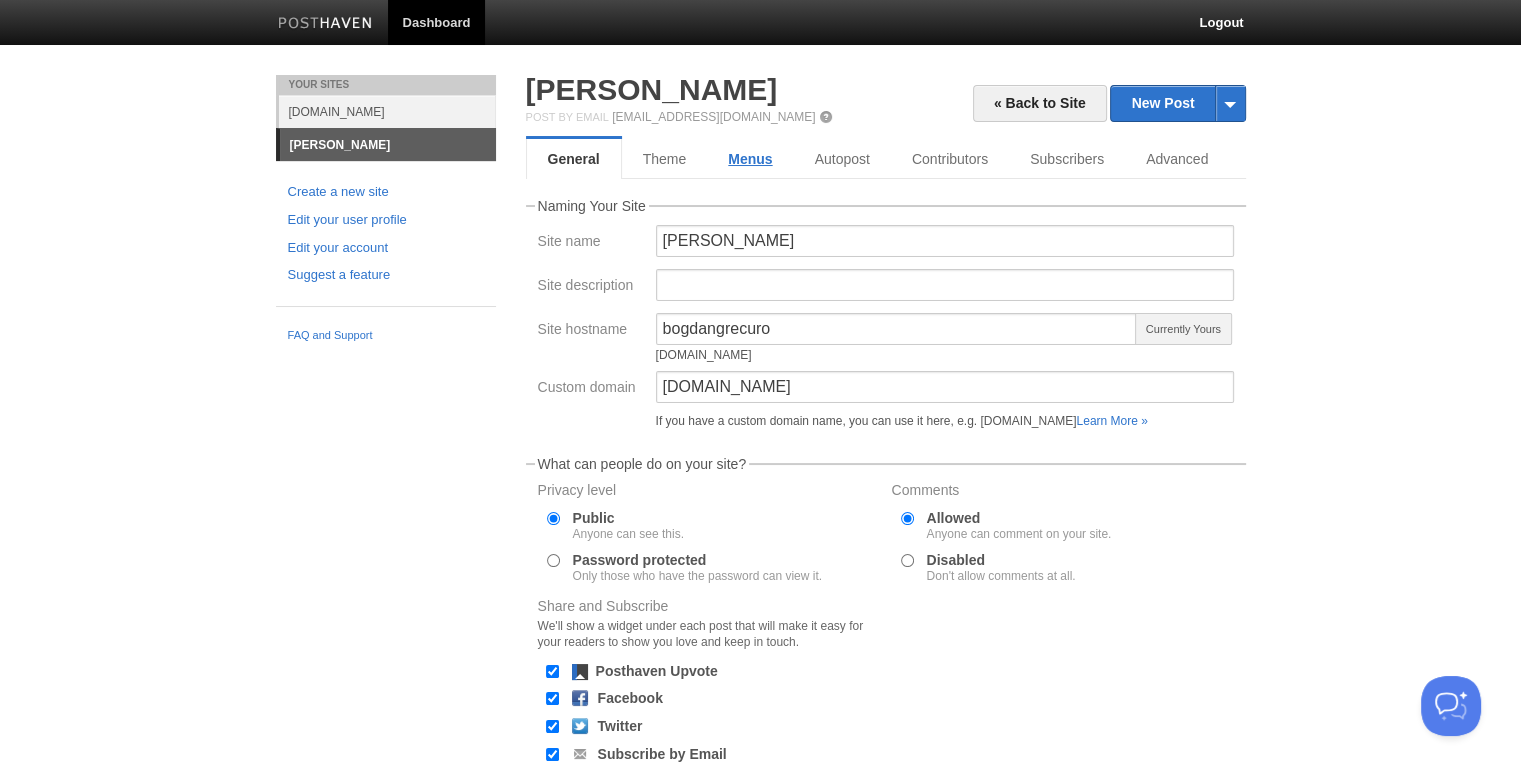 click on "Menus" at bounding box center [750, 159] 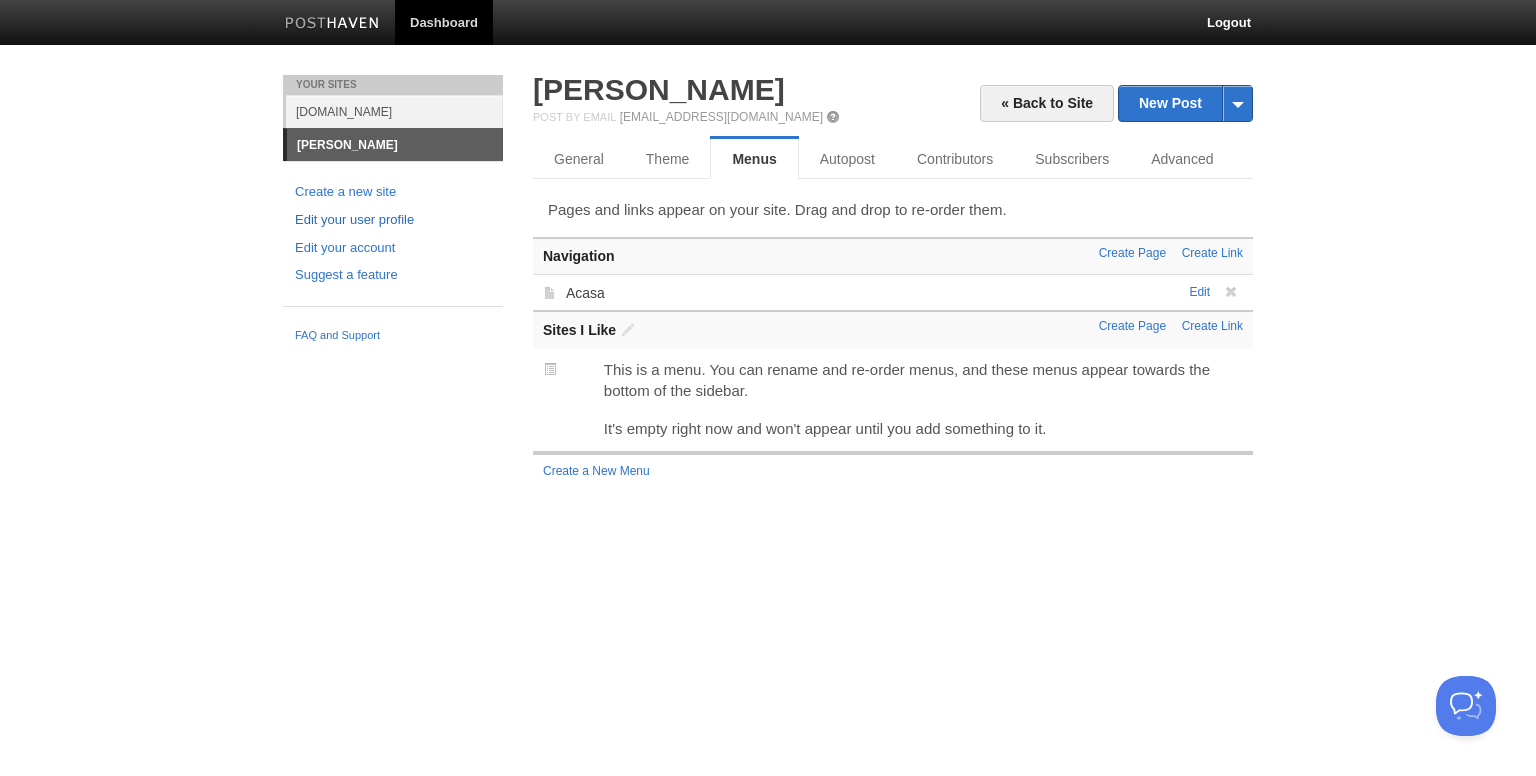 click on "Edit your user profile" at bounding box center [393, 220] 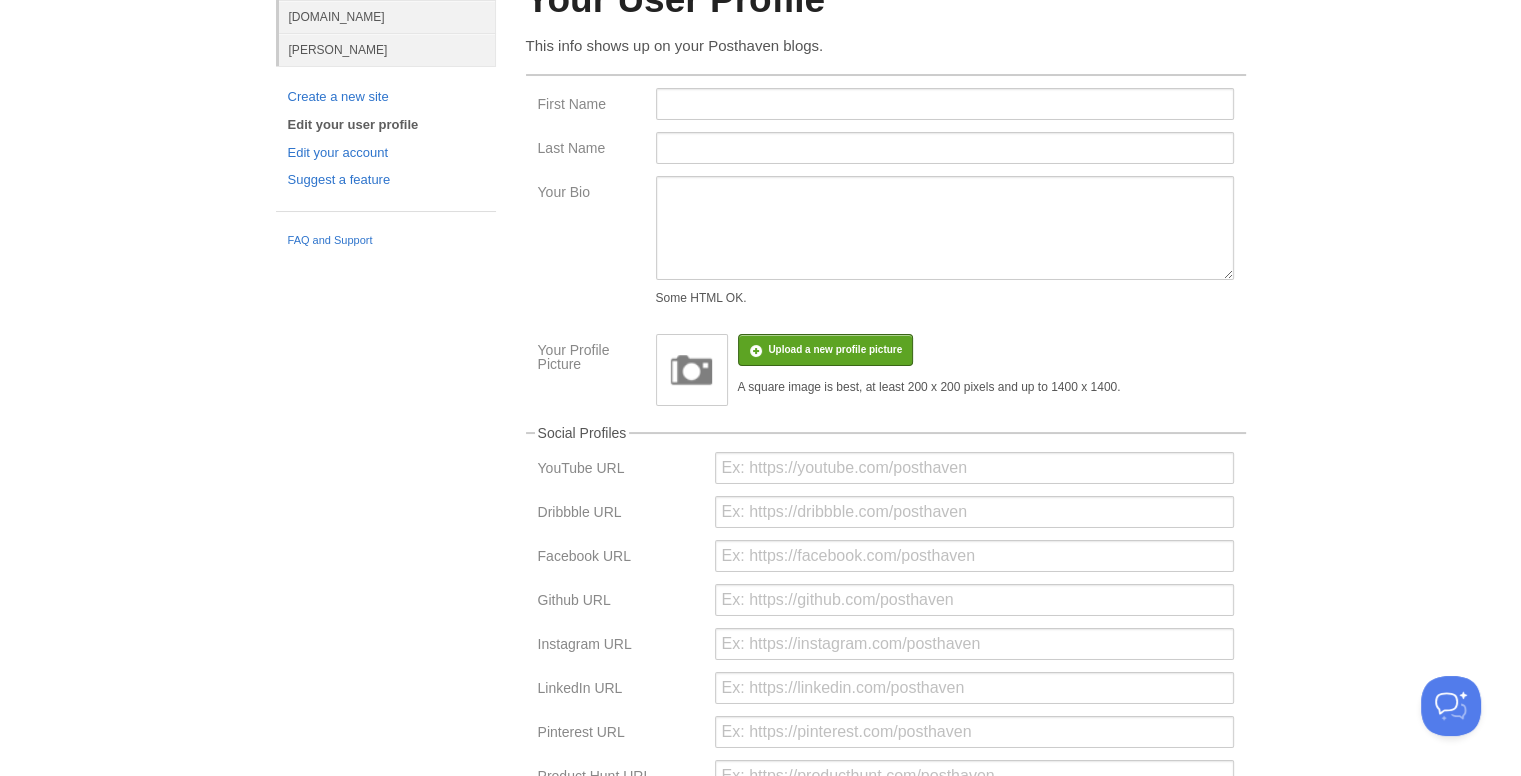 scroll, scrollTop: 0, scrollLeft: 0, axis: both 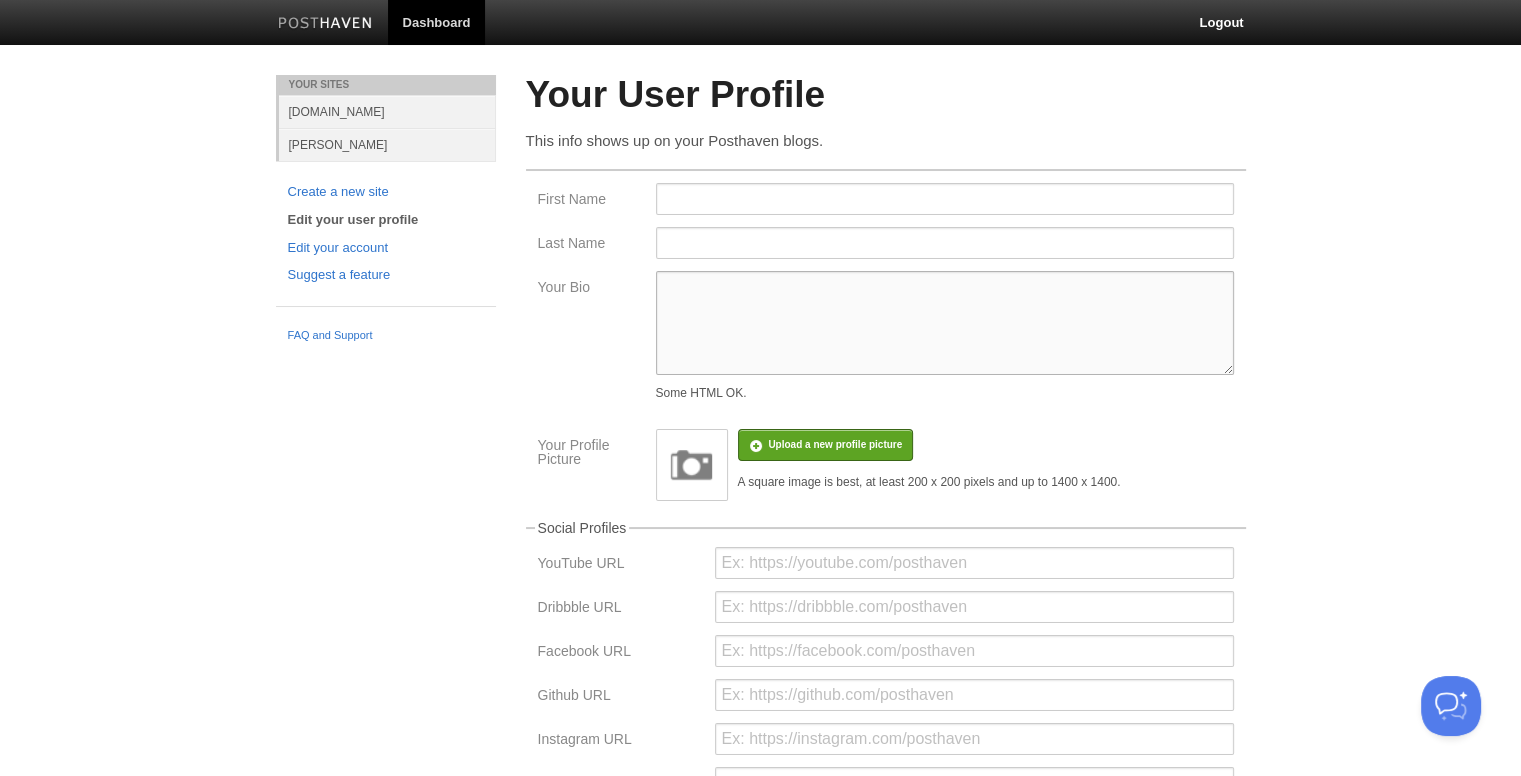 drag, startPoint x: 739, startPoint y: 302, endPoint x: 1030, endPoint y: 351, distance: 295.0966 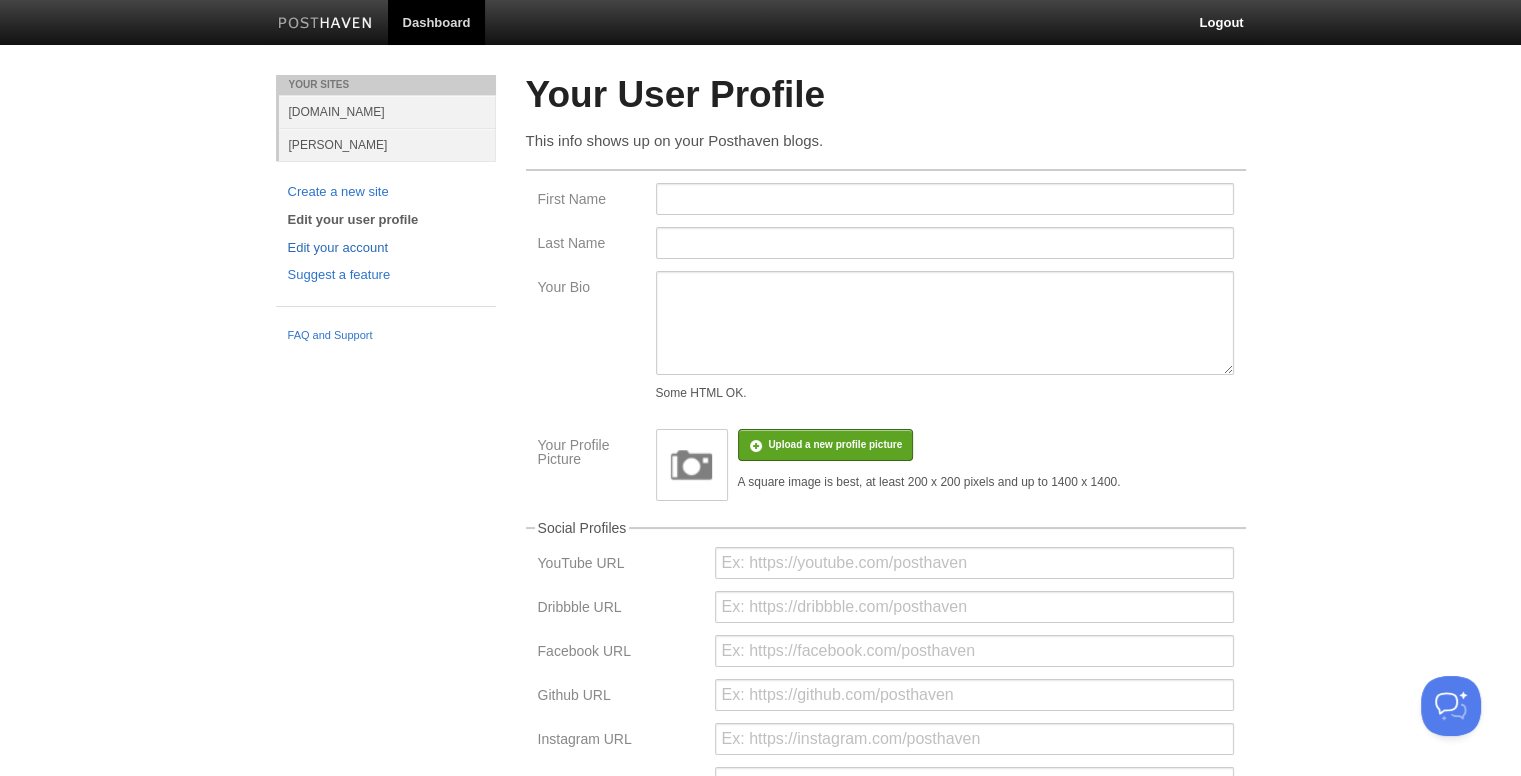 click on "Edit your account" at bounding box center (386, 248) 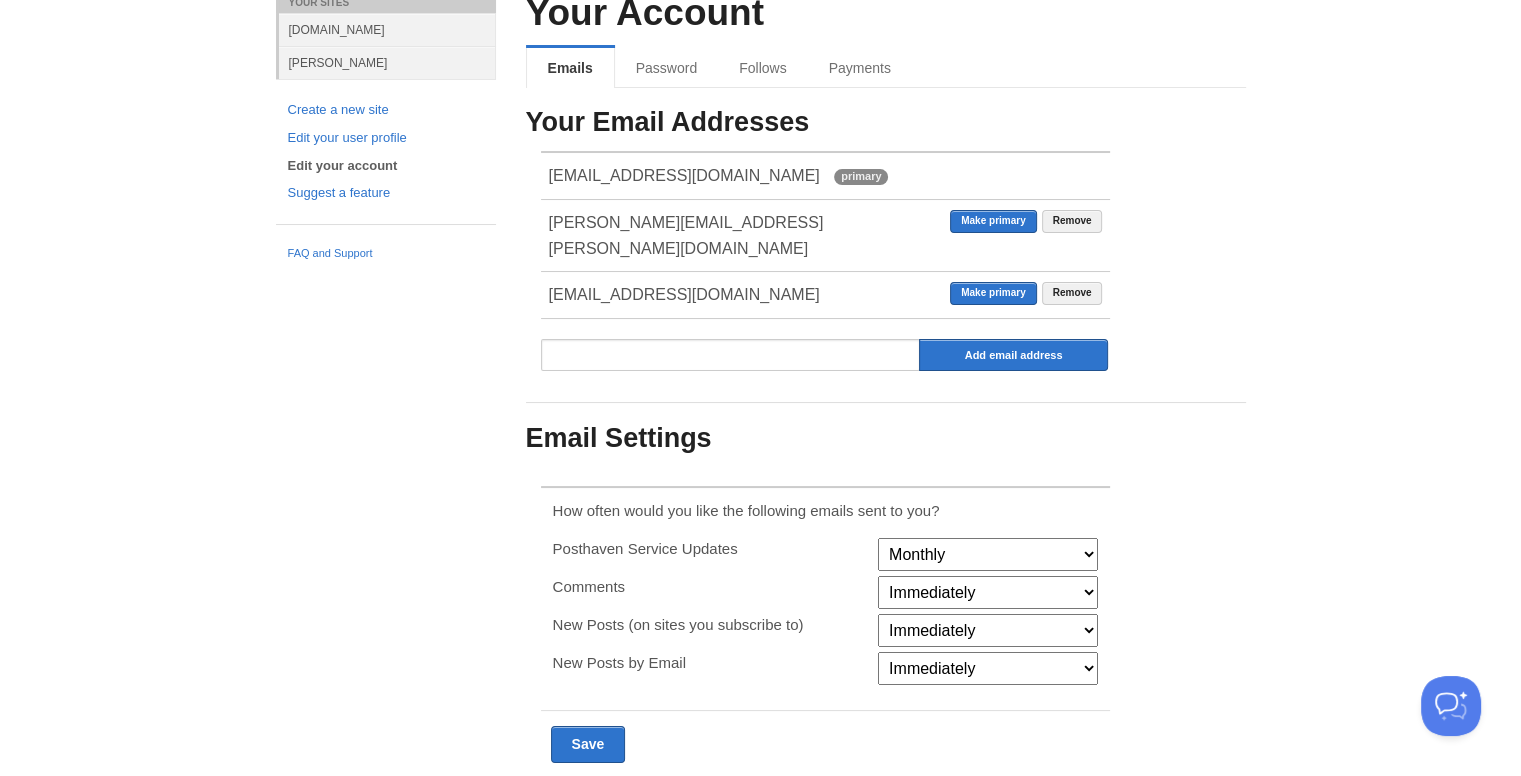 scroll, scrollTop: 84, scrollLeft: 0, axis: vertical 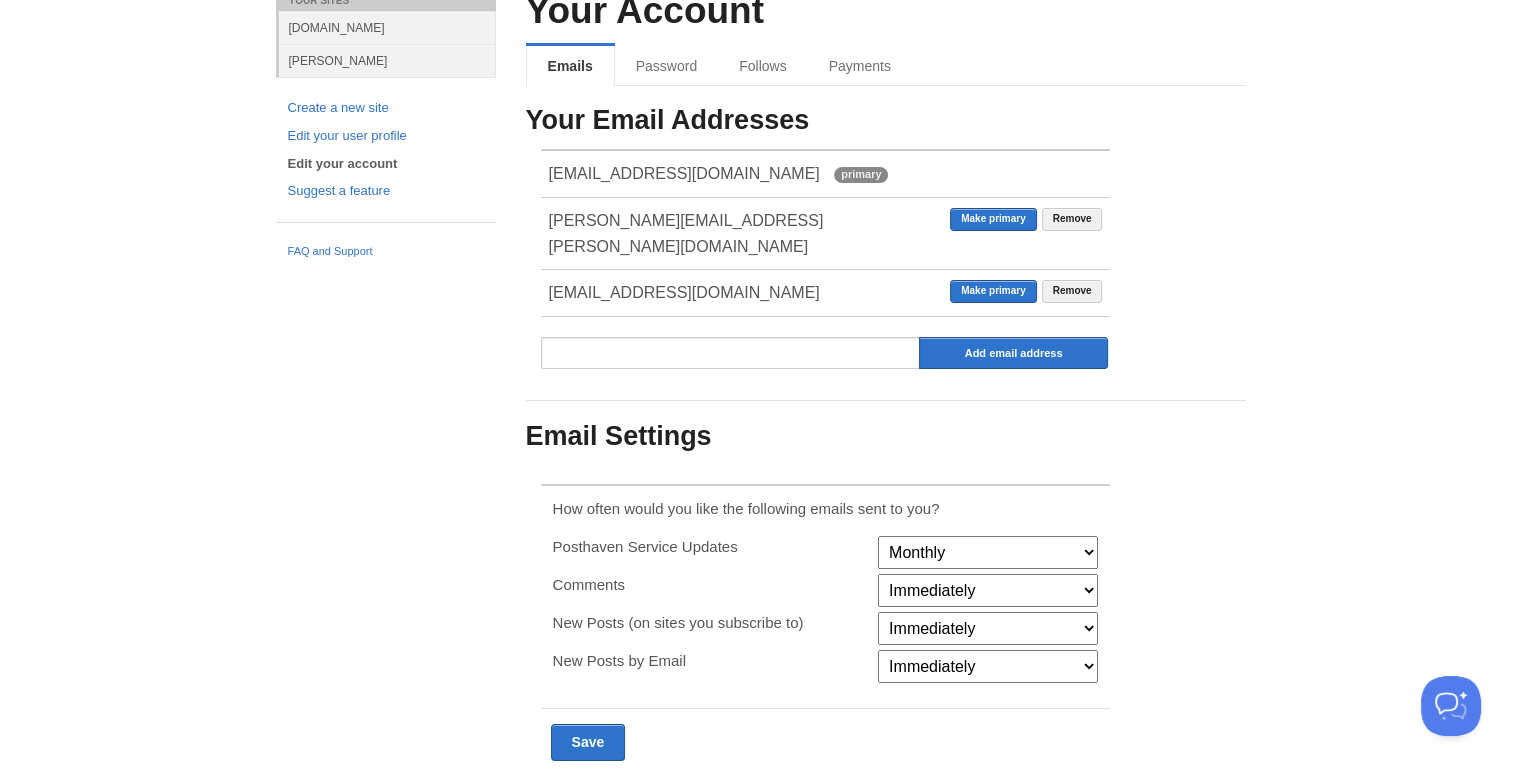 drag, startPoint x: 794, startPoint y: 275, endPoint x: 544, endPoint y: 267, distance: 250.12796 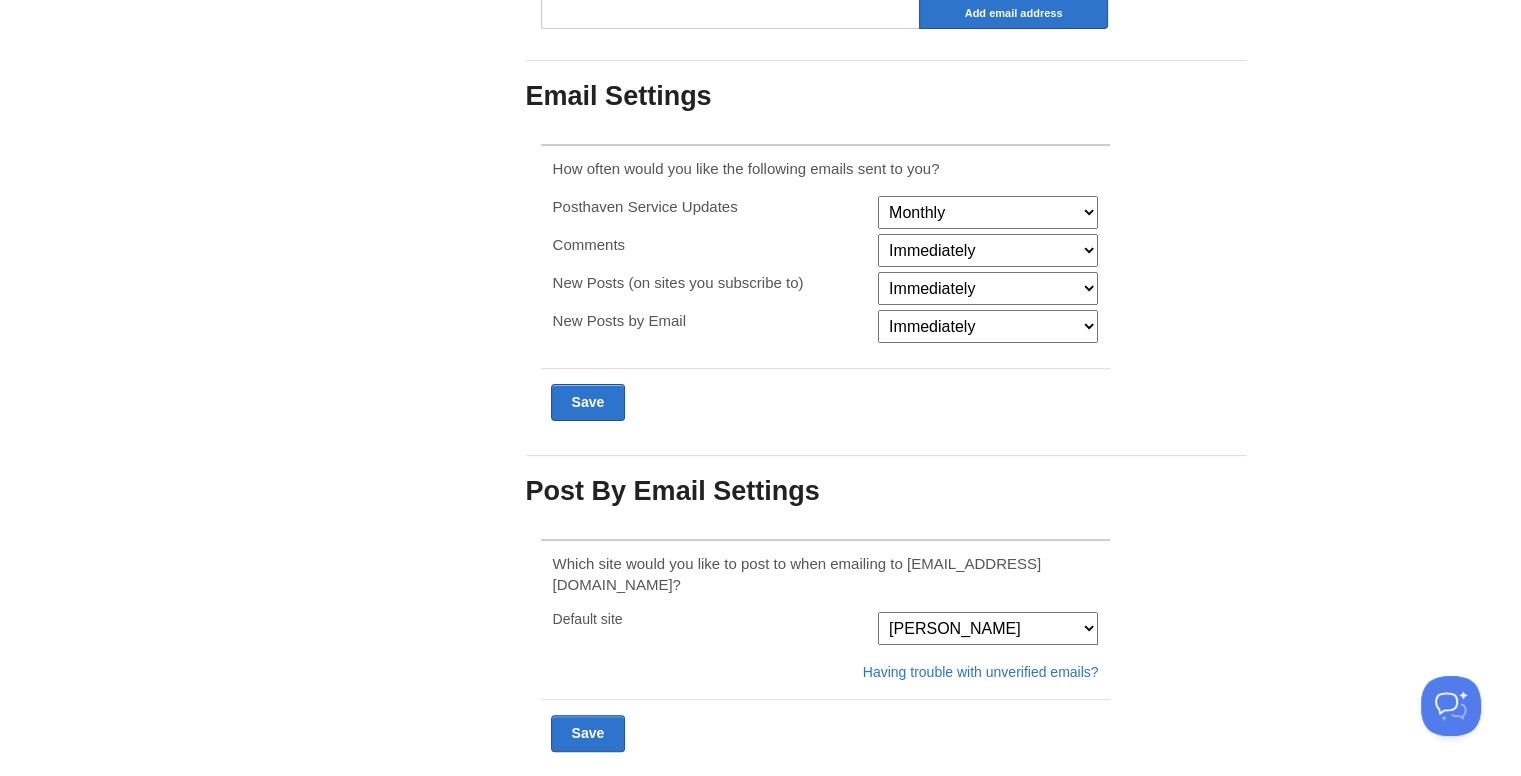 click on "Monthly
Never" at bounding box center (988, 212) 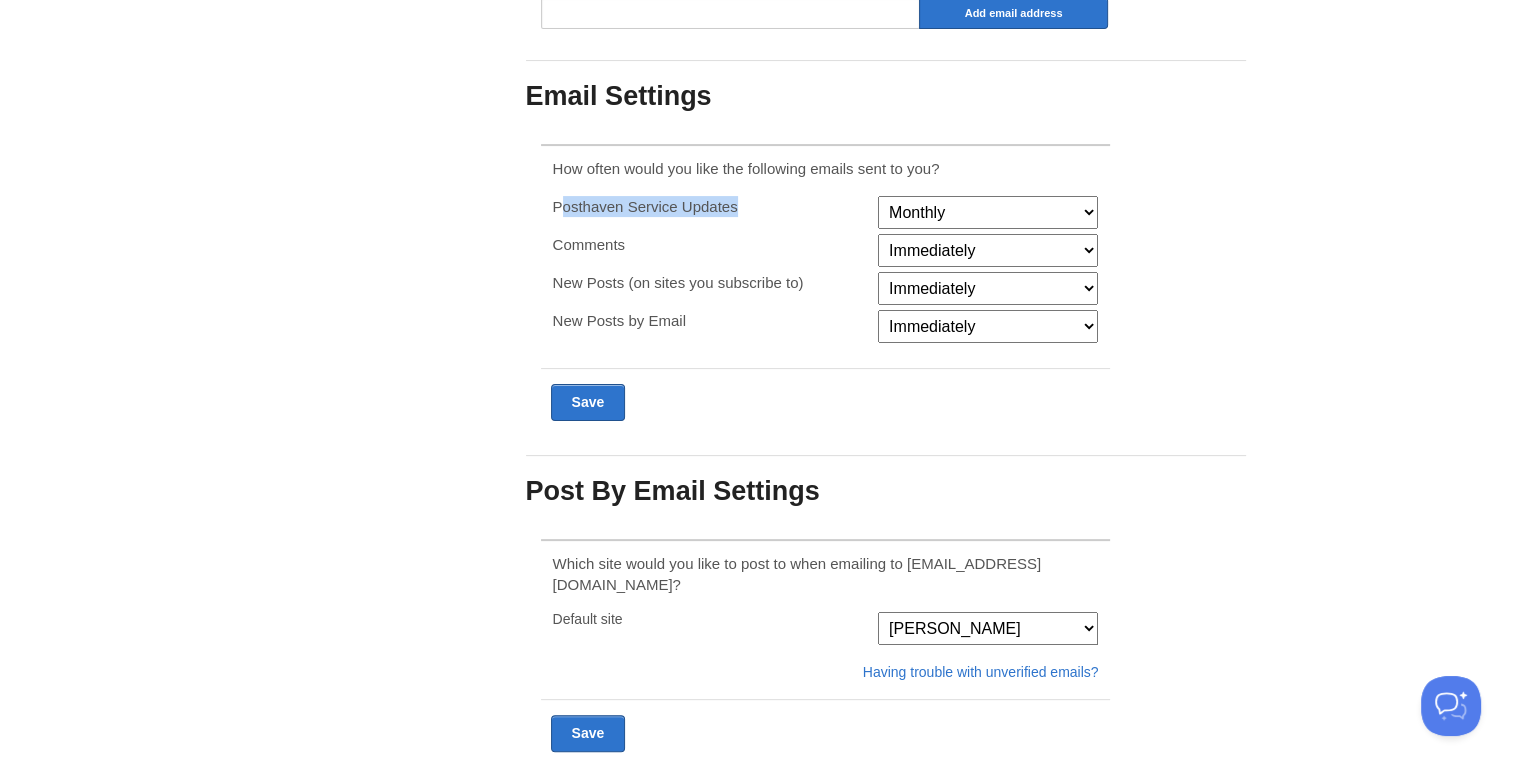 drag, startPoint x: 753, startPoint y: 177, endPoint x: 560, endPoint y: 188, distance: 193.31322 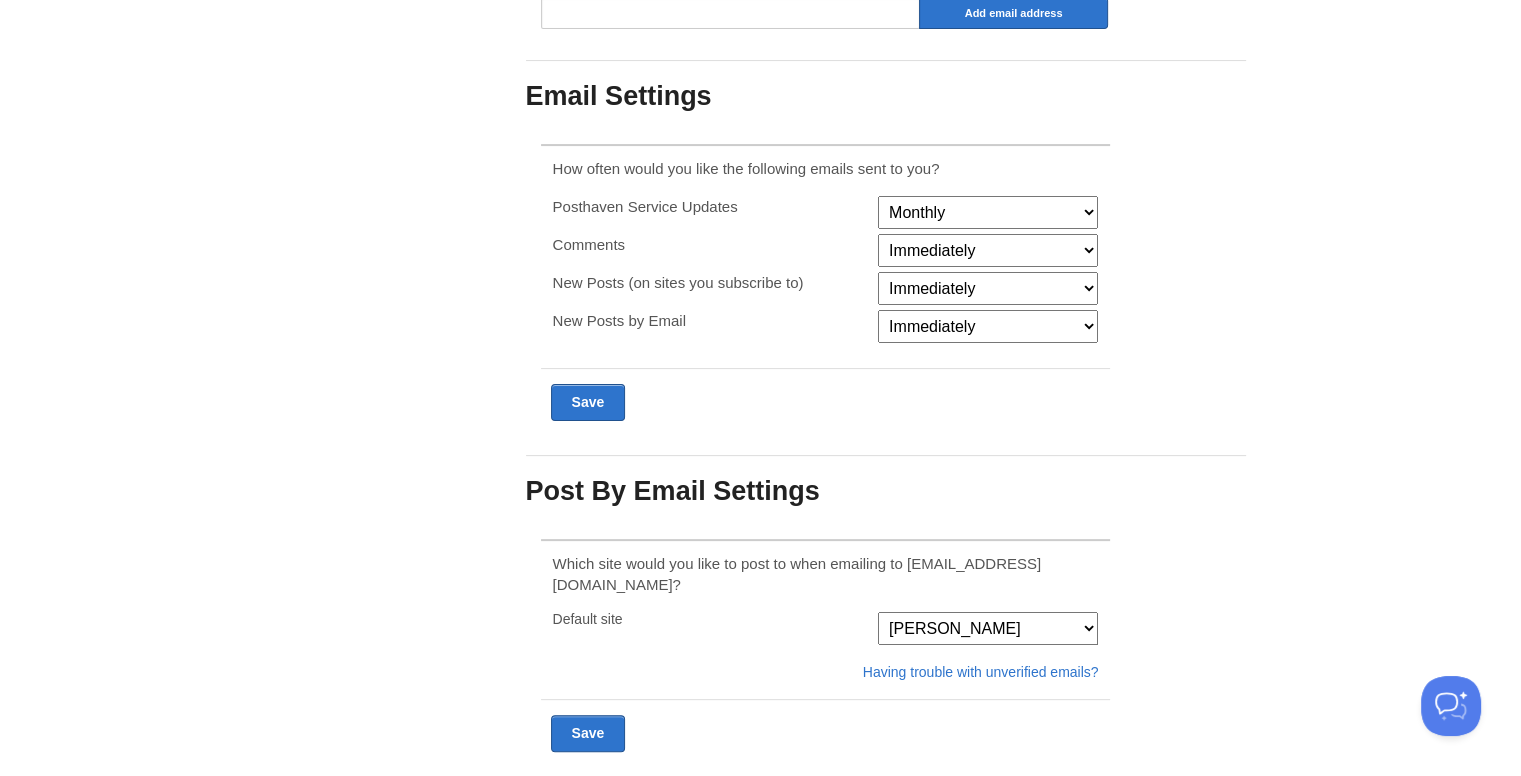 click on "Immediately
Never" at bounding box center [988, 250] 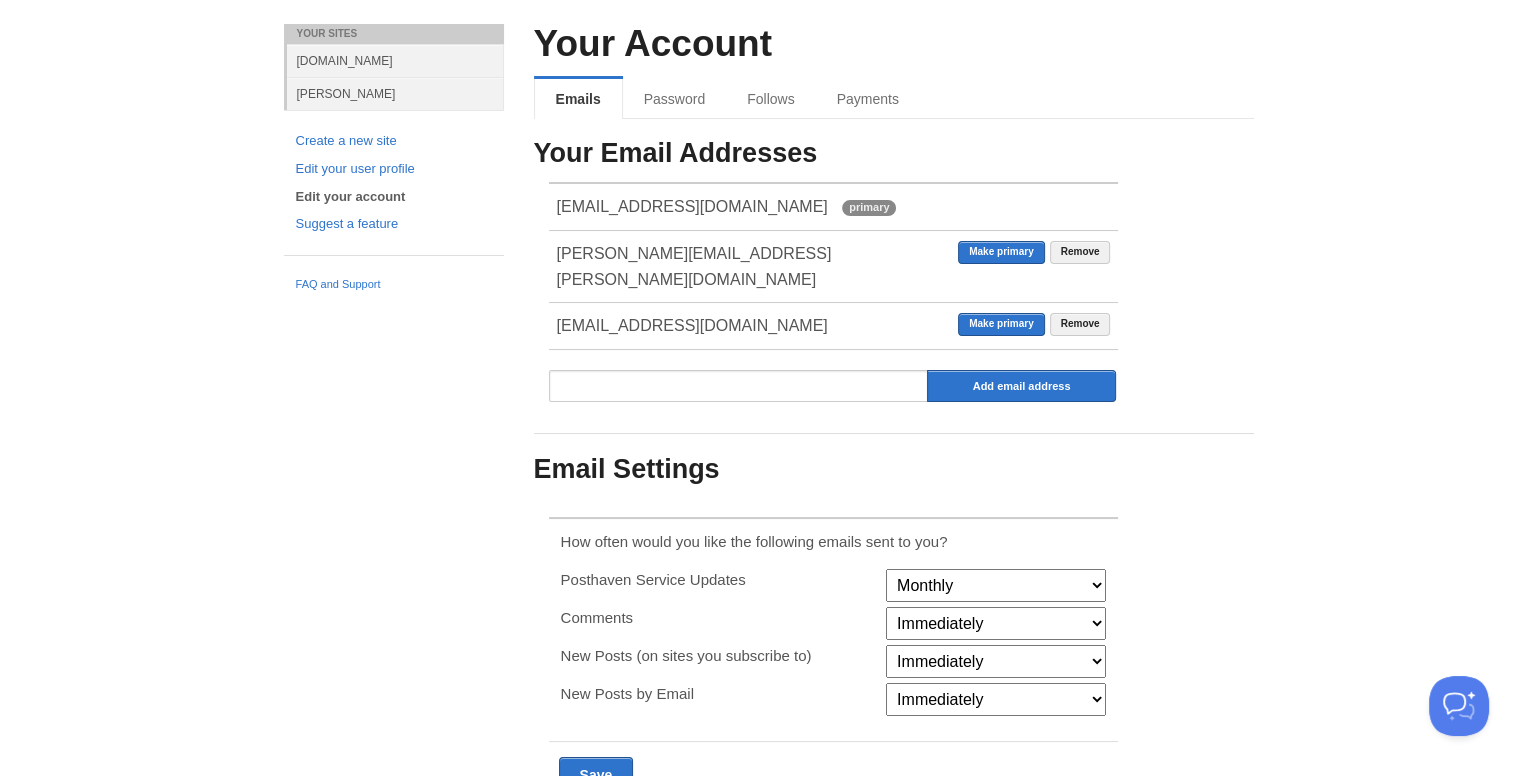 scroll, scrollTop: 0, scrollLeft: 0, axis: both 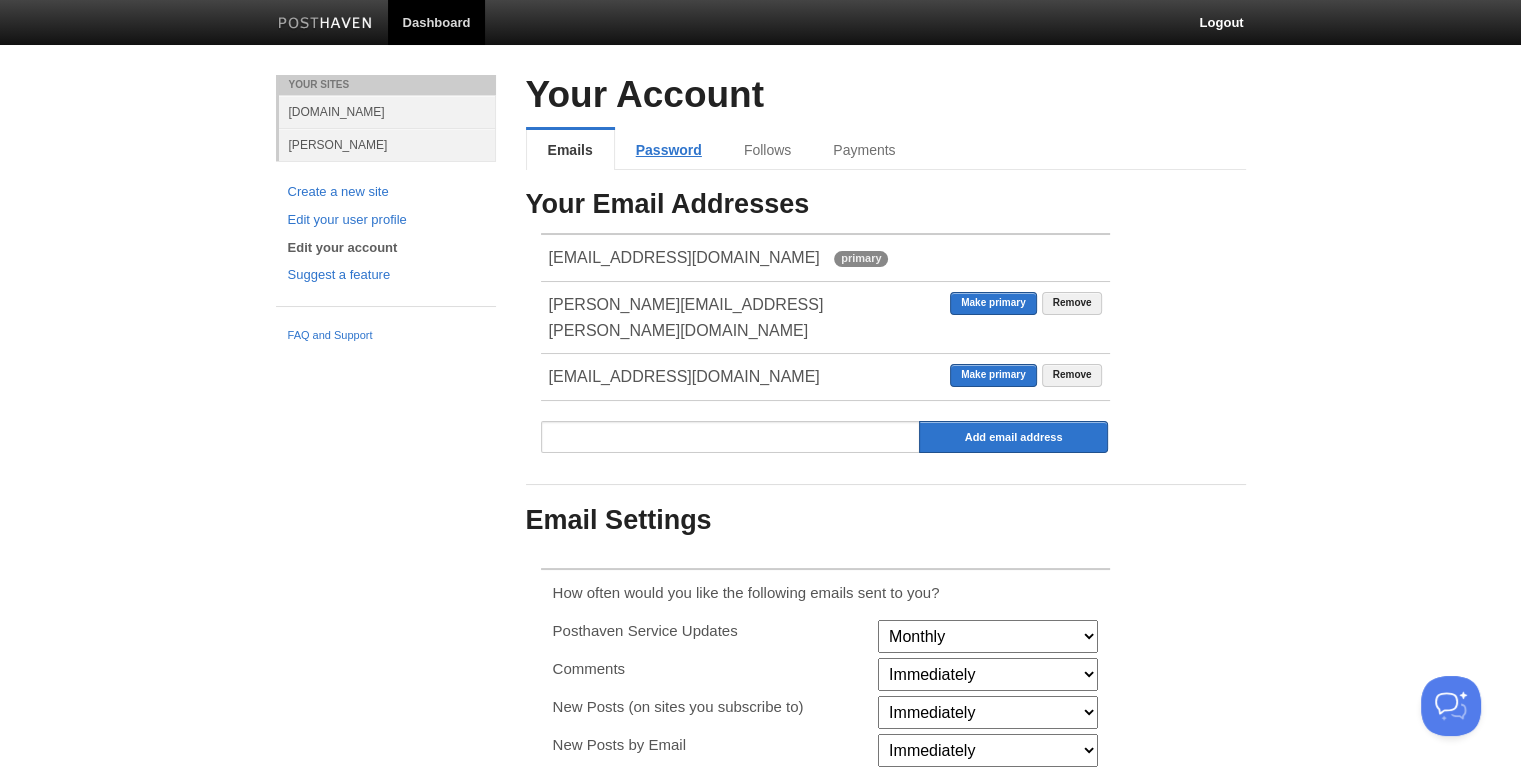 click on "Password" at bounding box center [669, 150] 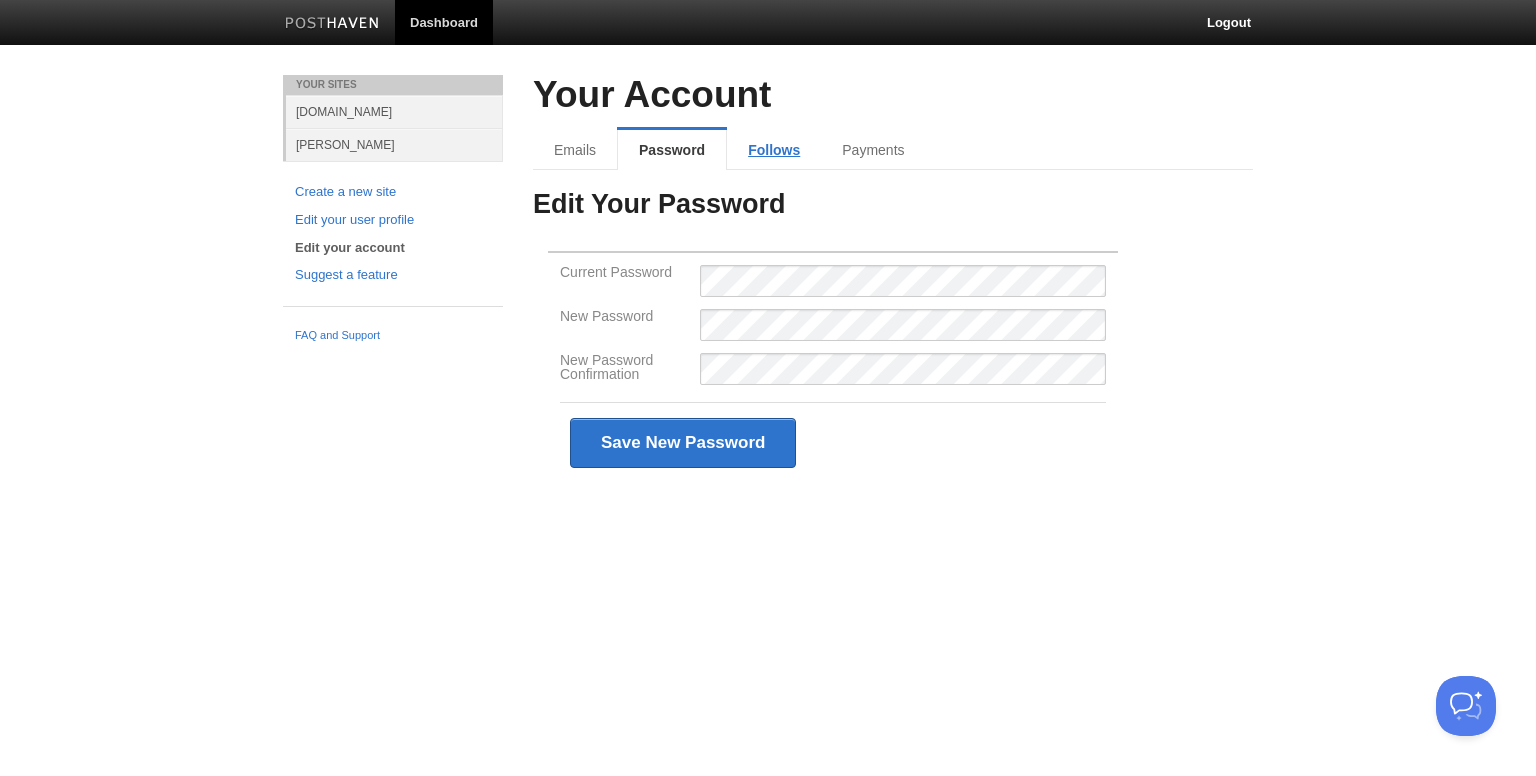 click on "Follows" at bounding box center [774, 150] 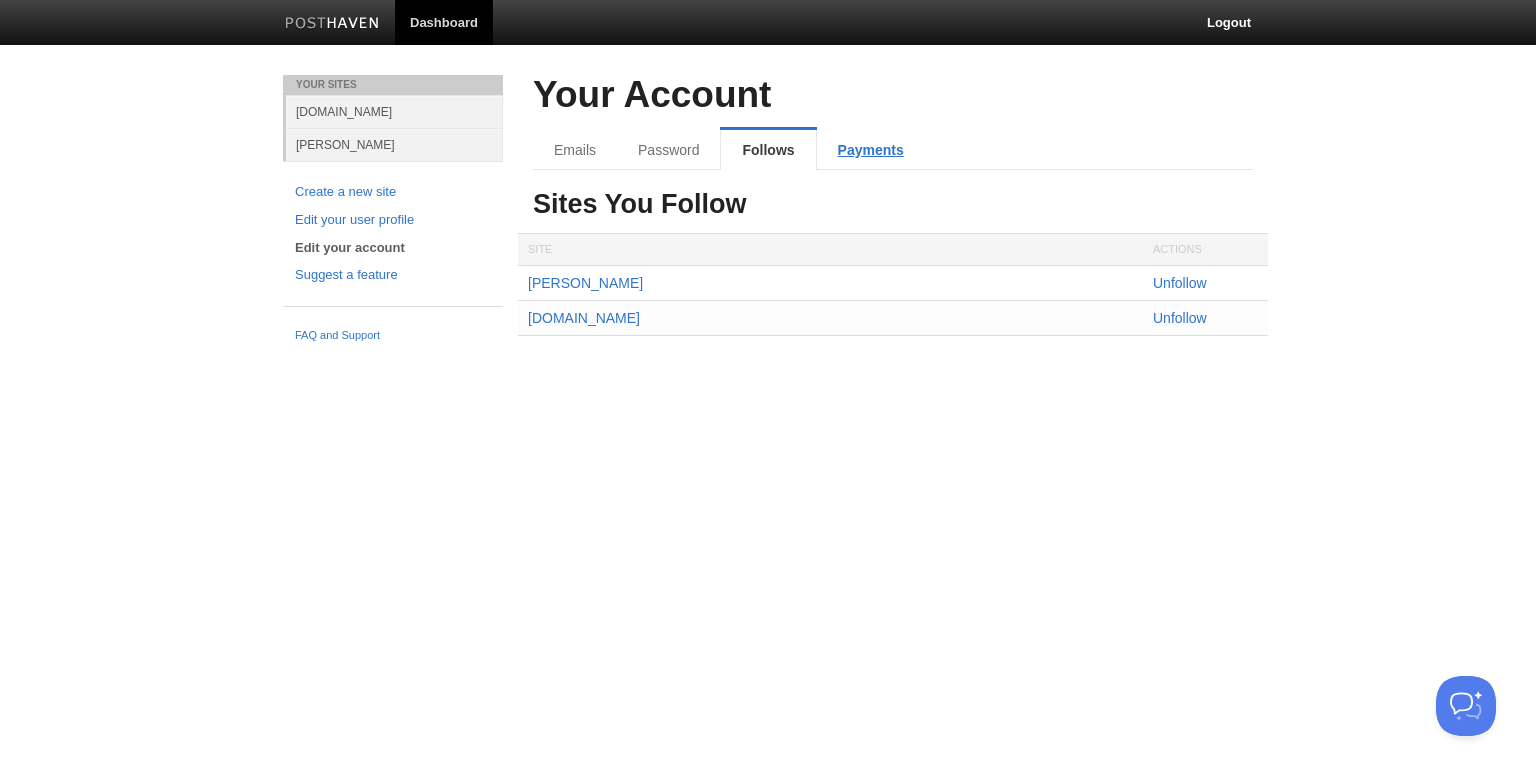 click on "Payments" at bounding box center (871, 150) 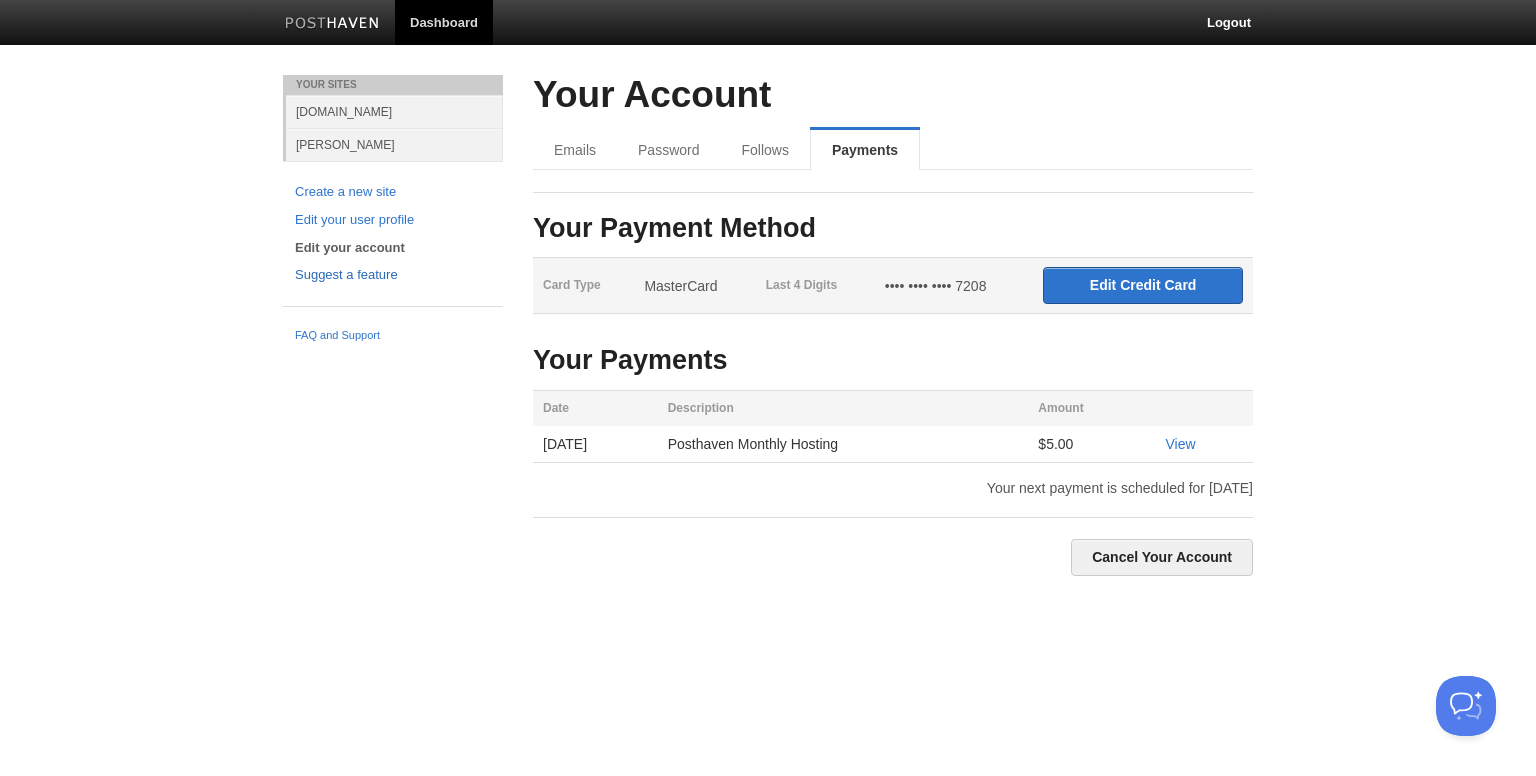 click on "Suggest a feature" at bounding box center (393, 275) 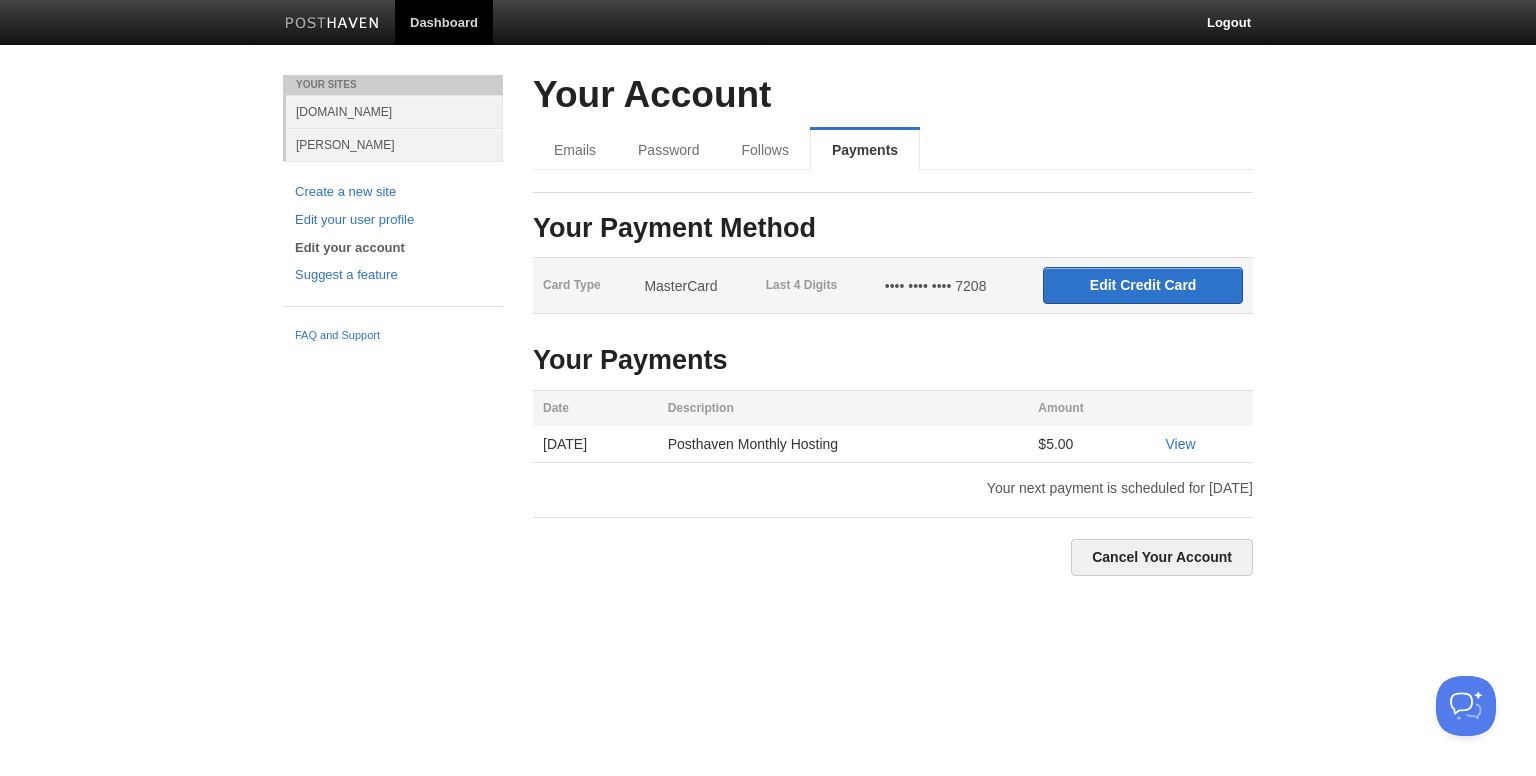 click on "Dashboard" at bounding box center (444, 22) 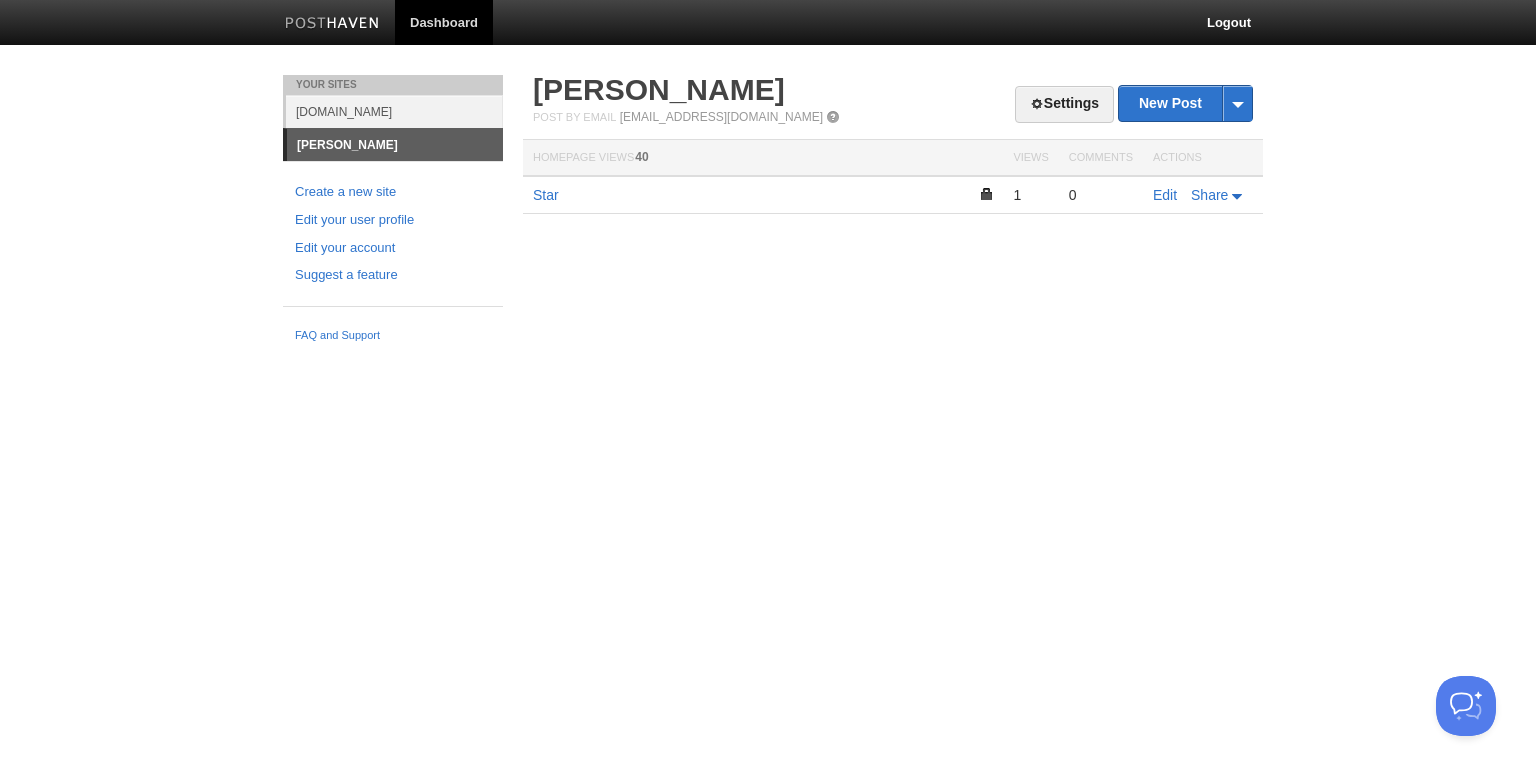 scroll, scrollTop: 0, scrollLeft: 0, axis: both 